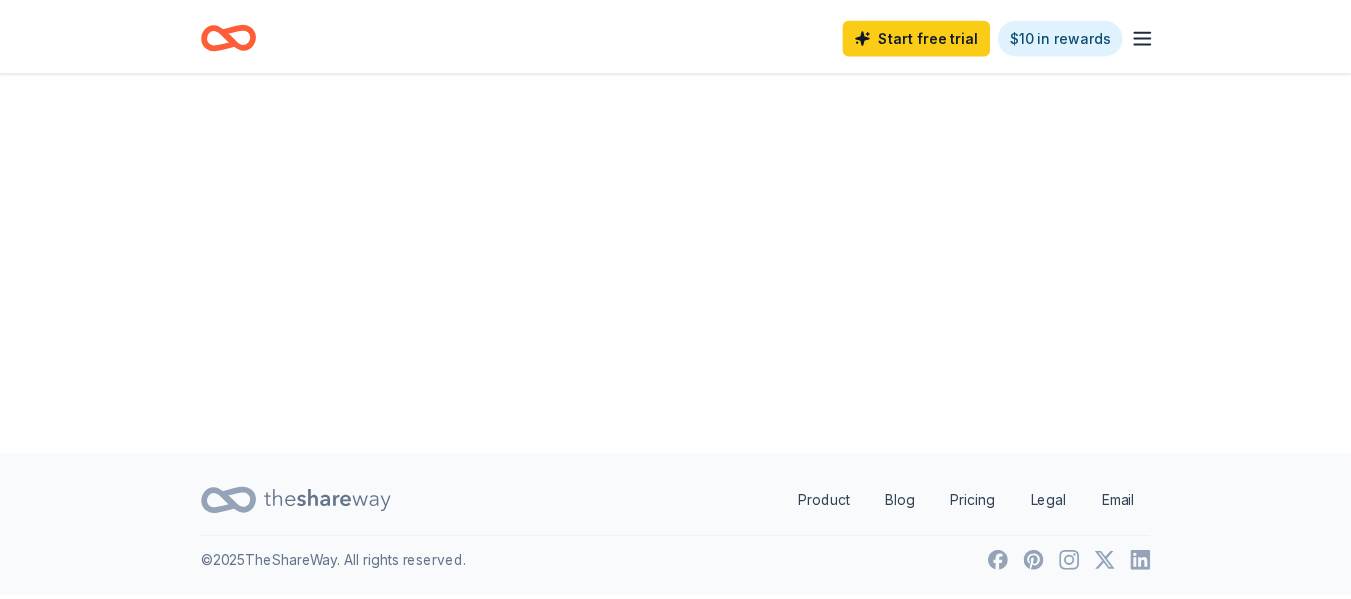 scroll, scrollTop: 0, scrollLeft: 0, axis: both 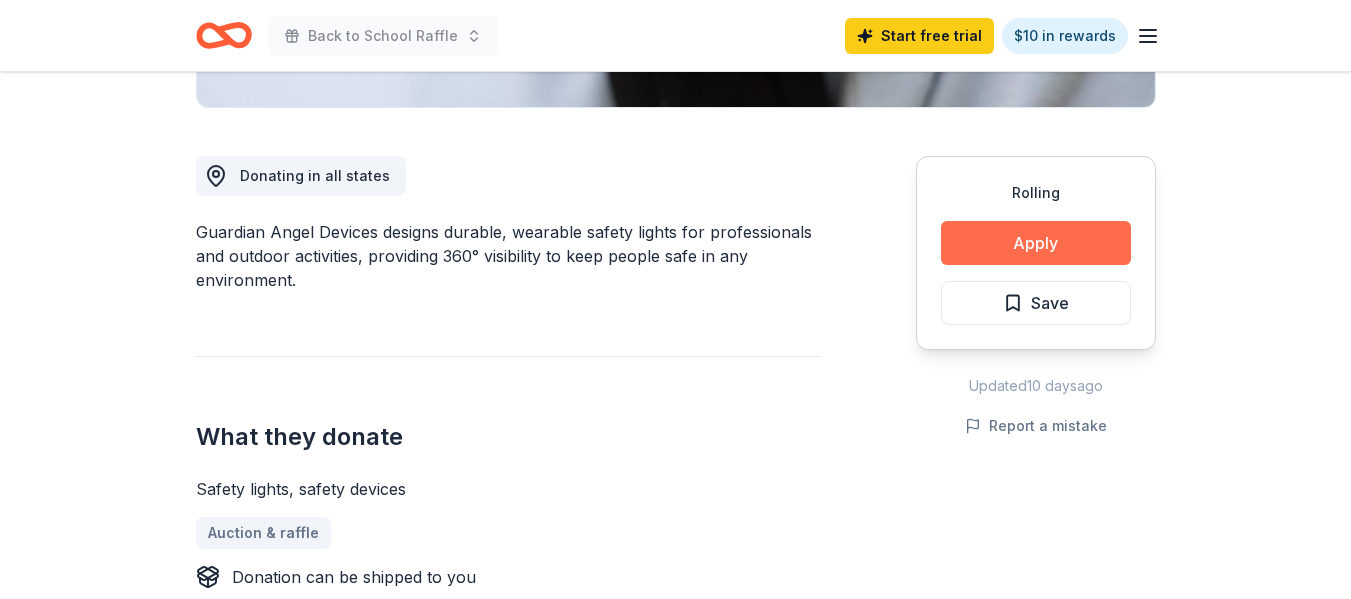 click on "Apply" at bounding box center (1036, 243) 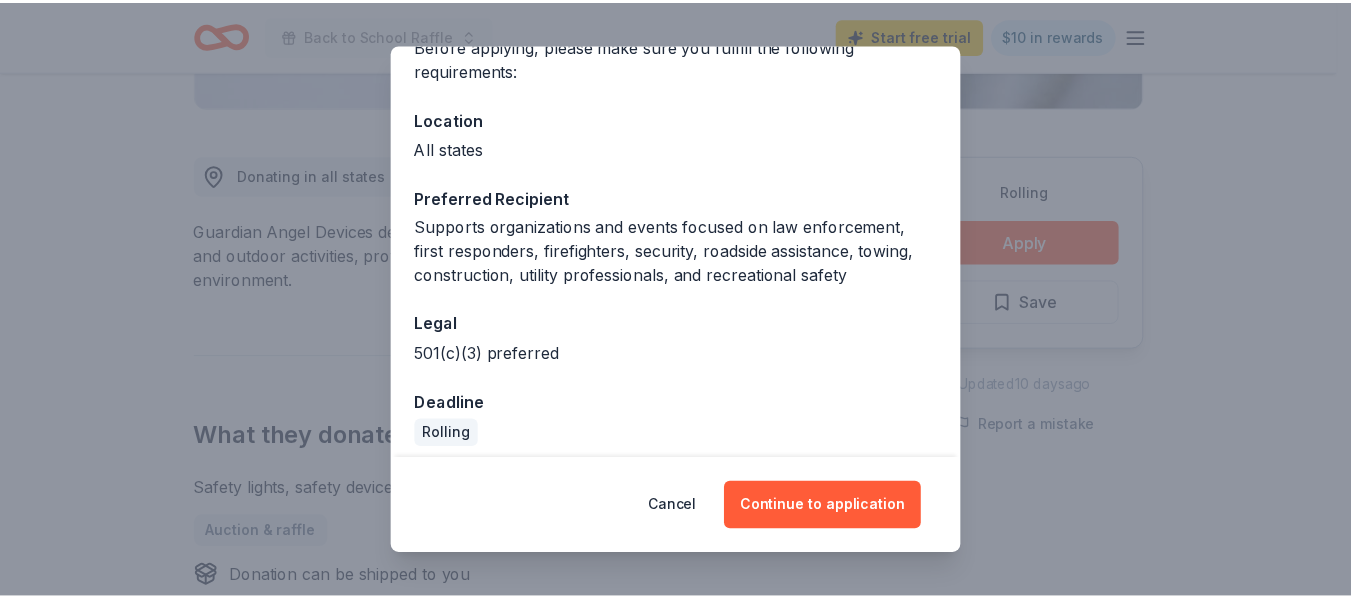 scroll, scrollTop: 192, scrollLeft: 0, axis: vertical 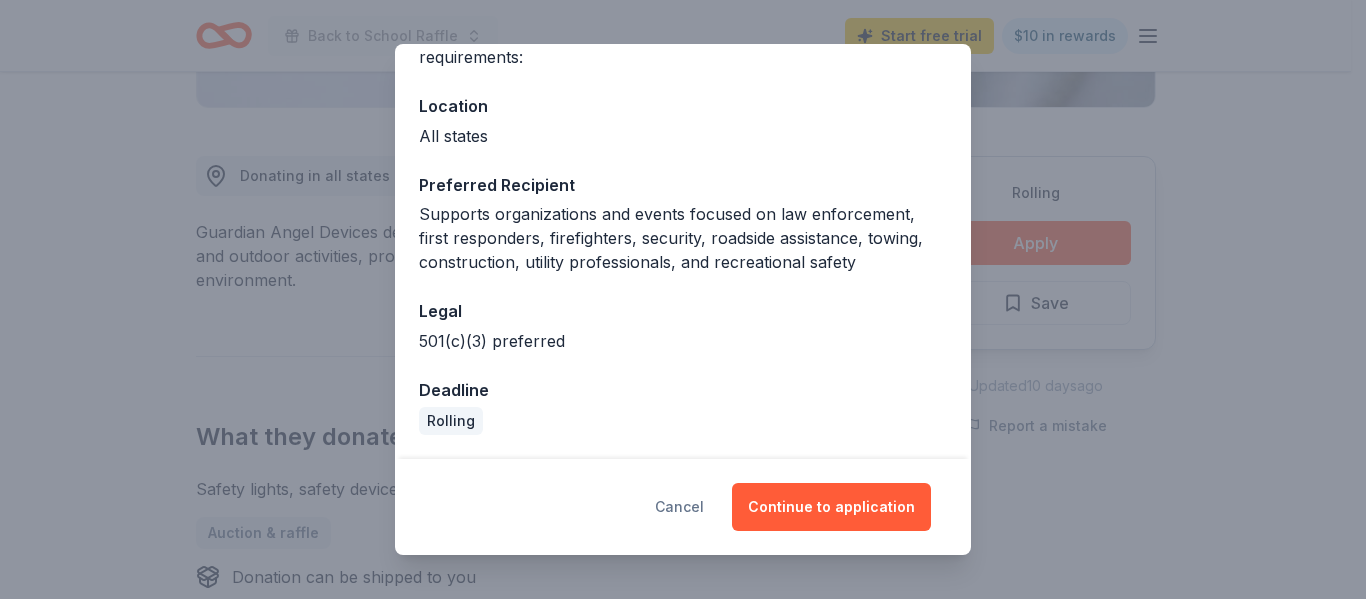 click on "Cancel" at bounding box center (679, 507) 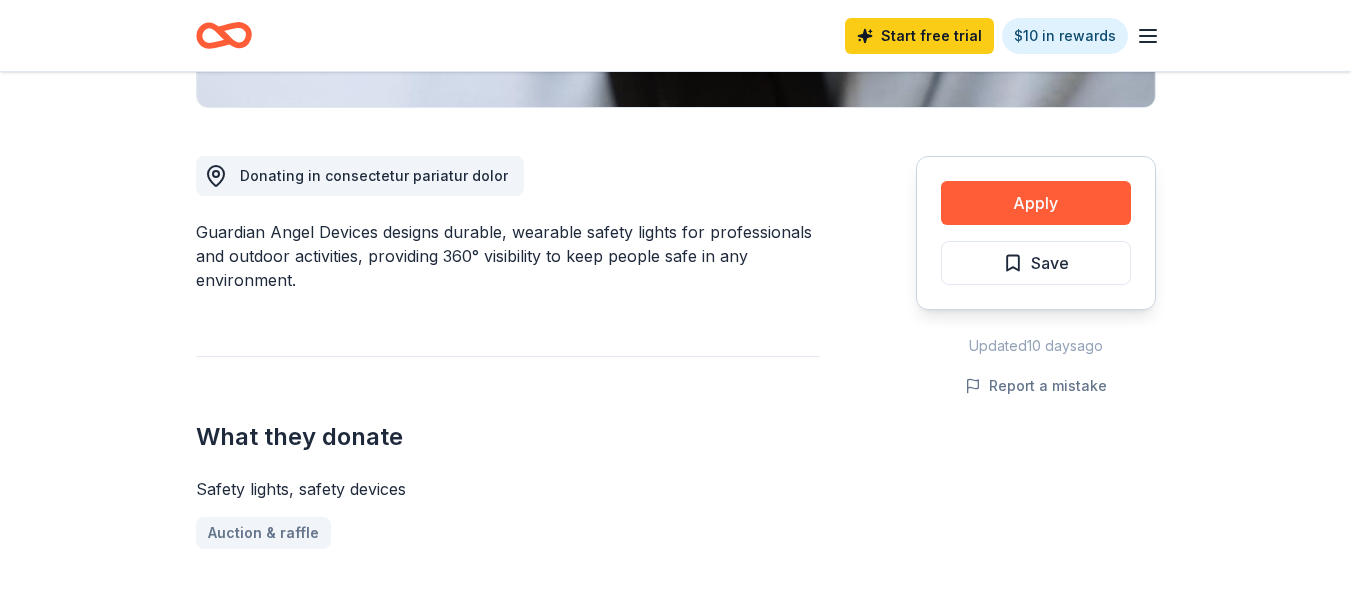 scroll, scrollTop: 642, scrollLeft: 0, axis: vertical 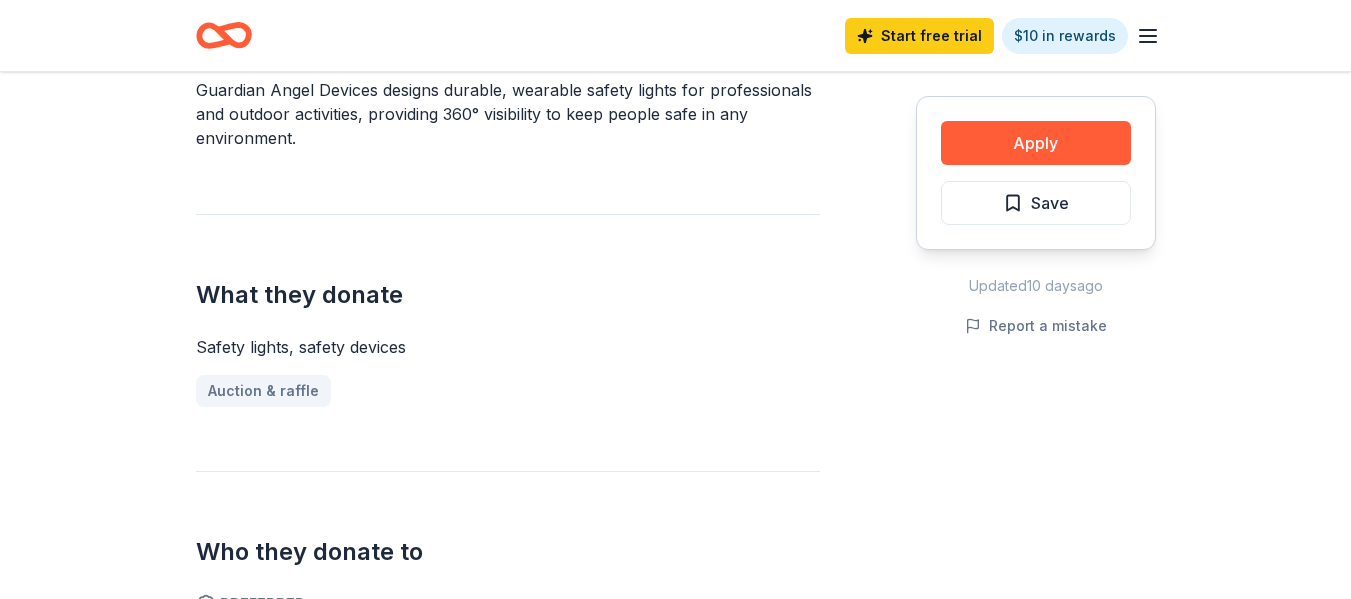 click 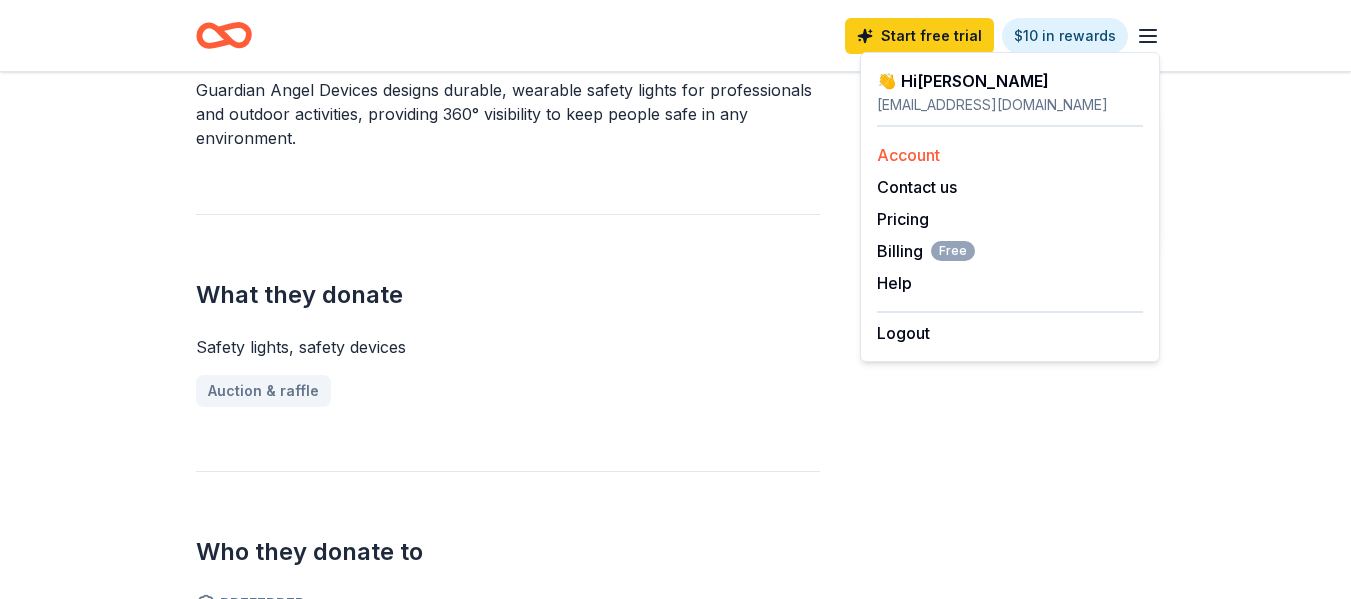 click on "Account" at bounding box center [908, 155] 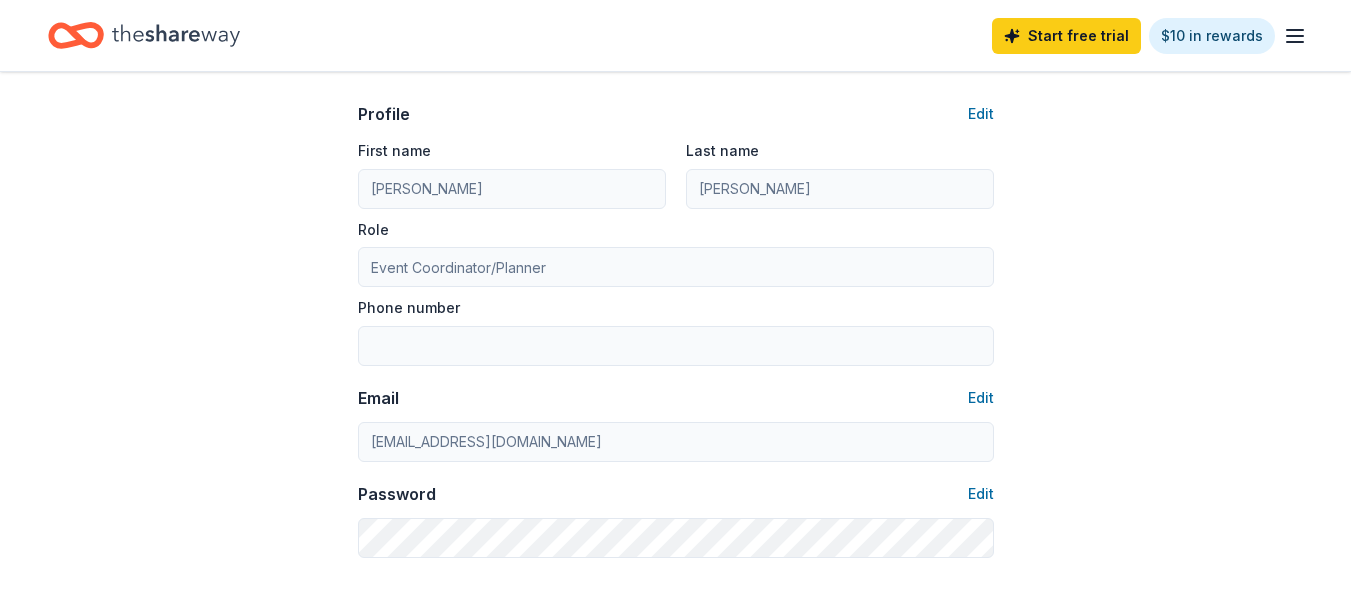 scroll, scrollTop: 0, scrollLeft: 0, axis: both 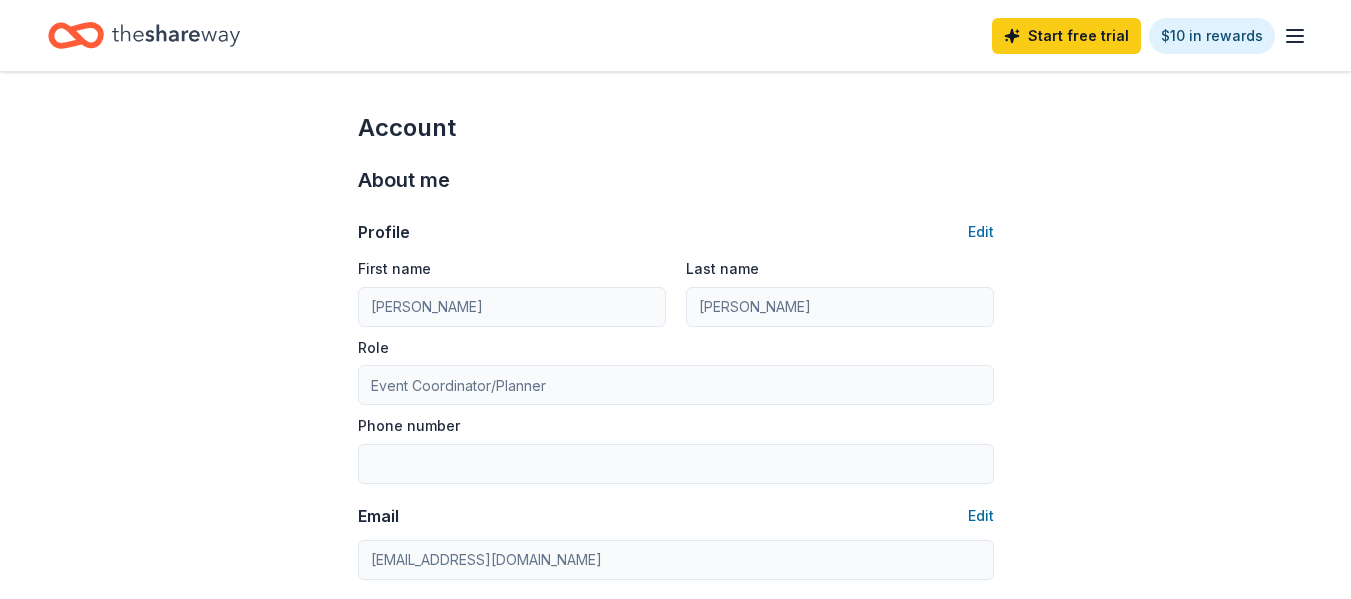 click 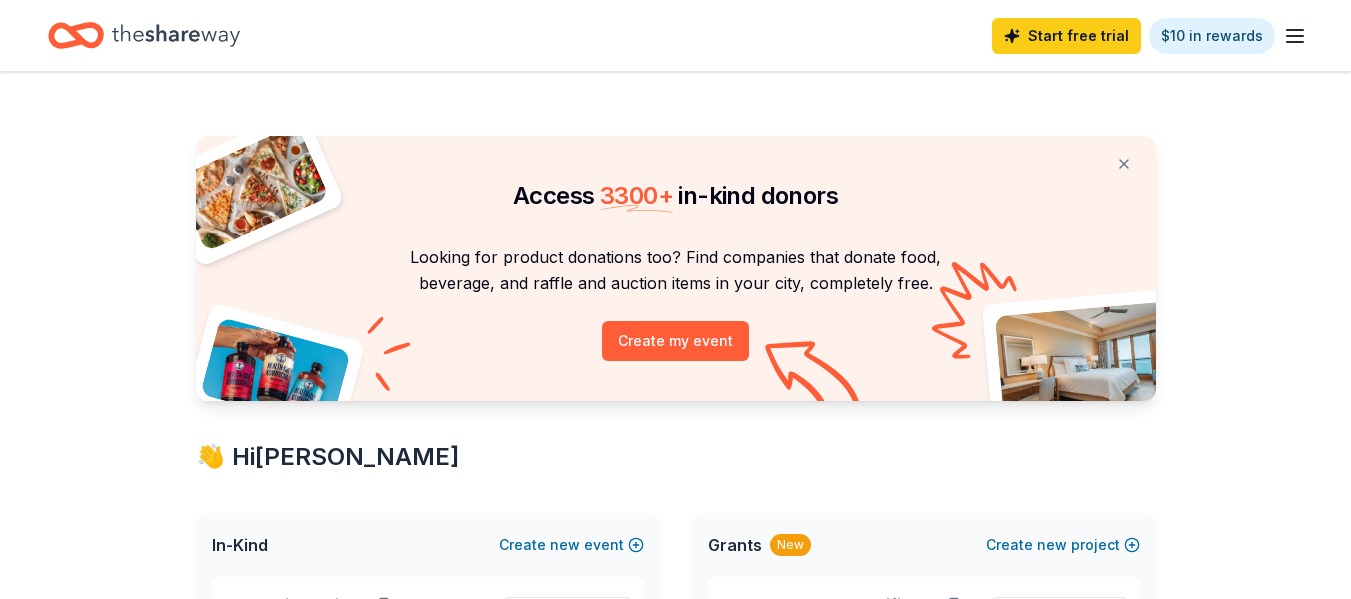click 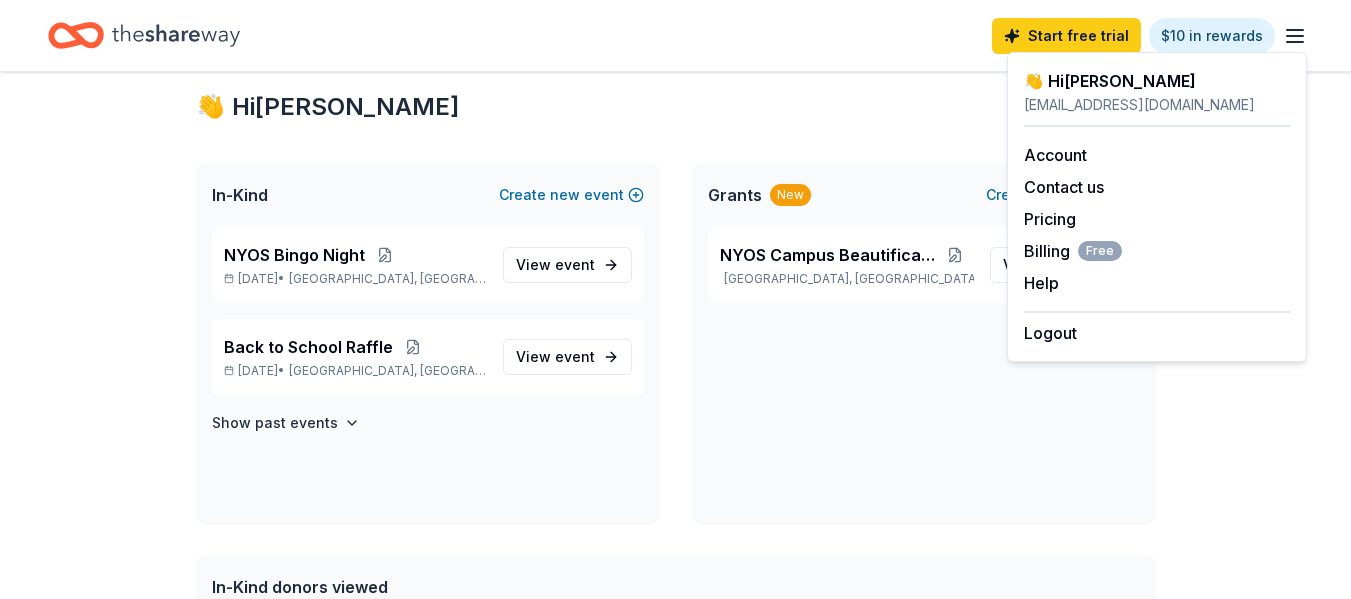 scroll, scrollTop: 400, scrollLeft: 0, axis: vertical 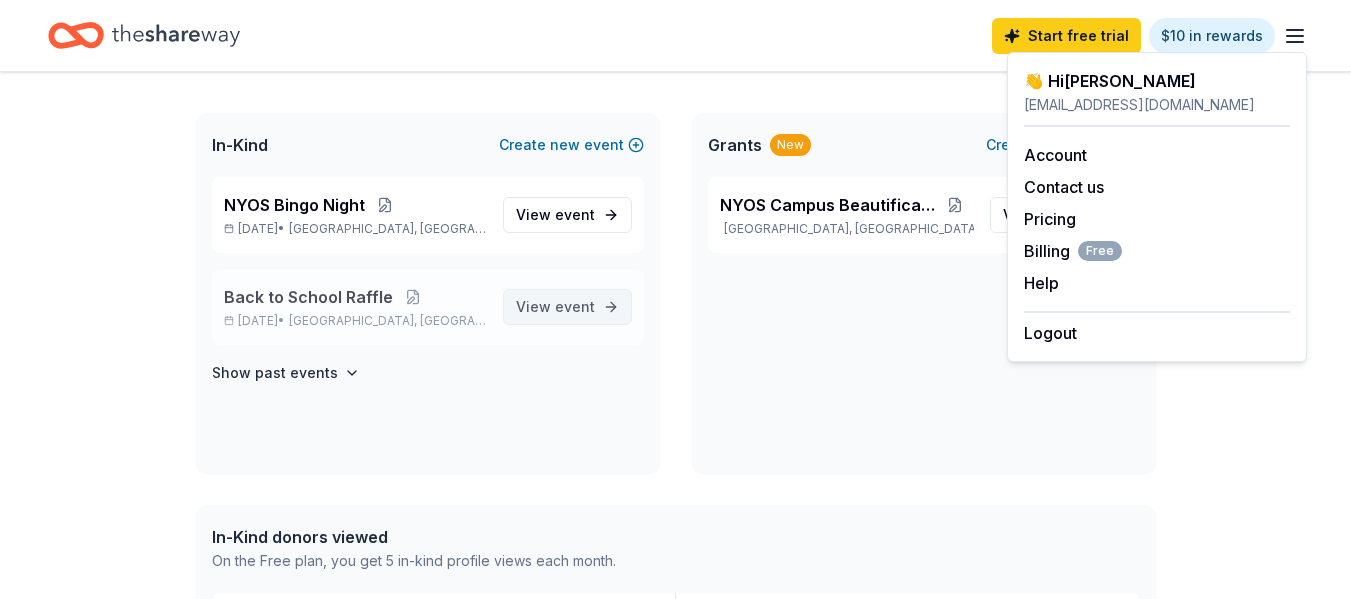 click on "View   event" at bounding box center [555, 307] 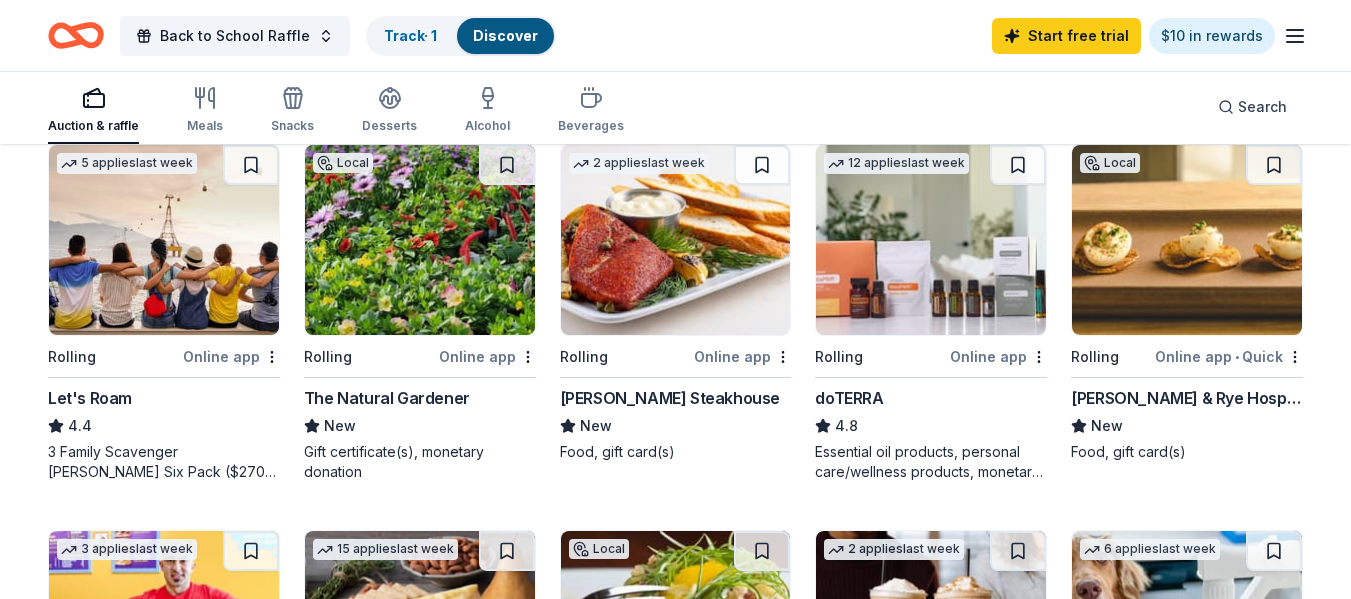 scroll, scrollTop: 615, scrollLeft: 0, axis: vertical 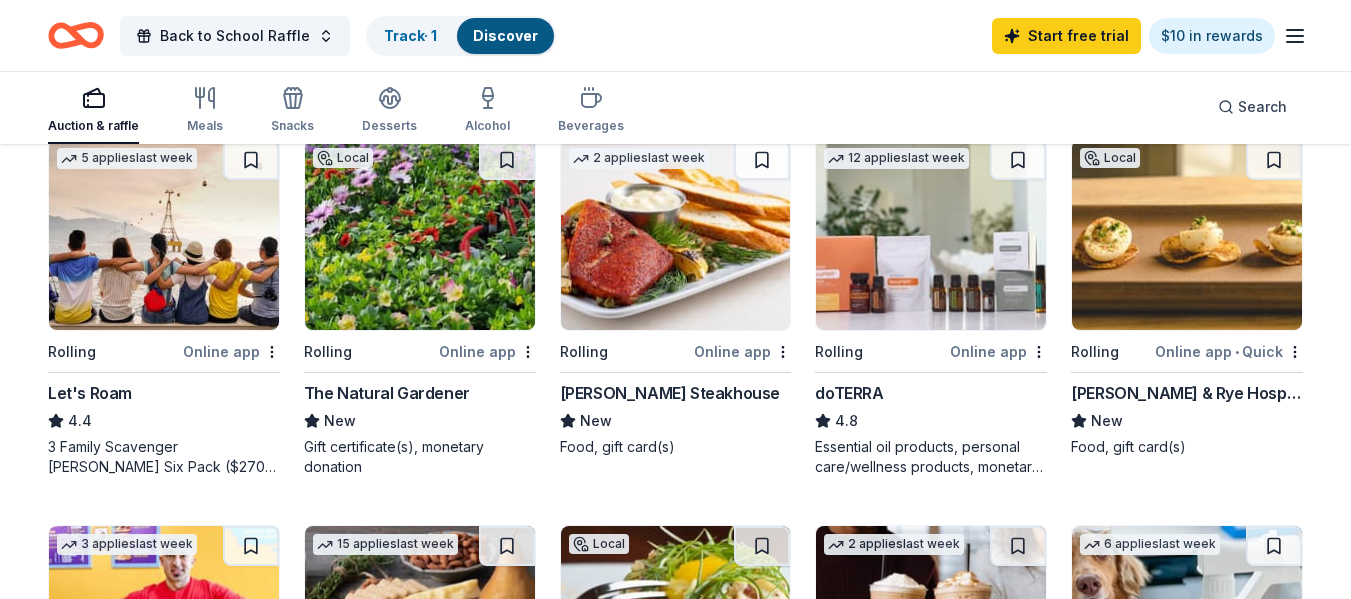click at bounding box center (931, 235) 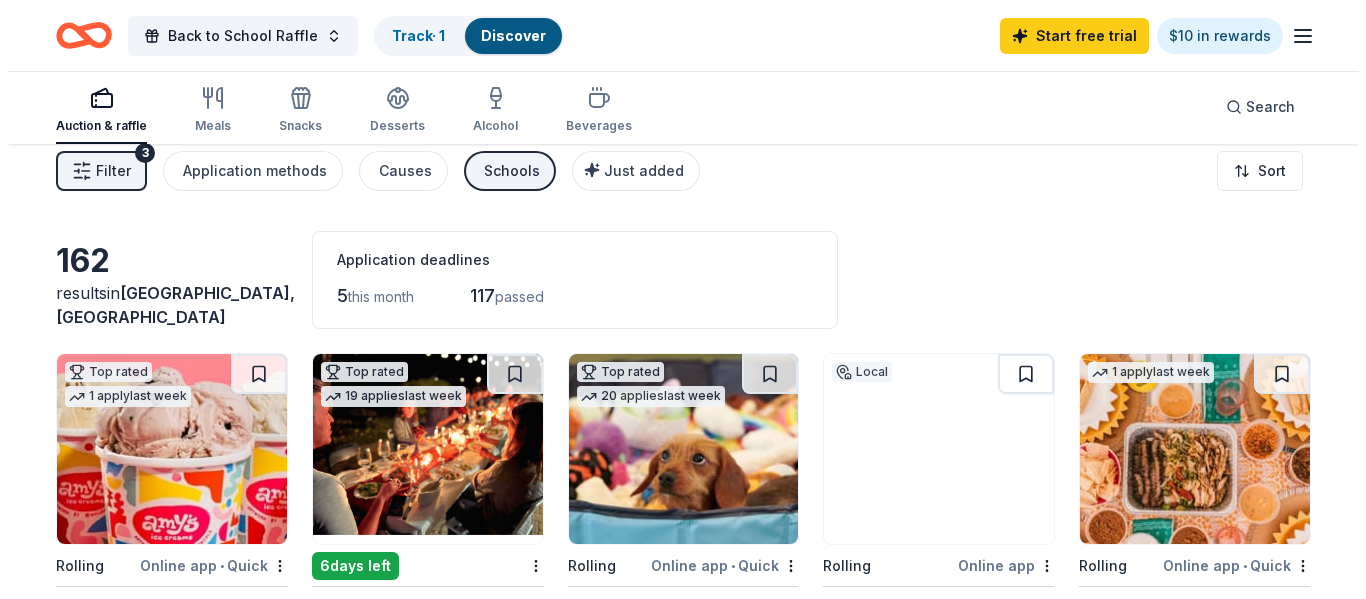 scroll, scrollTop: 0, scrollLeft: 0, axis: both 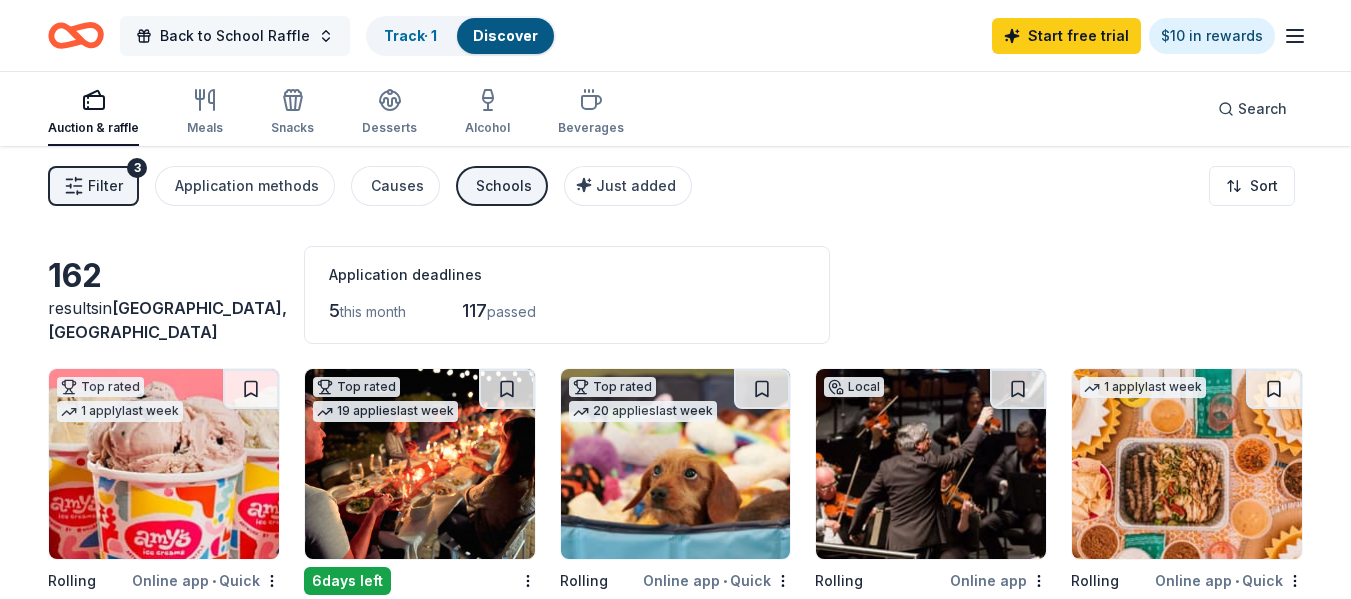 click on "Back to School Raffle" at bounding box center (235, 36) 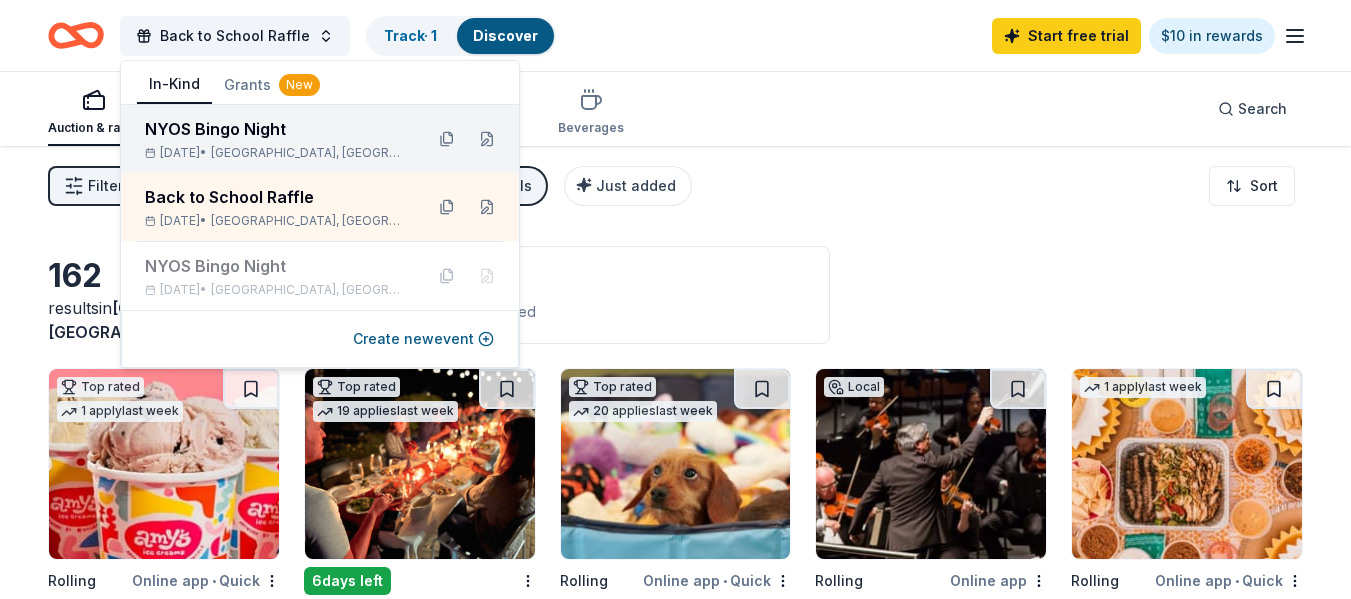 click on "NYOS Bingo Night" at bounding box center [276, 129] 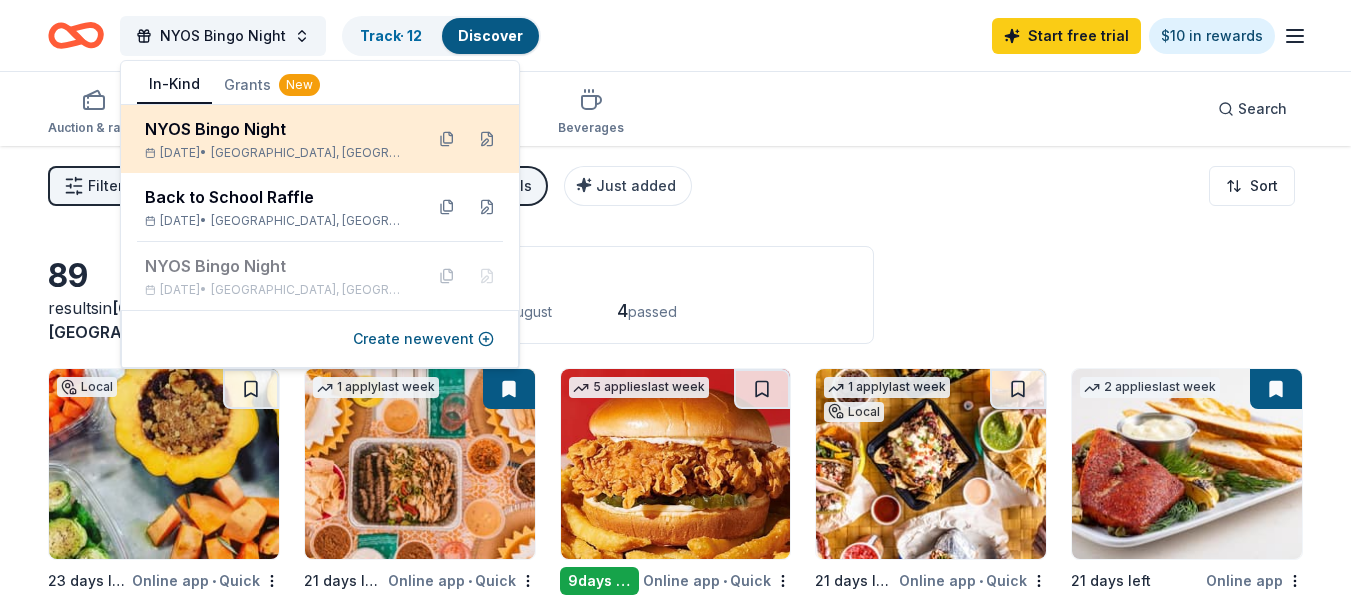 click on "NYOS Bingo Night" at bounding box center (276, 129) 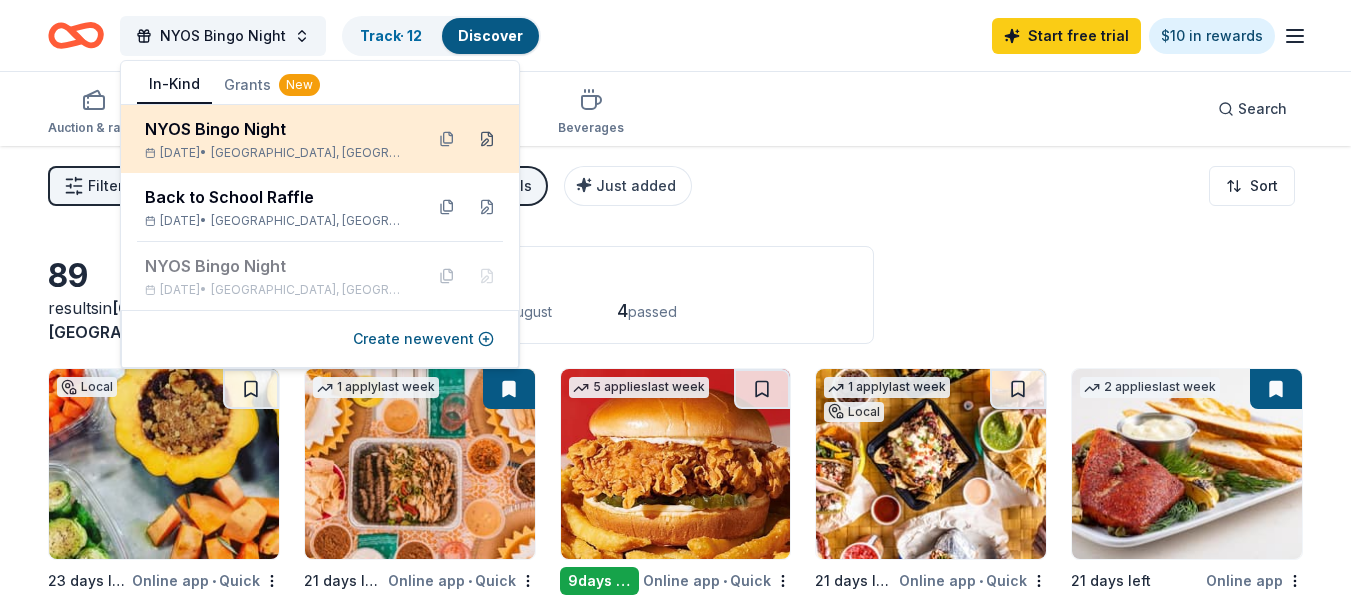 click at bounding box center [487, 139] 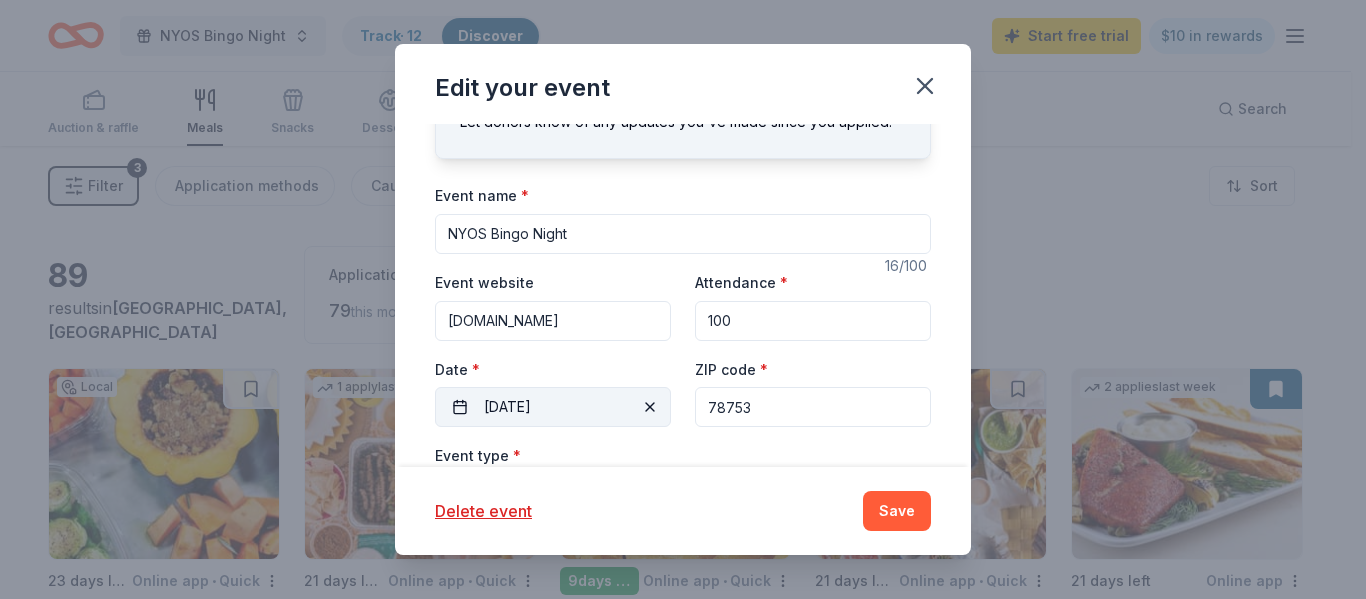 scroll, scrollTop: 100, scrollLeft: 0, axis: vertical 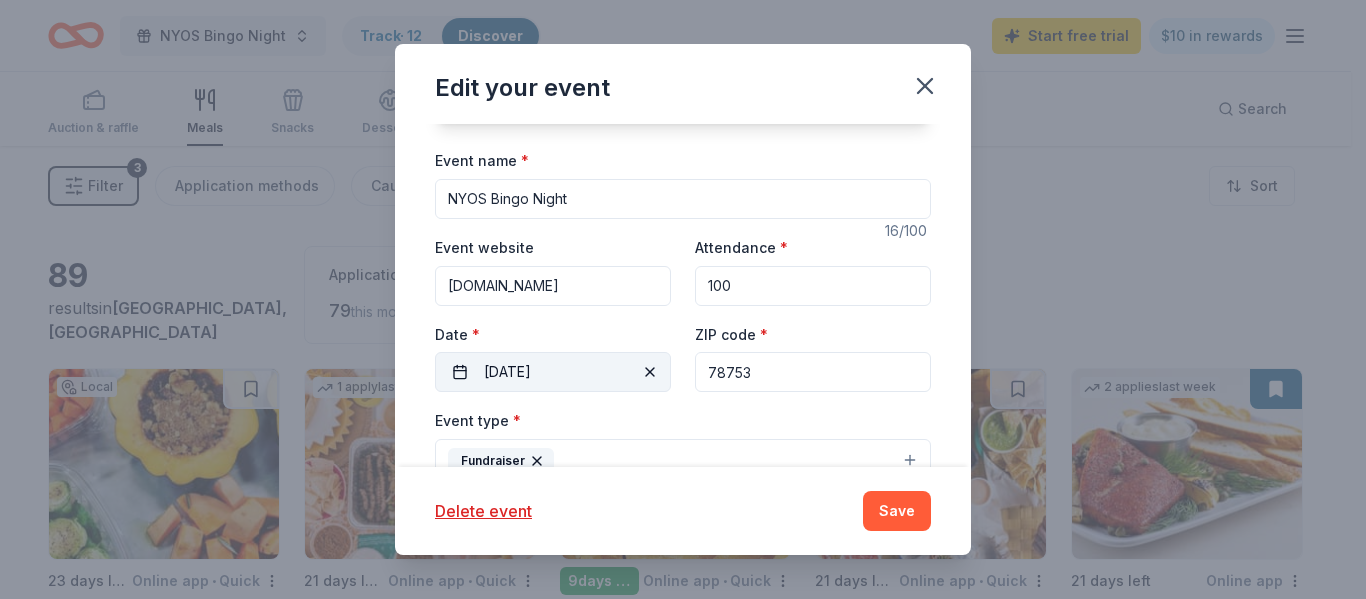 click on "08/29/2025" at bounding box center [553, 372] 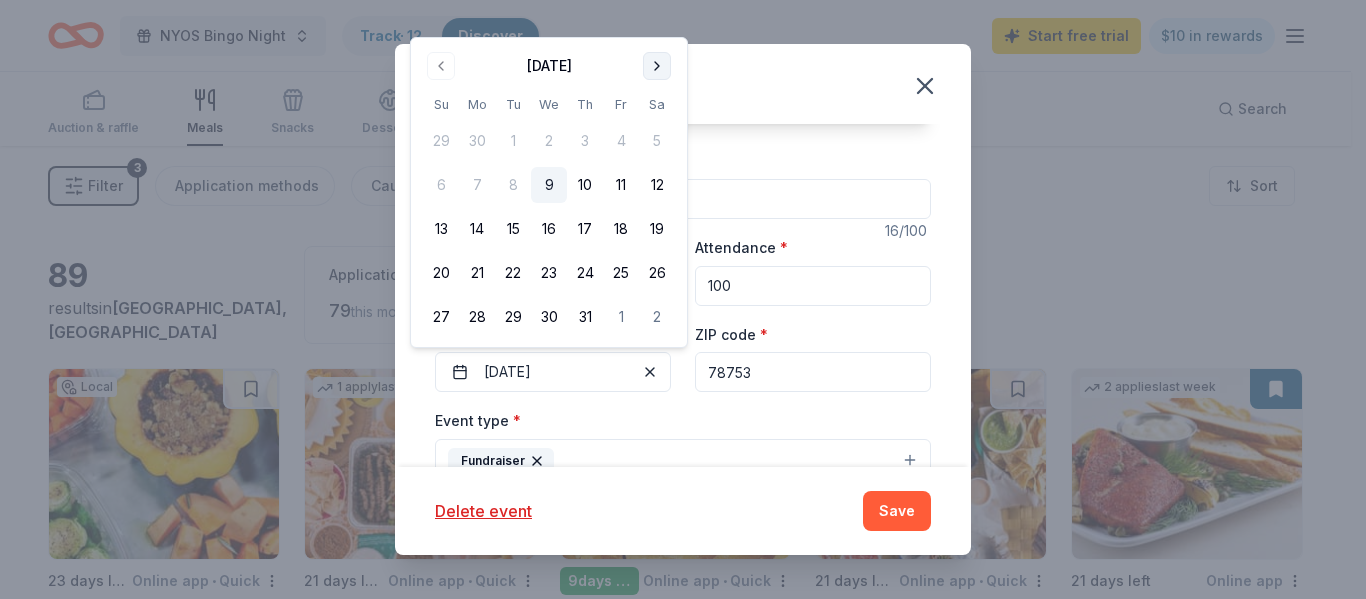 click at bounding box center (657, 66) 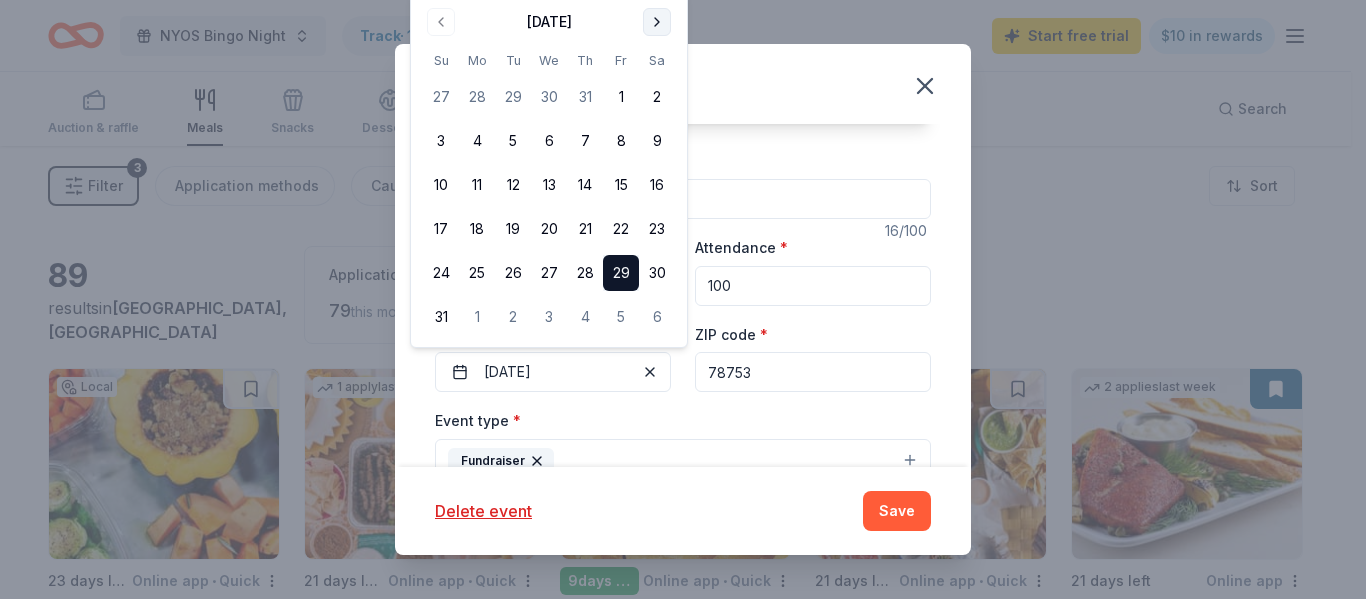 click on "27 28 29 30 31 1 2 3 4 5 6 7 8 9 10 11 12 13 14 15 16 17 18 19 20 21 22 23 24 25 26 27 28 29 30 31 1 2 3 4 5 6" at bounding box center [549, 203] 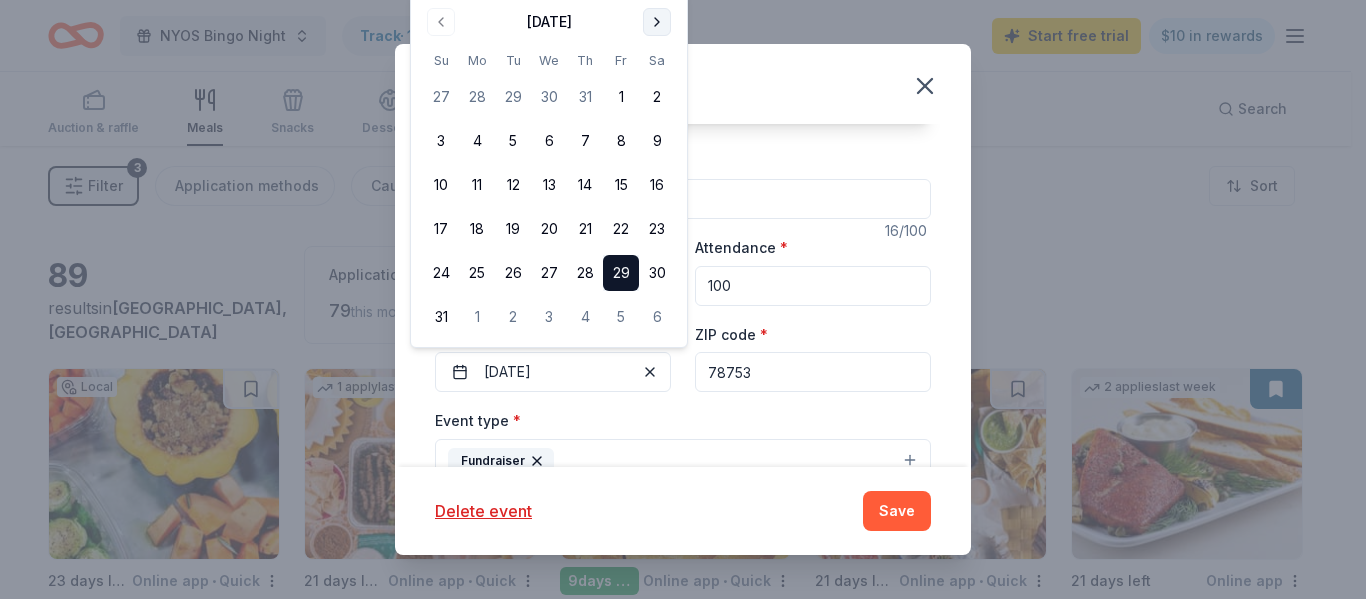 click at bounding box center [657, 22] 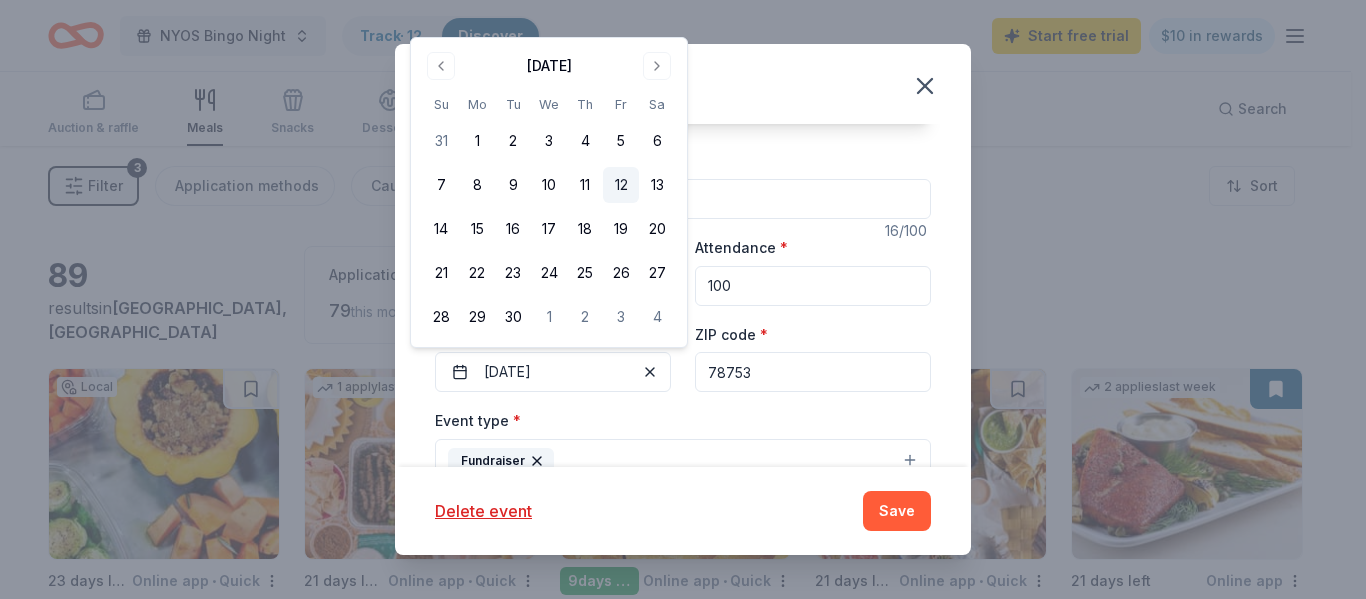 click on "12" at bounding box center [621, 185] 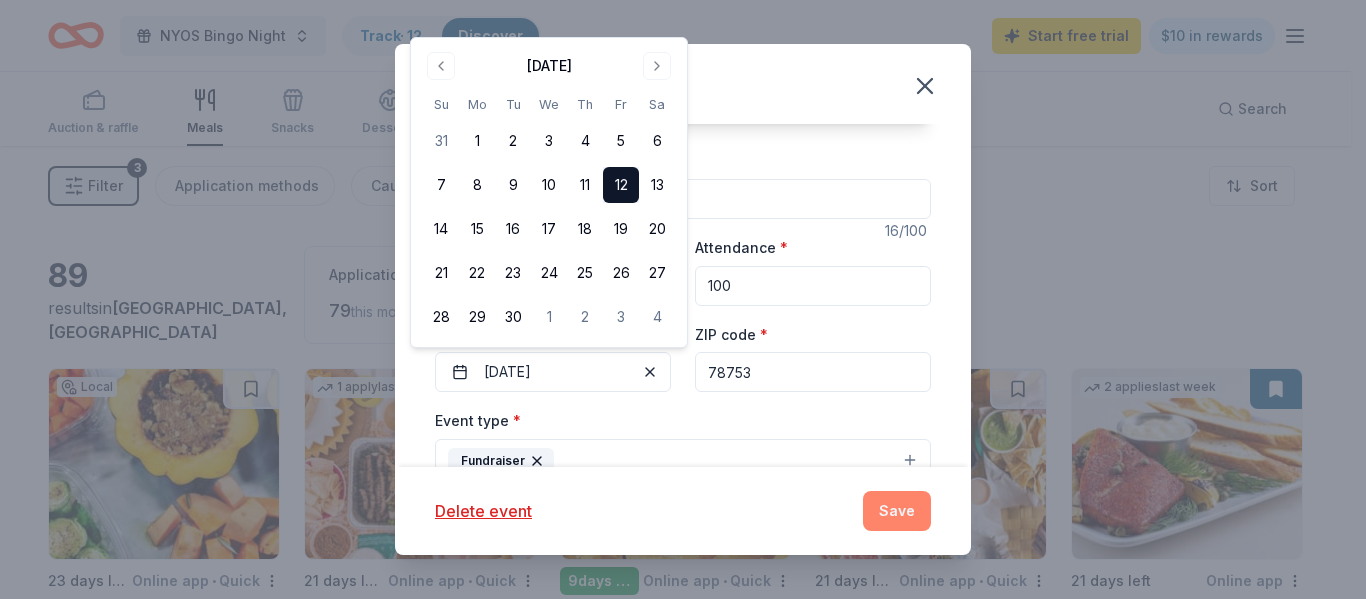 click on "Save" at bounding box center [897, 511] 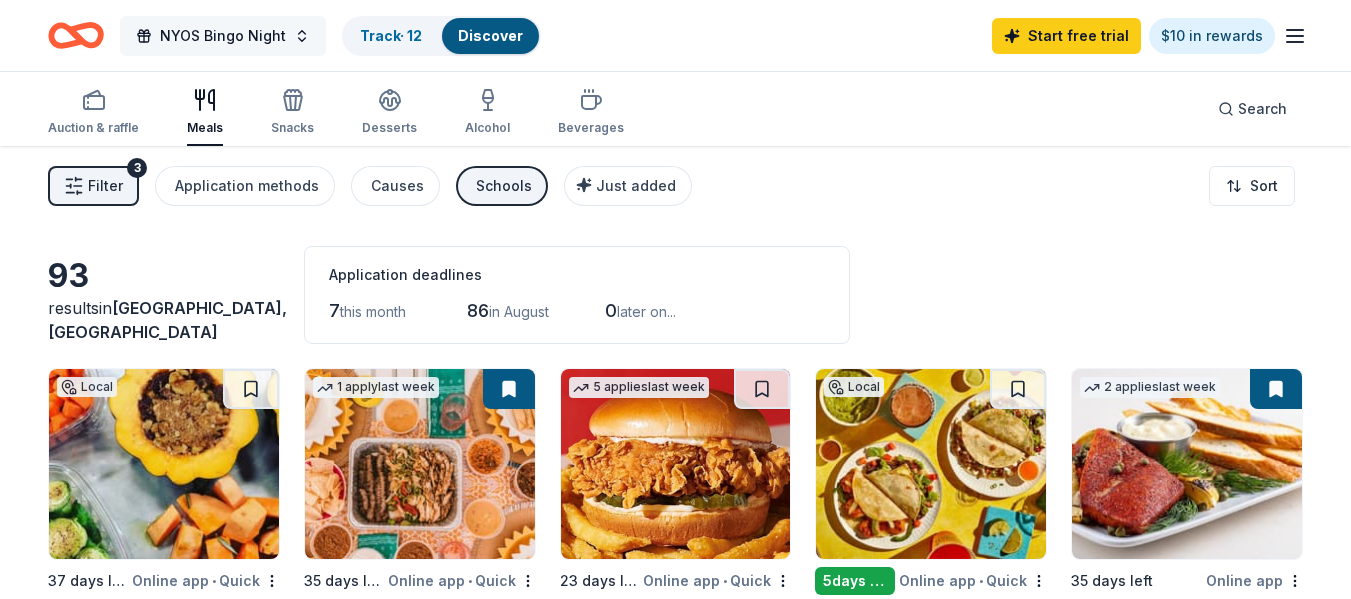 click on "NYOS Bingo Night" at bounding box center [223, 36] 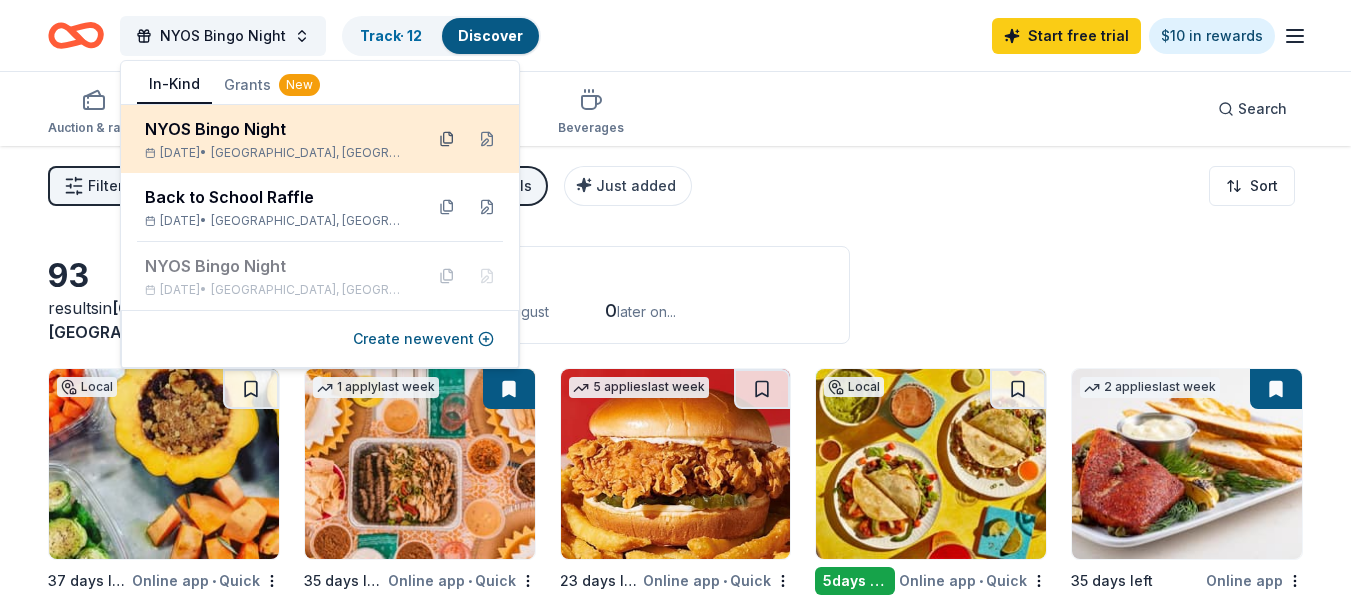 click at bounding box center (447, 139) 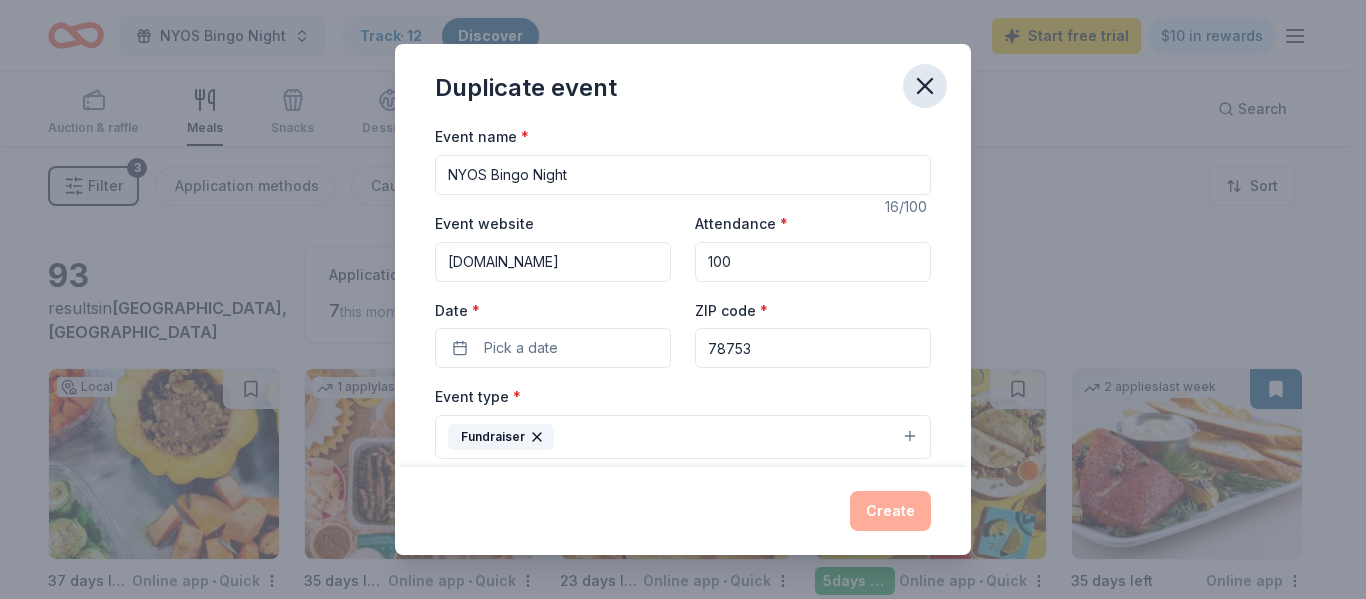 click 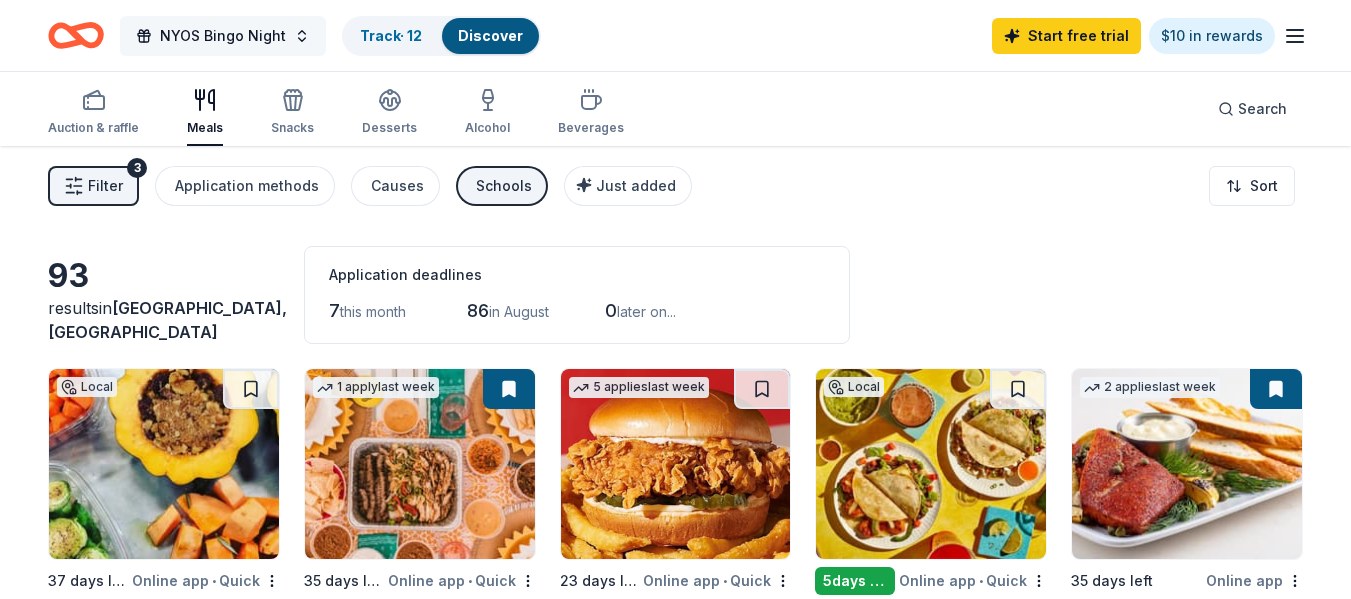 click on "NYOS Bingo Night" at bounding box center (223, 36) 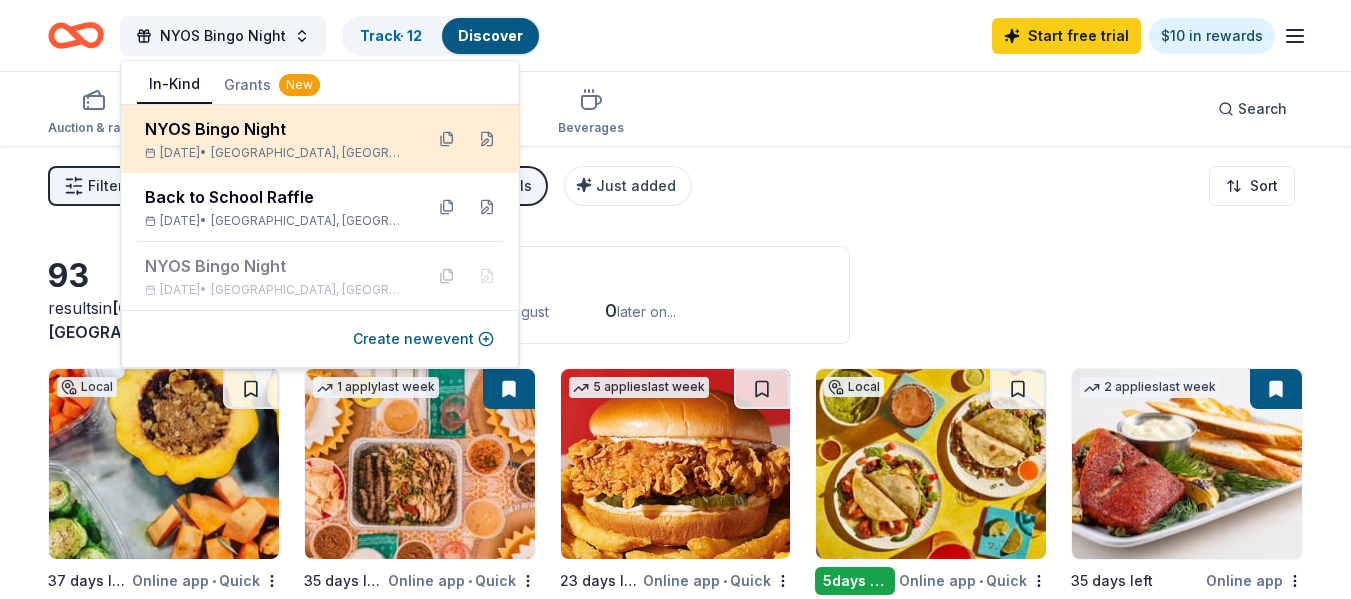 click on "Sep 12, 2025  •  Austin, TX" at bounding box center (276, 153) 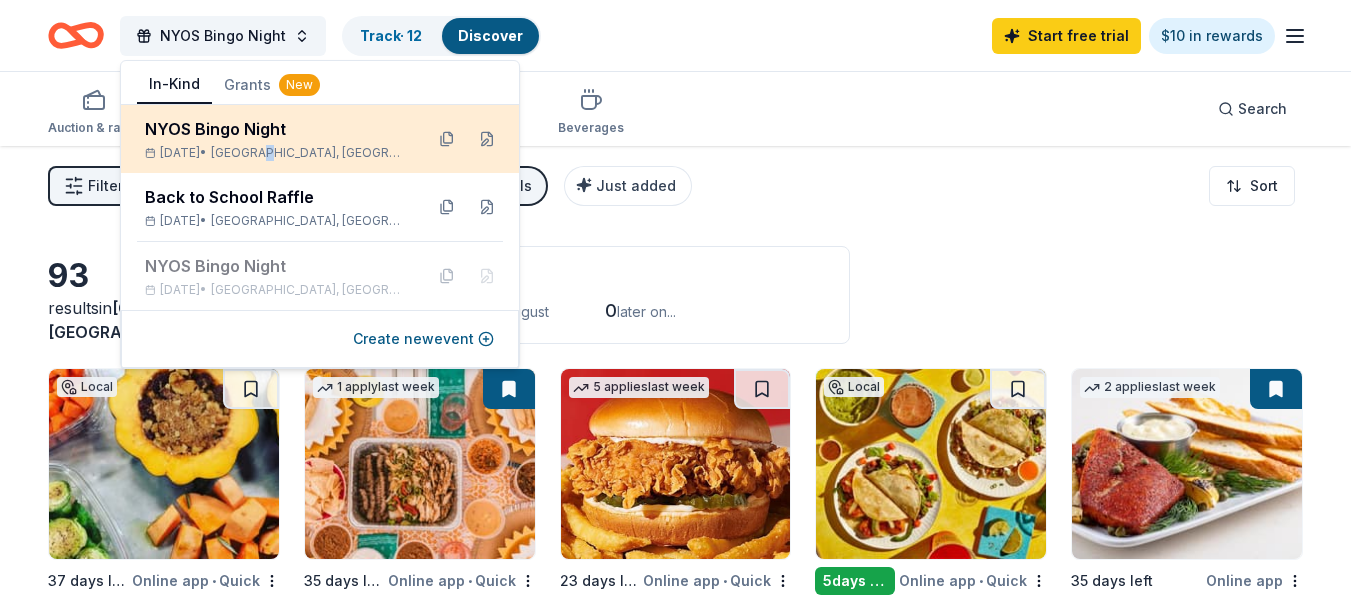 click on "Austin, TX" at bounding box center [309, 153] 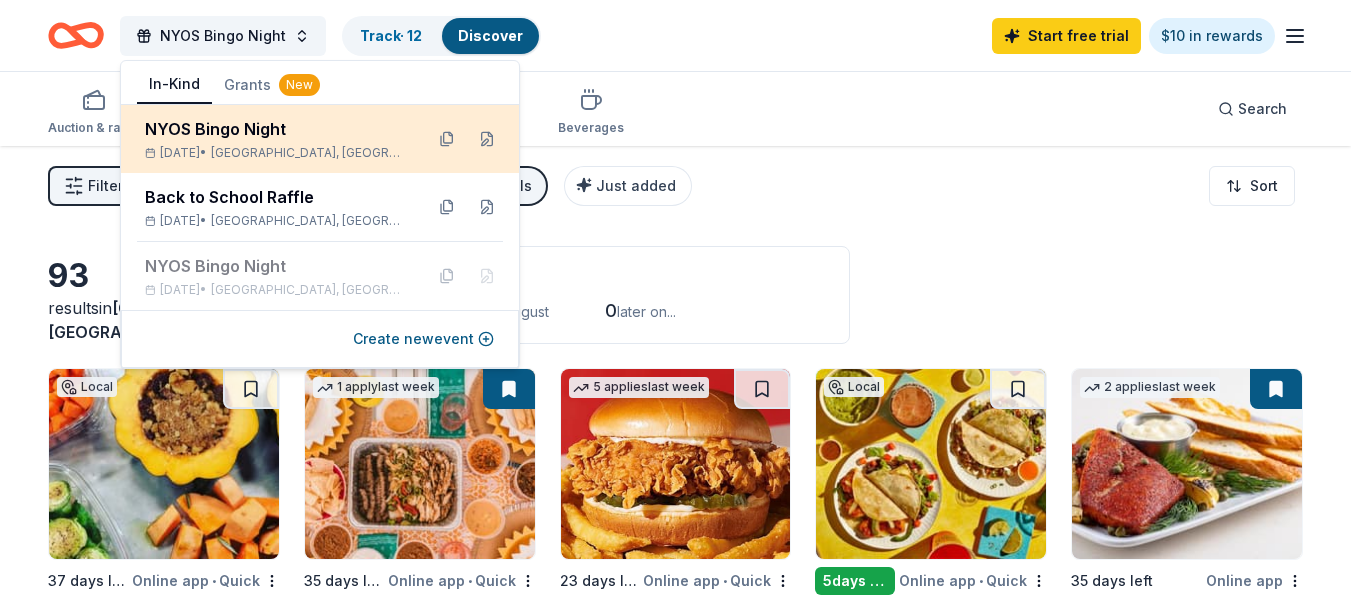 click on "NYOS Bingo Night" at bounding box center [276, 129] 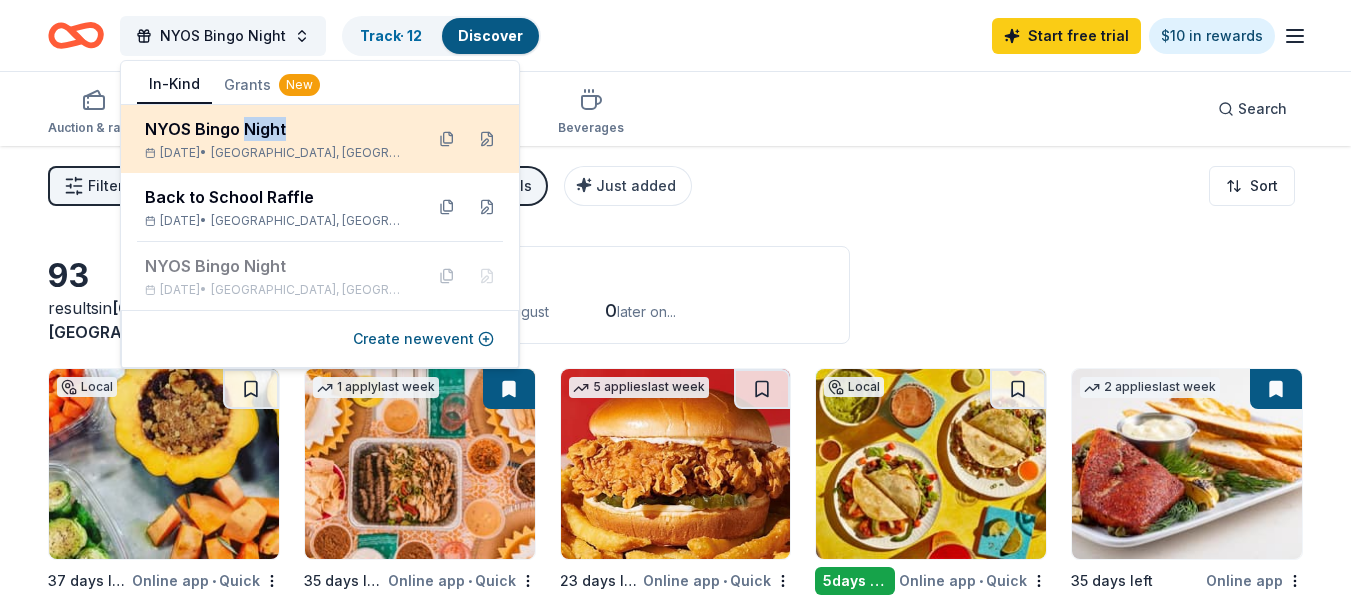 click on "NYOS Bingo Night" at bounding box center (276, 129) 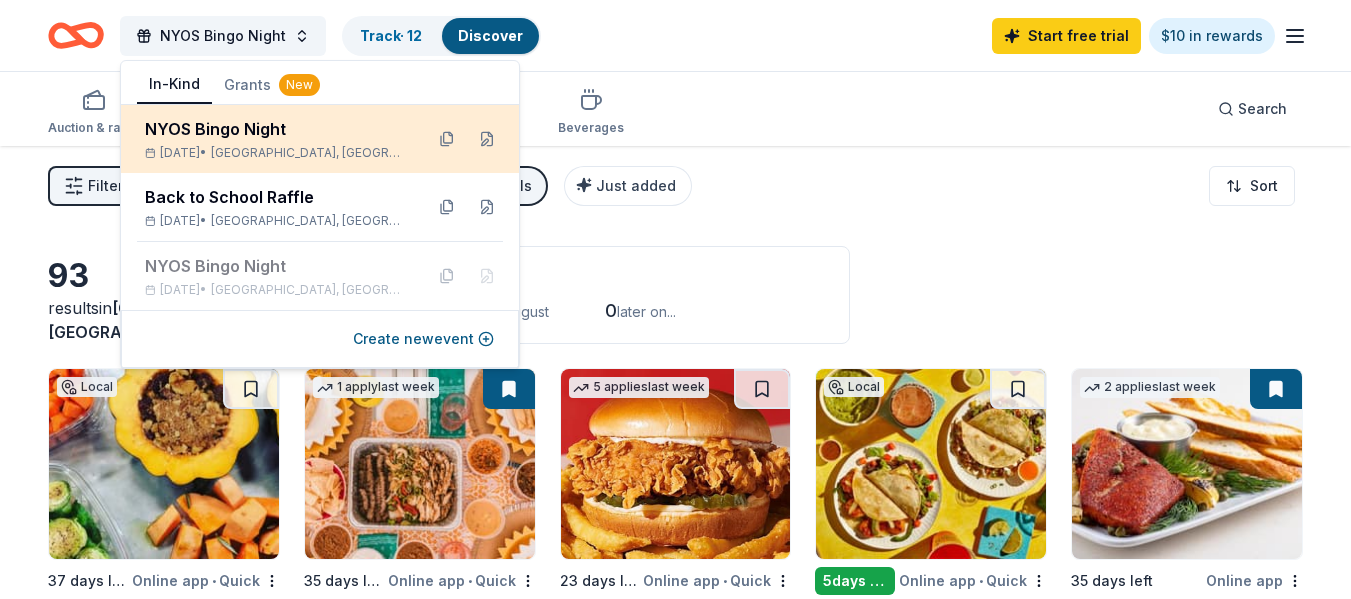 click on "NYOS Bingo Night" at bounding box center [276, 129] 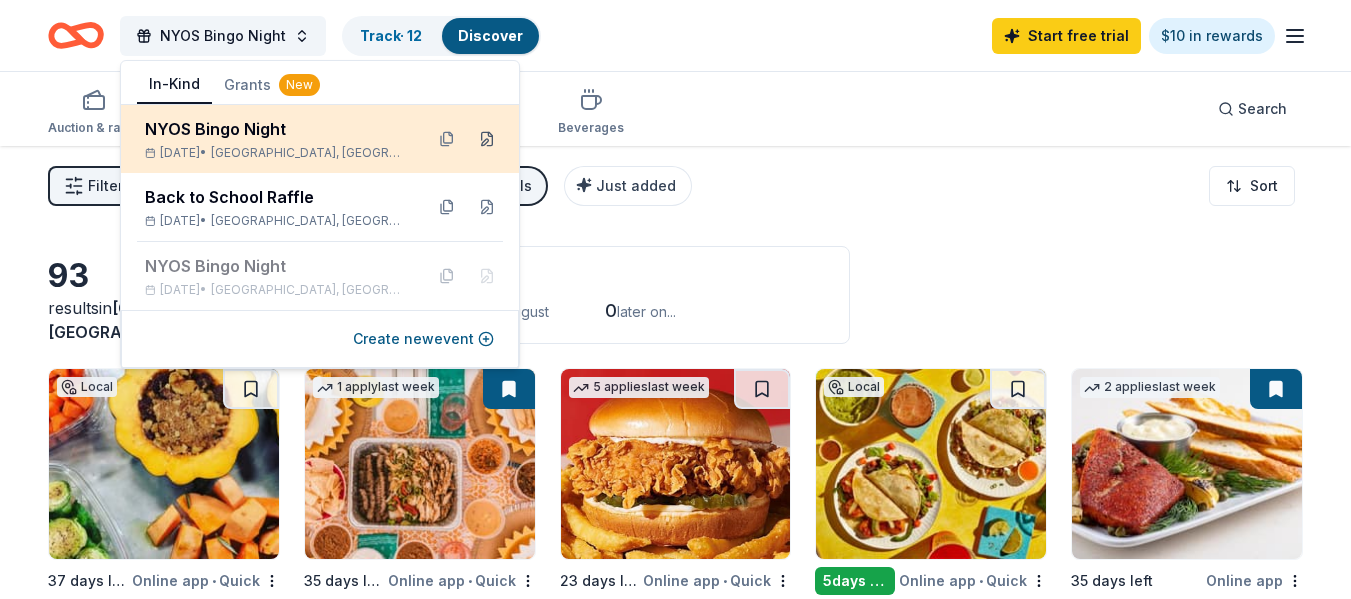 click at bounding box center (487, 139) 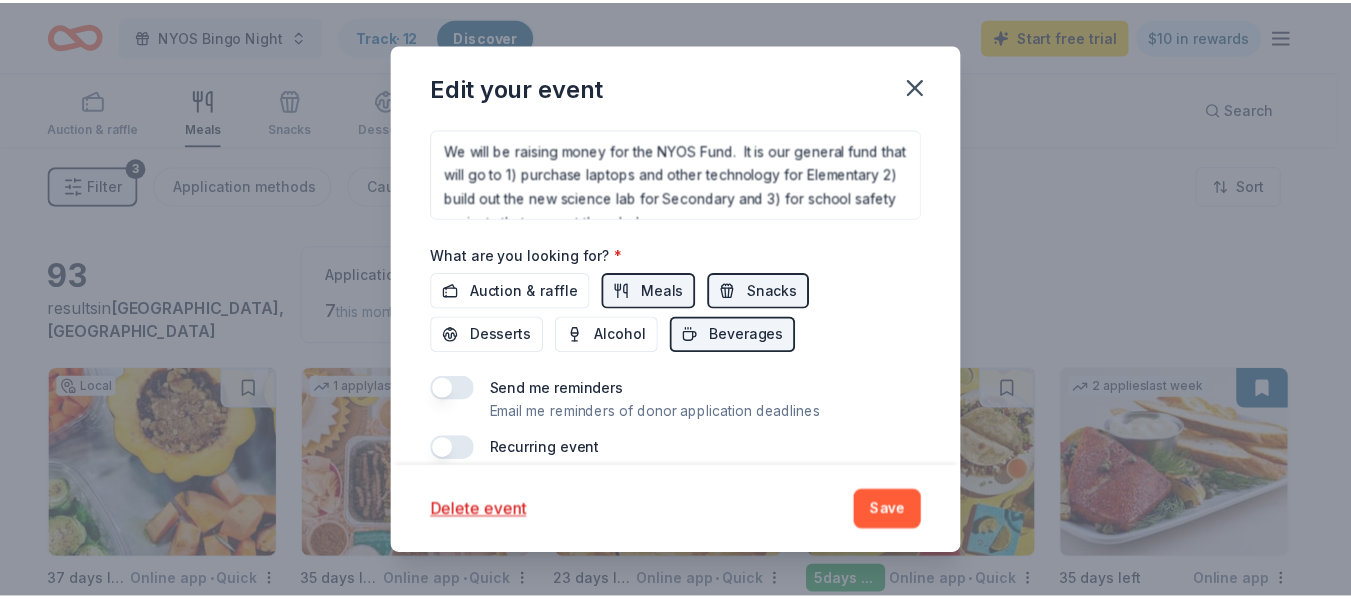 scroll, scrollTop: 775, scrollLeft: 0, axis: vertical 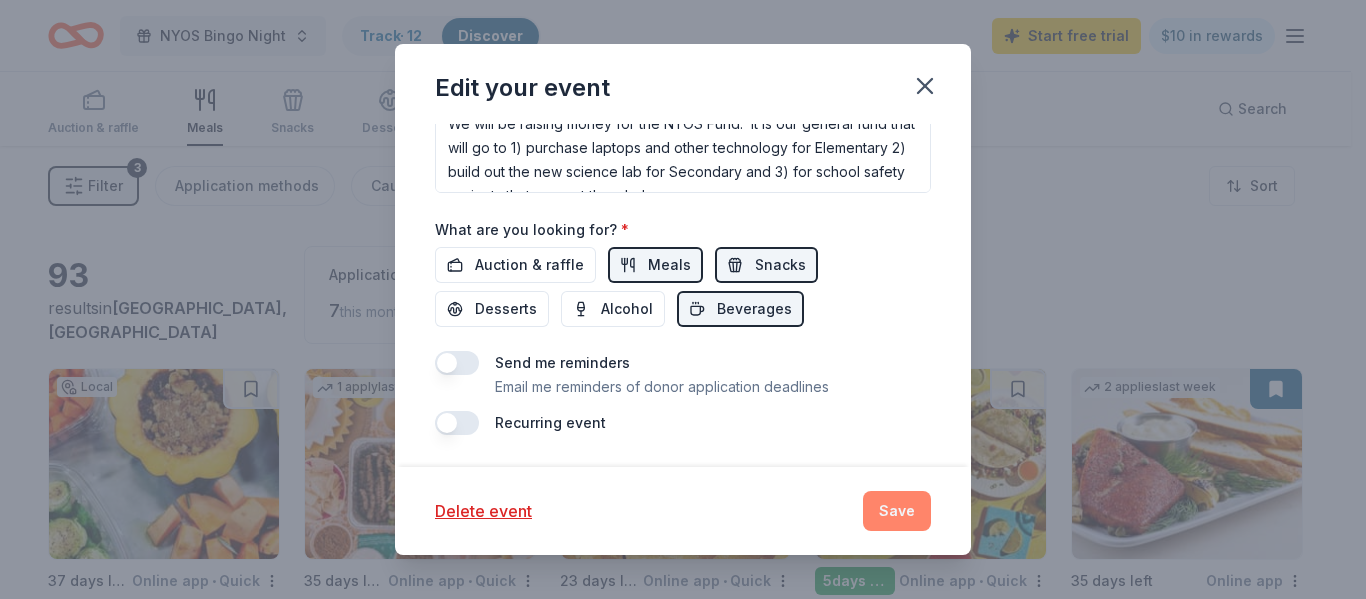 click on "Save" at bounding box center (897, 511) 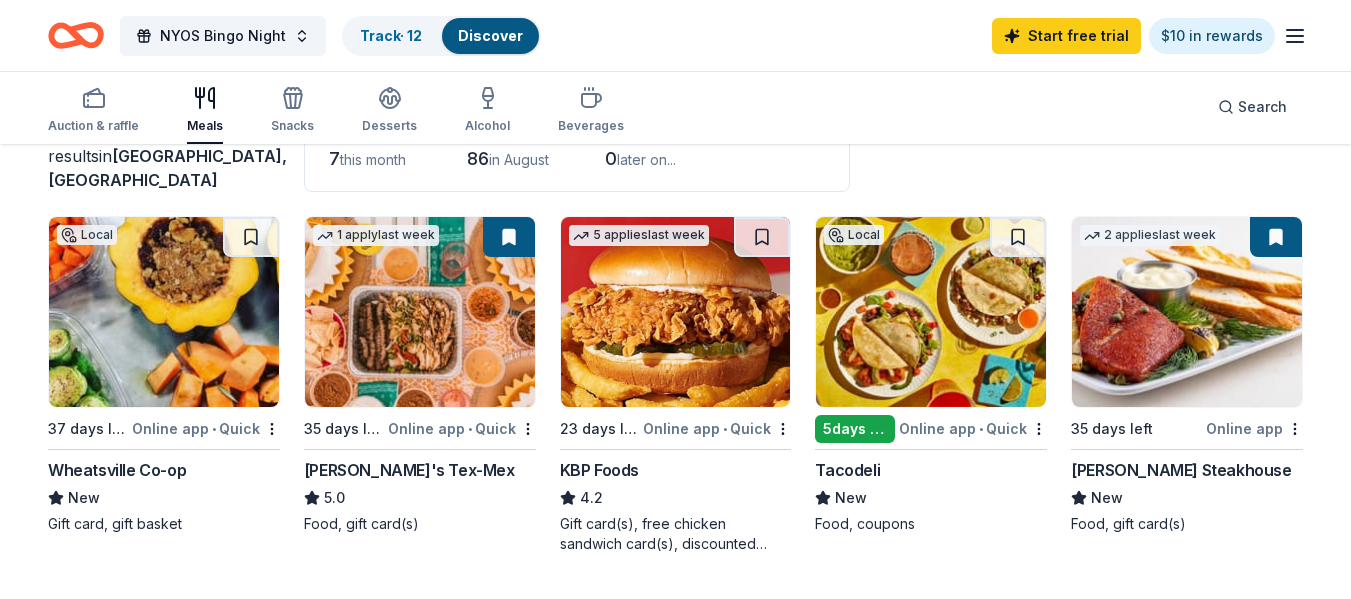 scroll, scrollTop: 0, scrollLeft: 0, axis: both 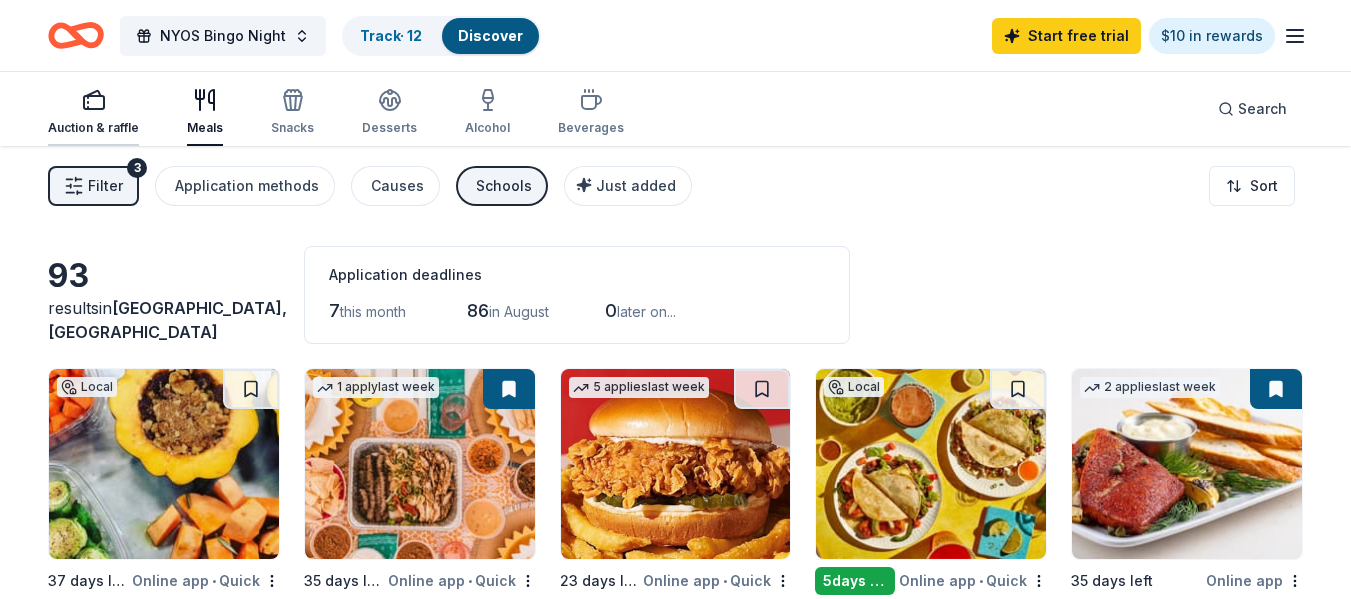 click 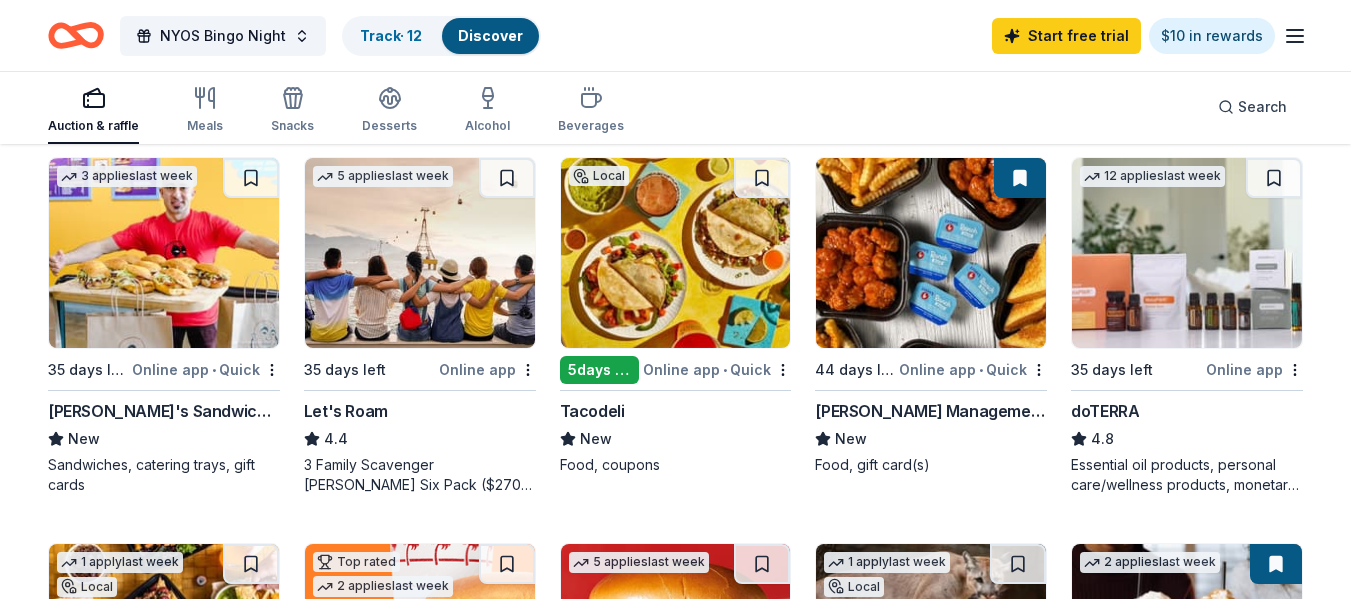 scroll, scrollTop: 1100, scrollLeft: 0, axis: vertical 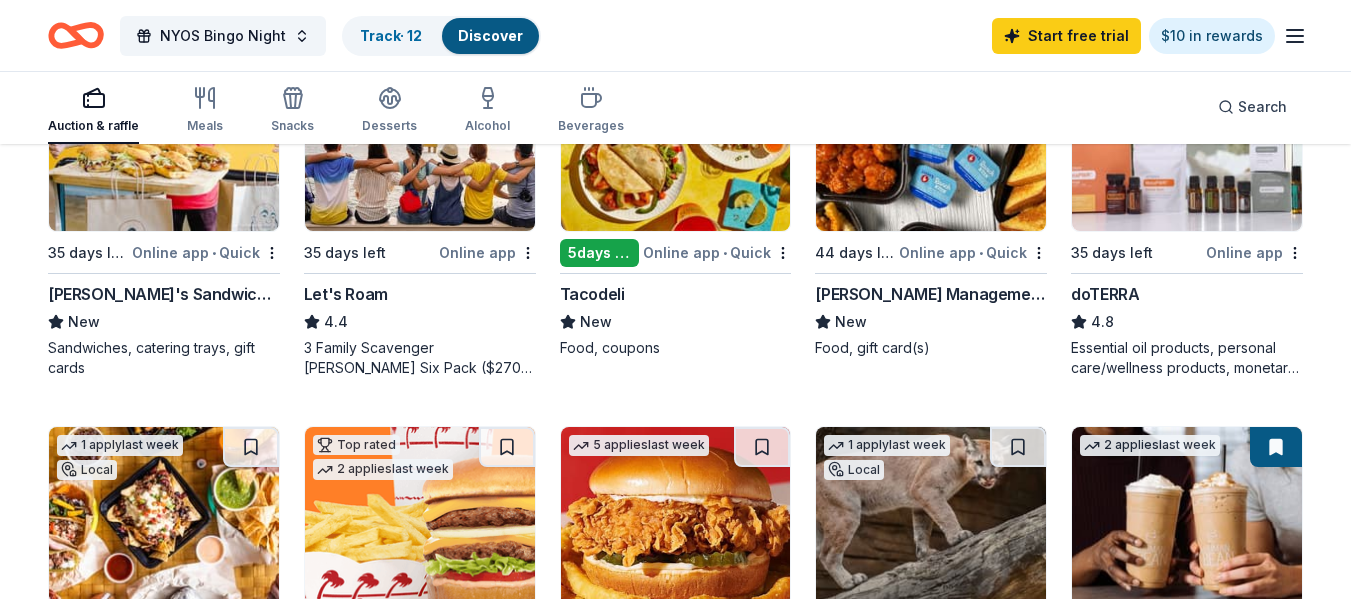 click at bounding box center [1187, 136] 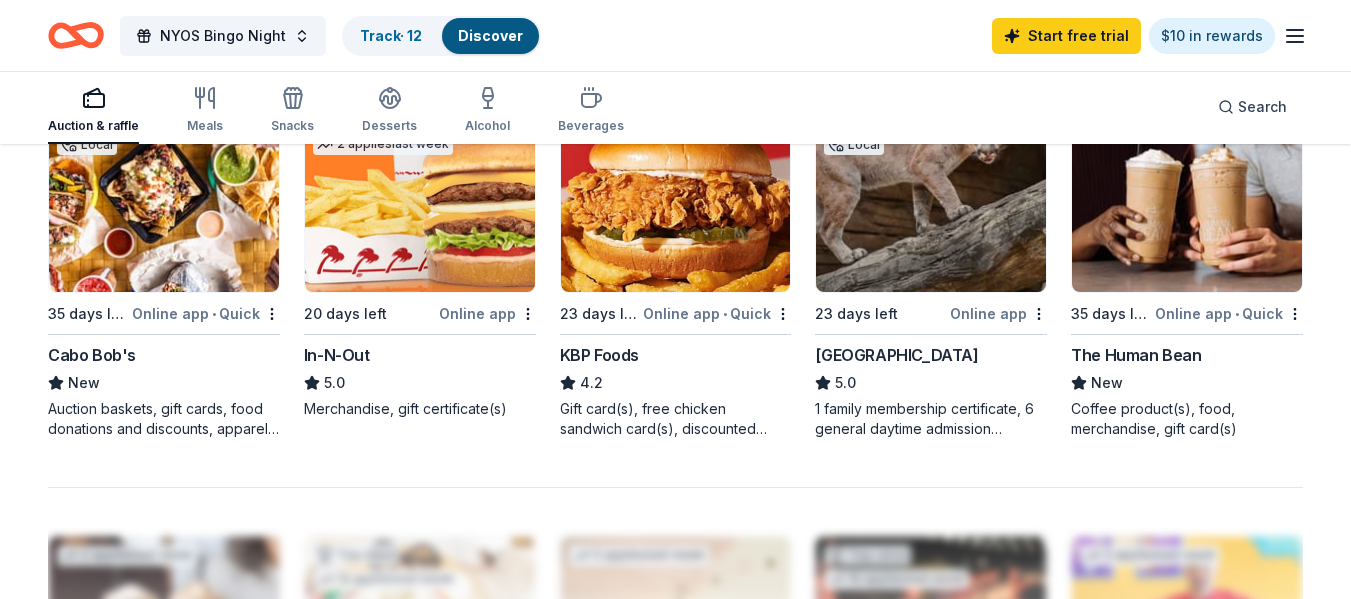 scroll, scrollTop: 1400, scrollLeft: 0, axis: vertical 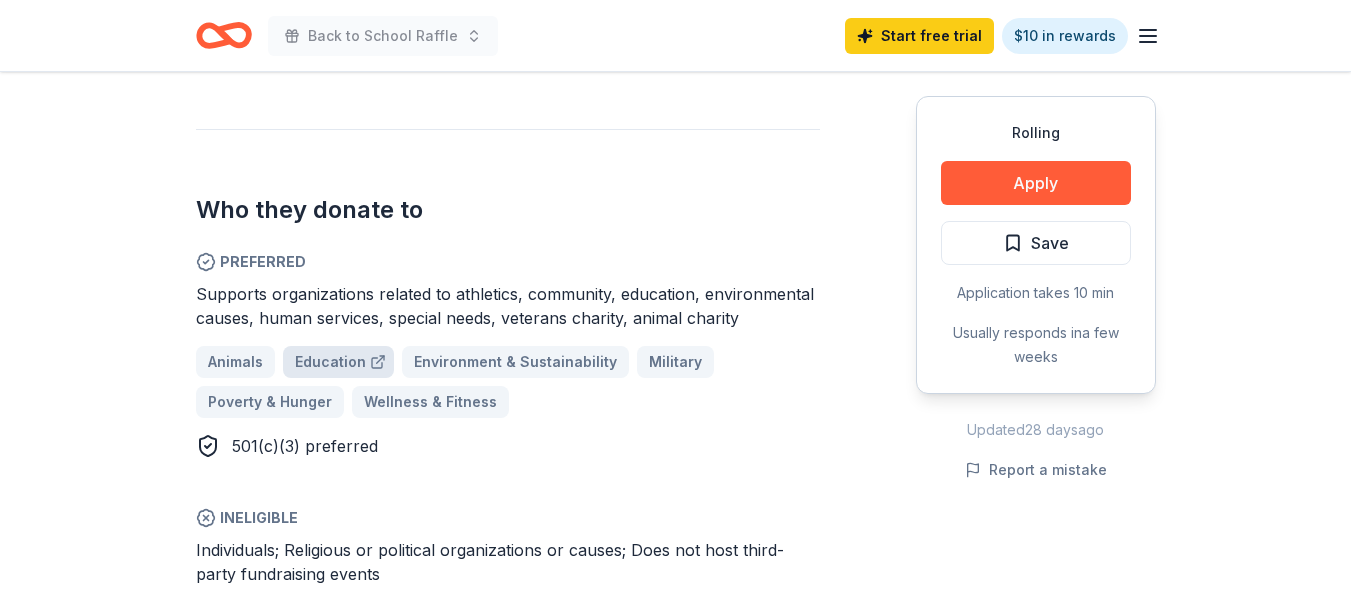 click on "Education" at bounding box center (330, 362) 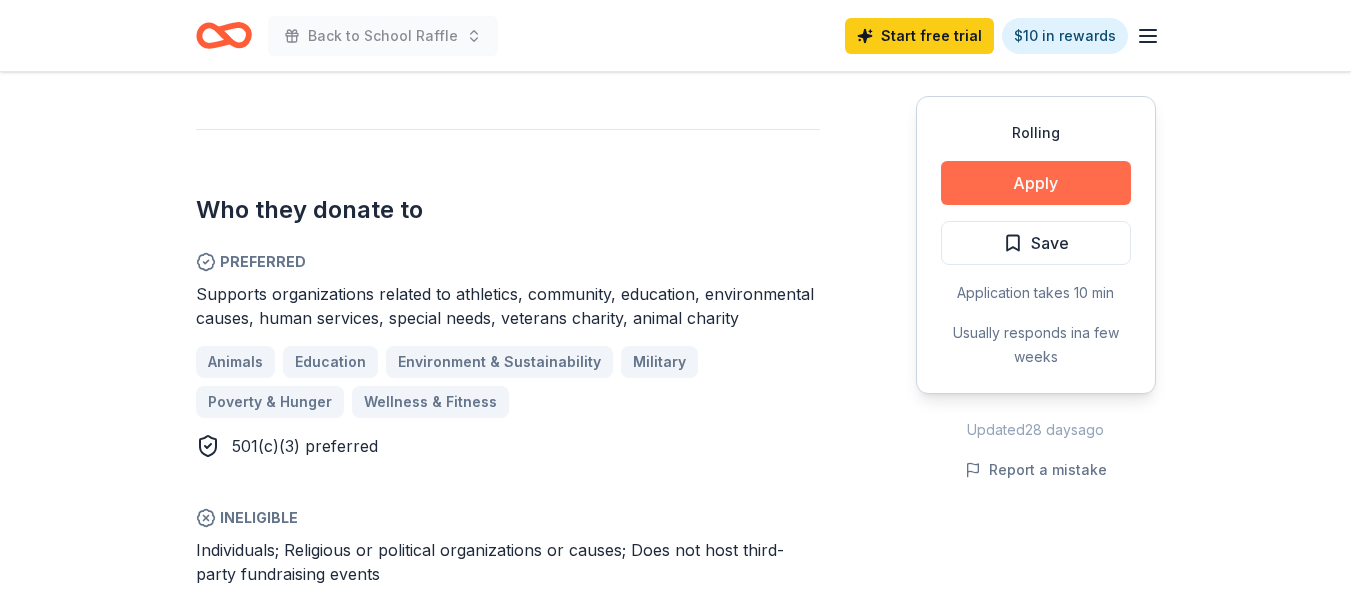 click on "Apply" at bounding box center (1036, 183) 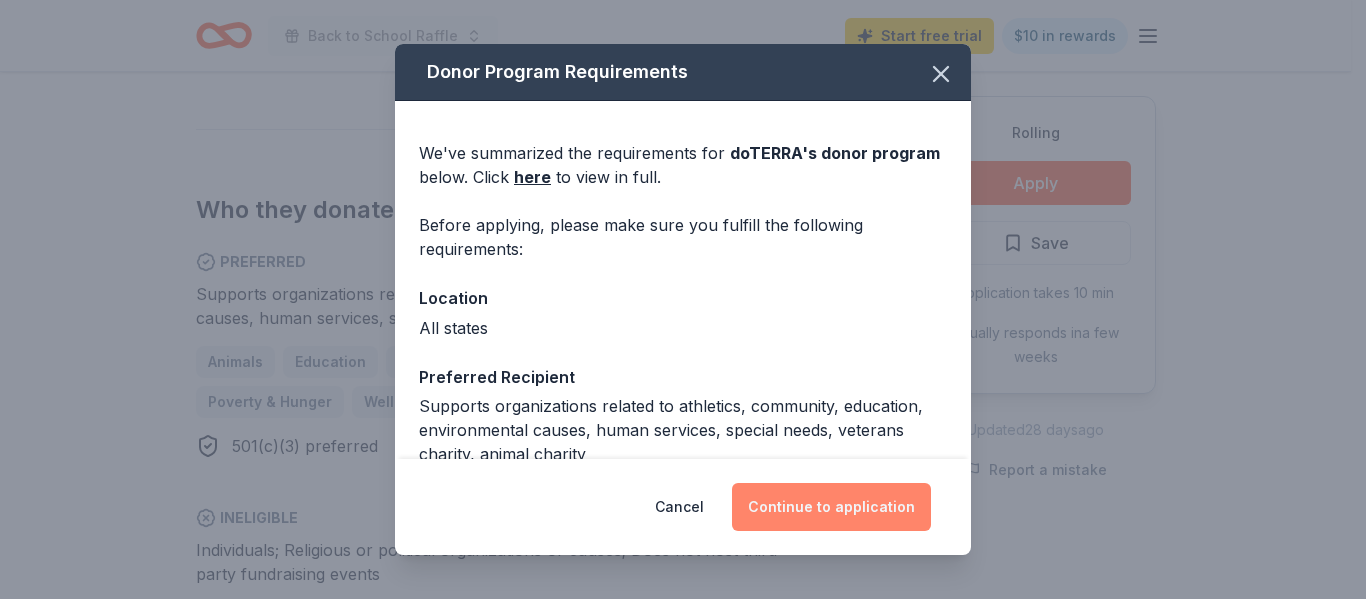 click on "Continue to application" at bounding box center [831, 507] 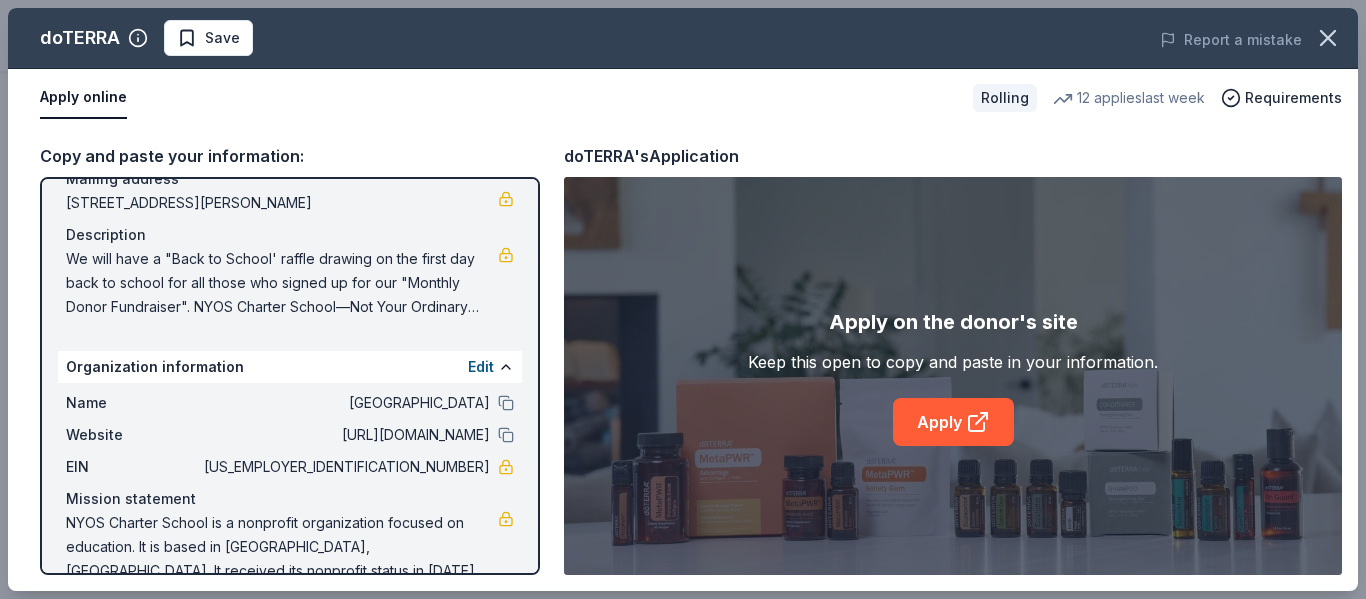scroll, scrollTop: 198, scrollLeft: 0, axis: vertical 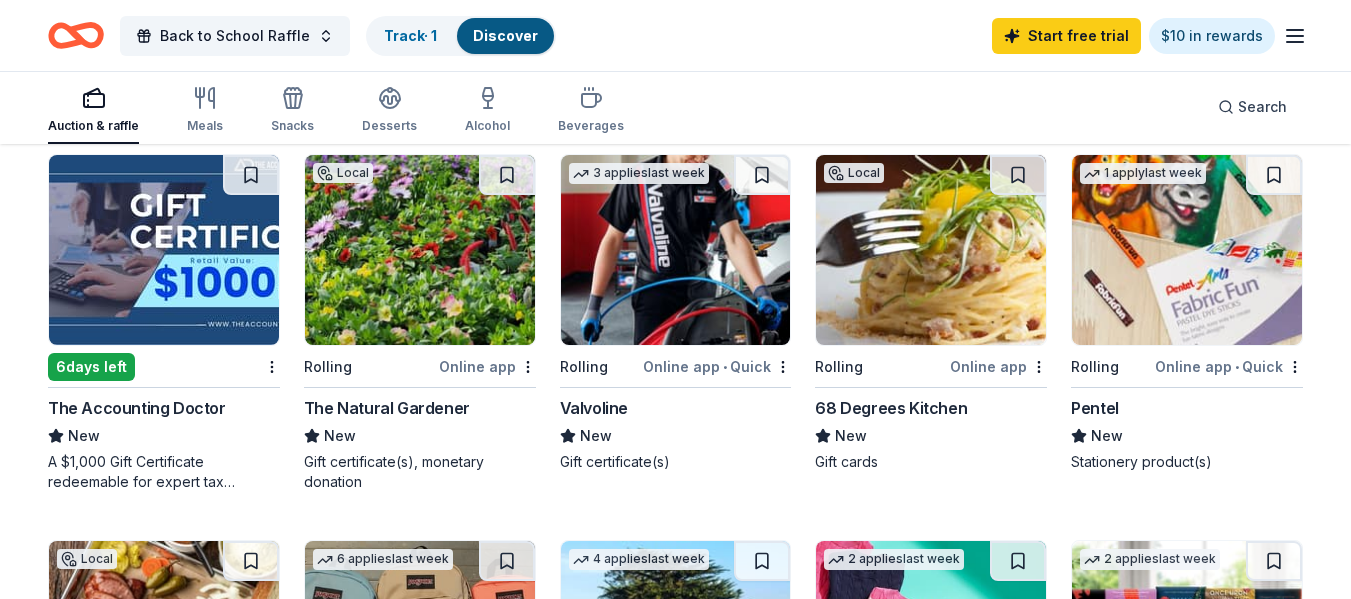 click at bounding box center (164, 250) 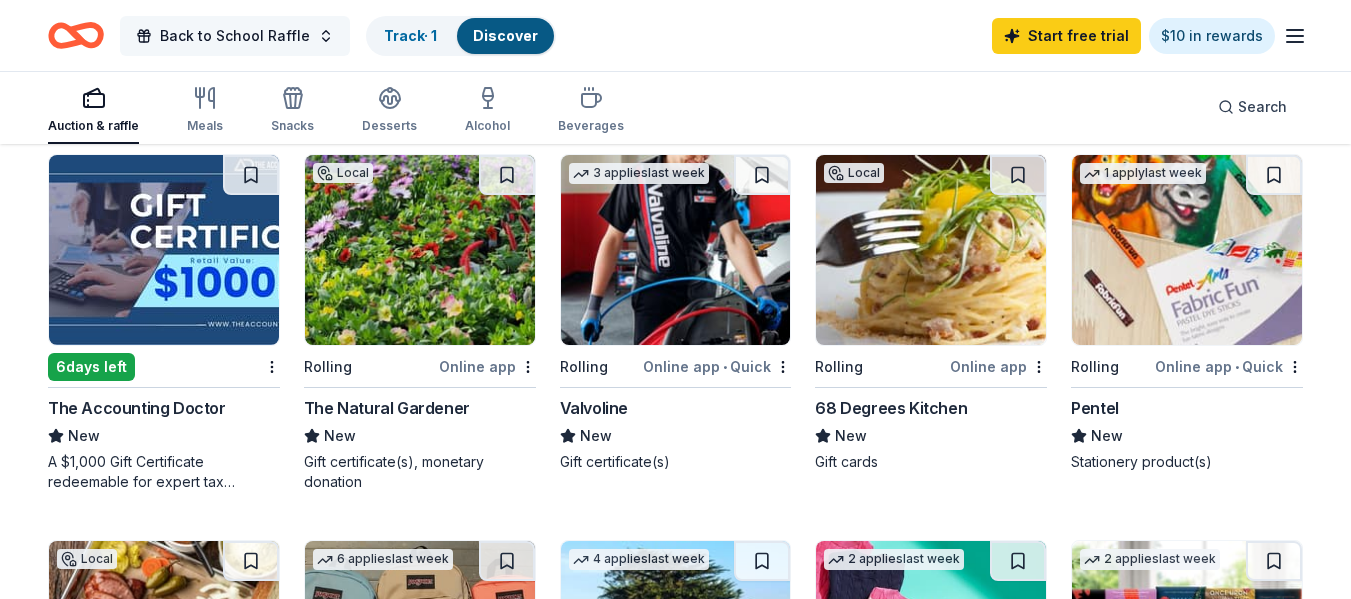 click on "Back to School Raffle" at bounding box center (235, 36) 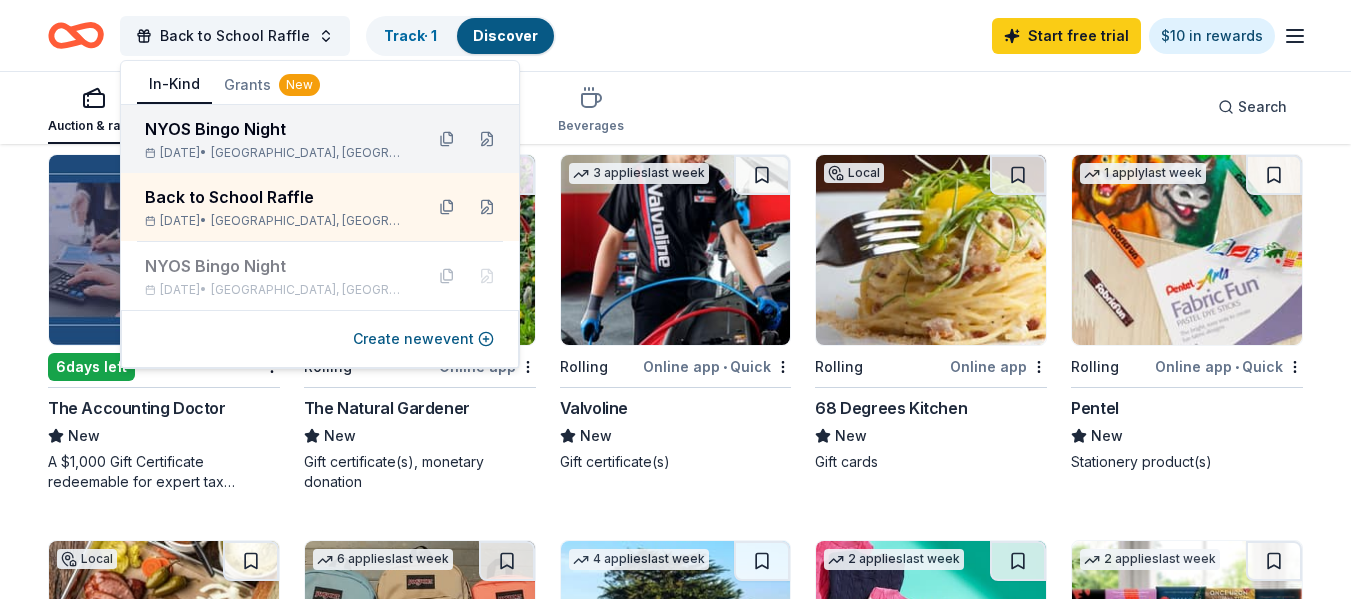click on "NYOS Bingo Night" at bounding box center [276, 129] 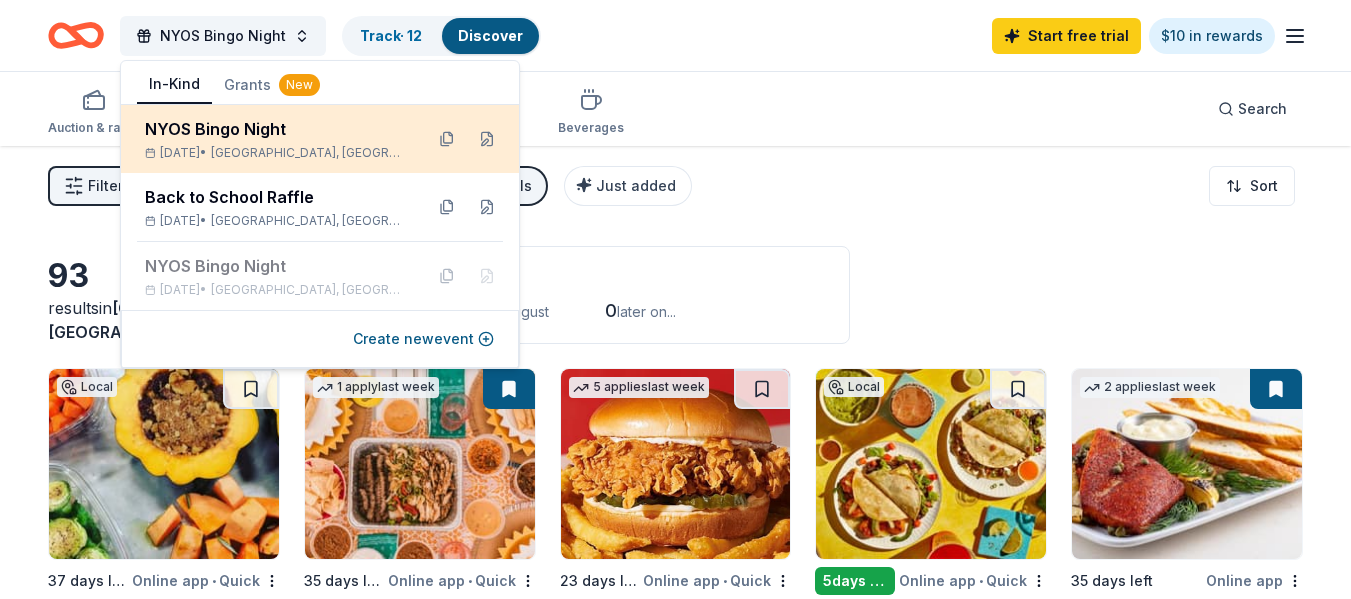 click on "NYOS Bingo Night" at bounding box center [276, 129] 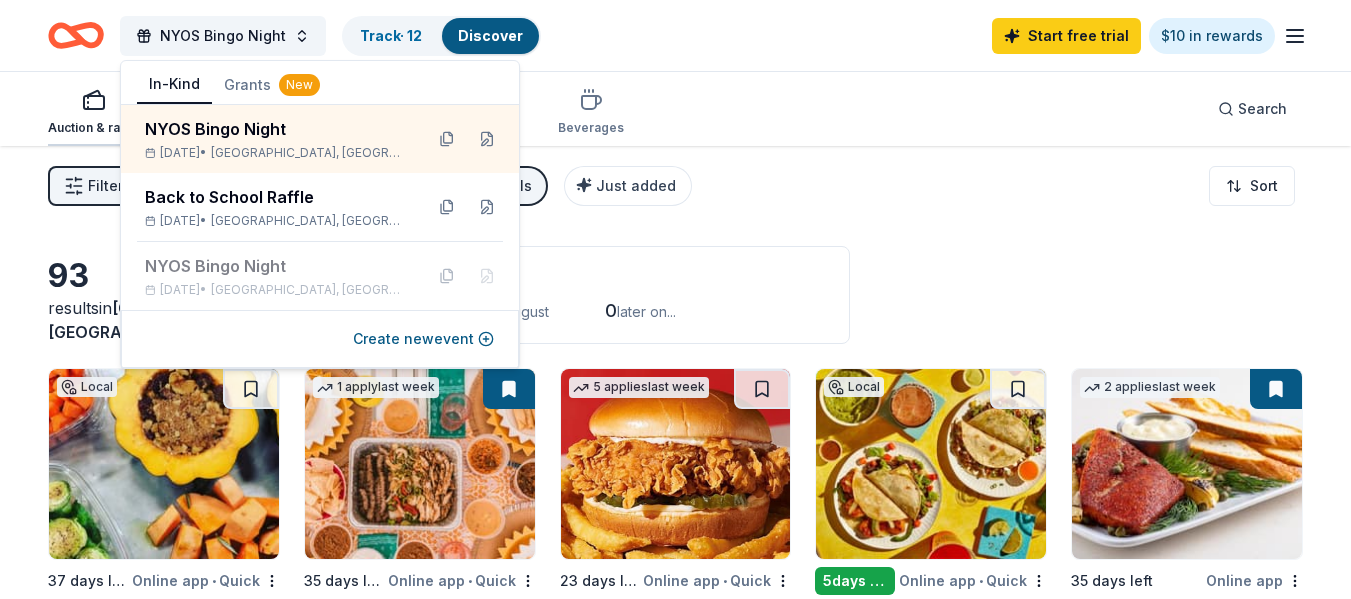 click at bounding box center (93, 100) 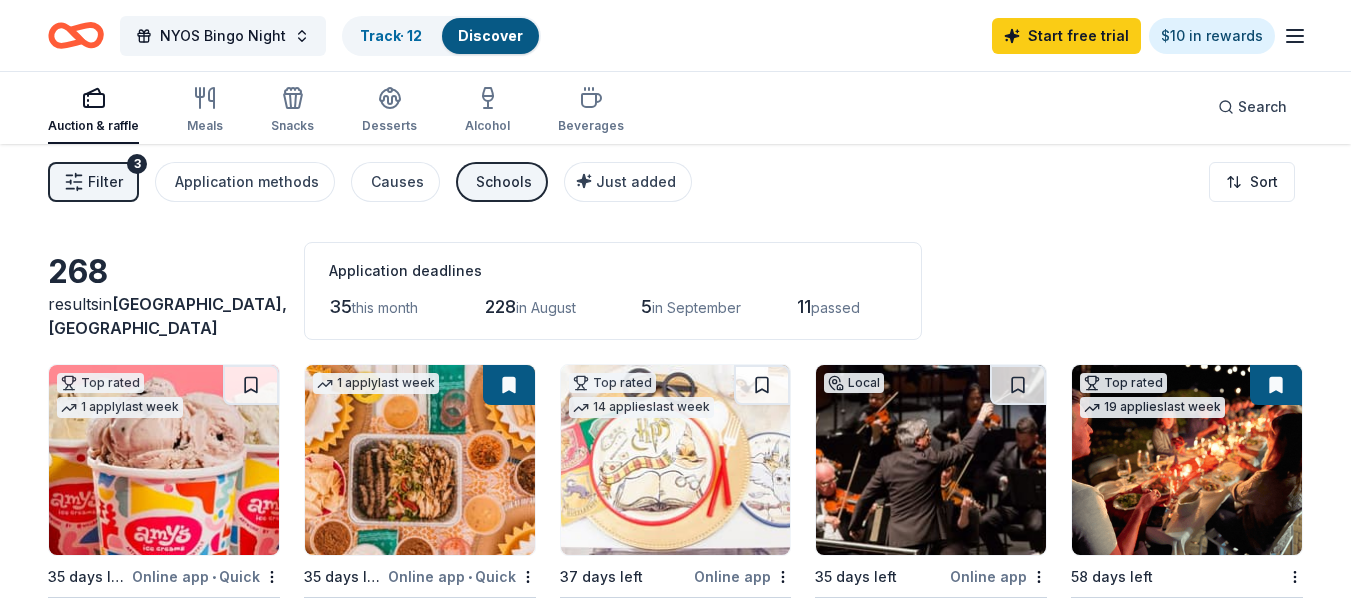 scroll, scrollTop: 0, scrollLeft: 0, axis: both 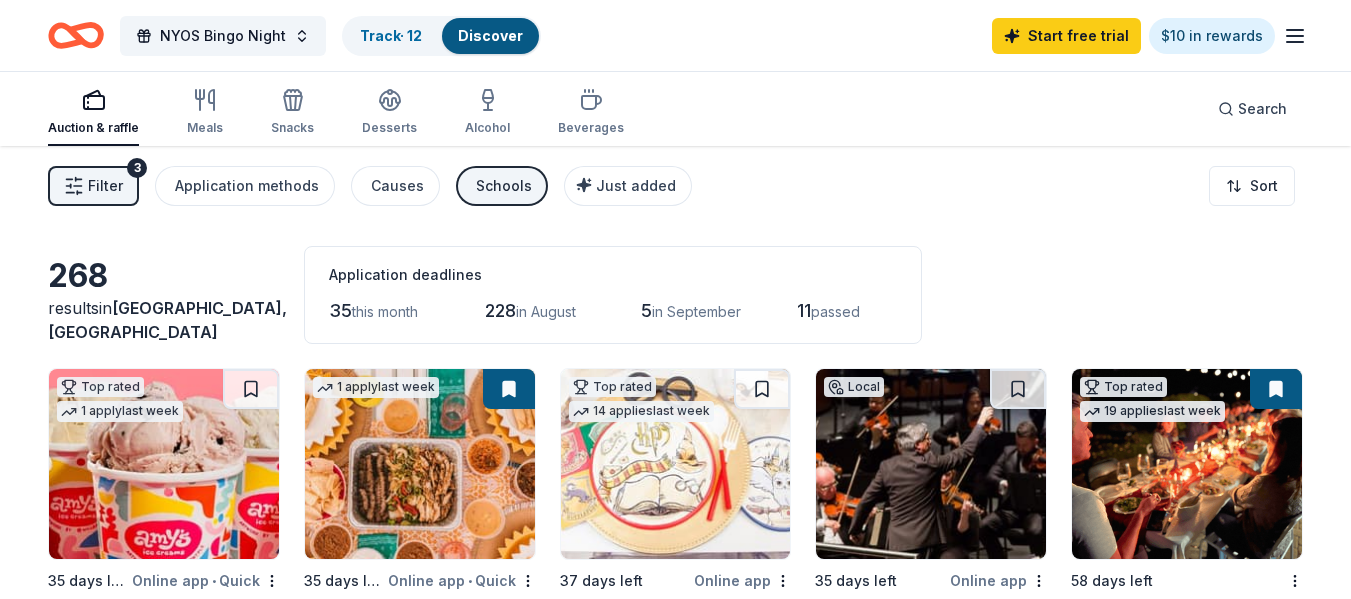 click on "Auction & raffle" at bounding box center [93, 128] 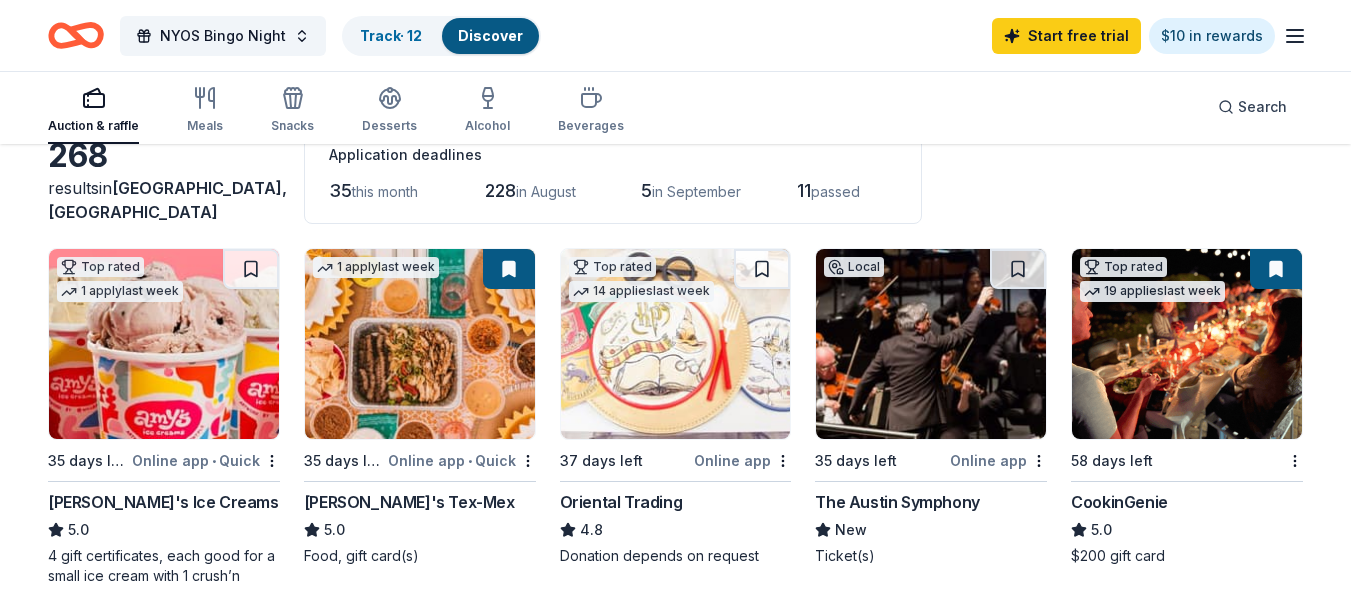 scroll, scrollTop: 0, scrollLeft: 0, axis: both 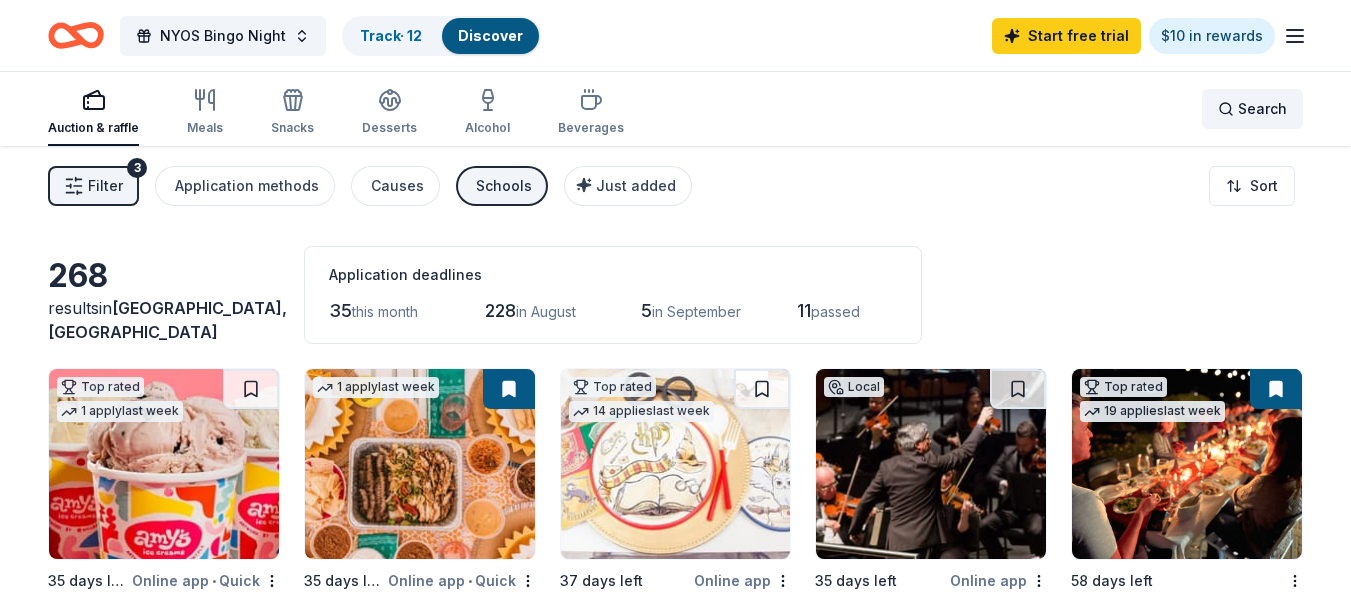 click on "Search" at bounding box center (1262, 109) 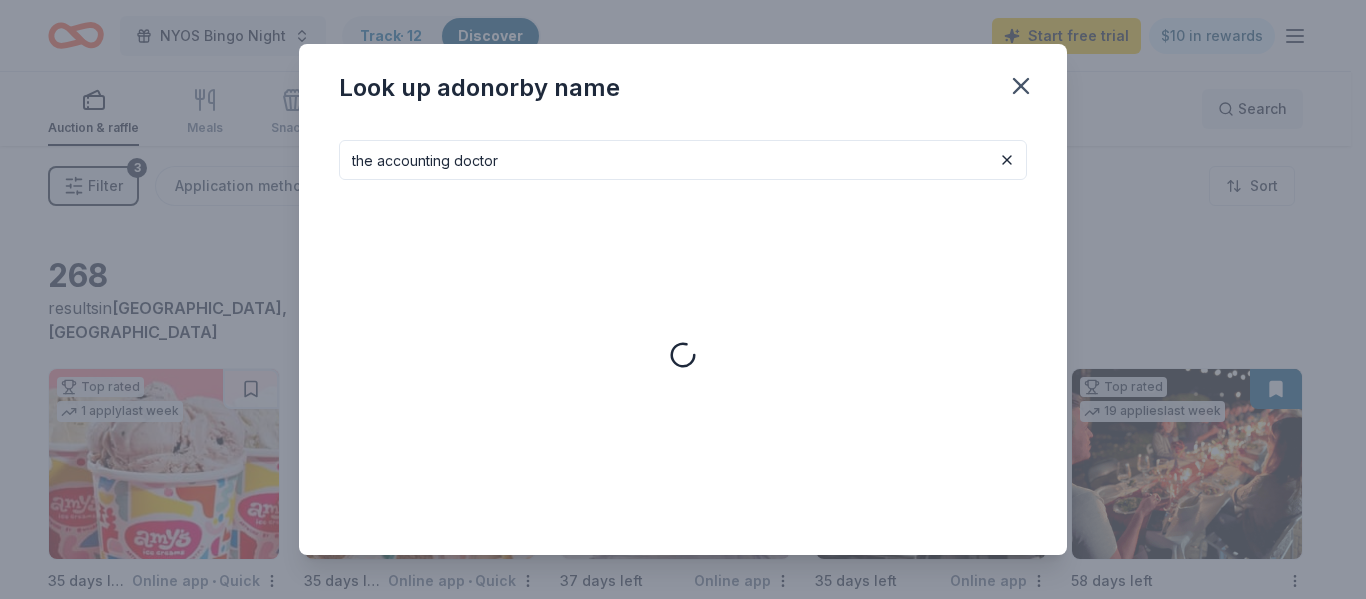 type on "the accounting doctor" 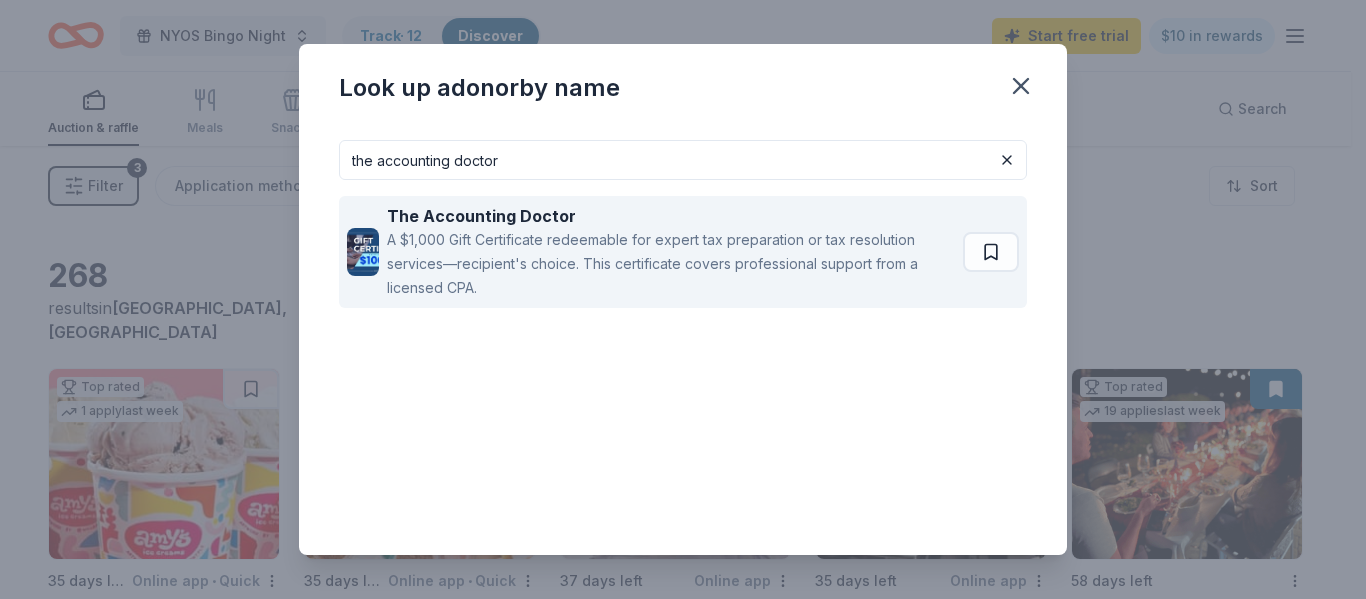 click on "A $1,000 Gift Certificate redeemable for expert tax preparation or tax resolution services—recipient's choice. This certificate covers professional support from a licensed CPA." at bounding box center (671, 264) 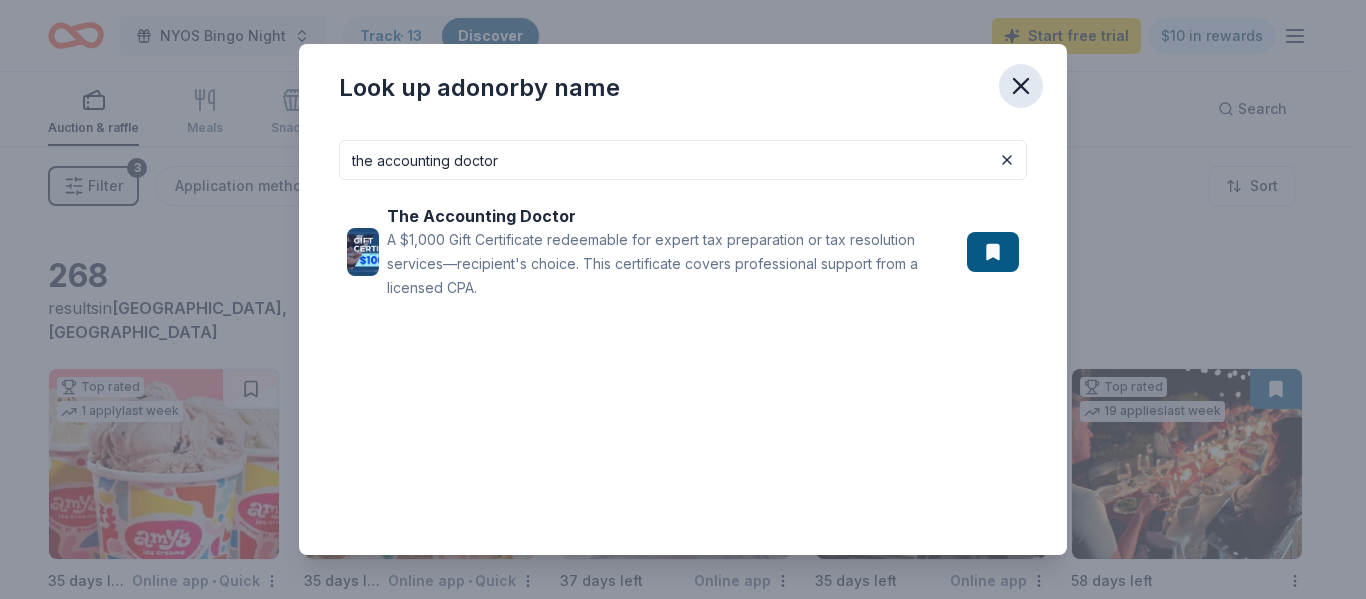 click 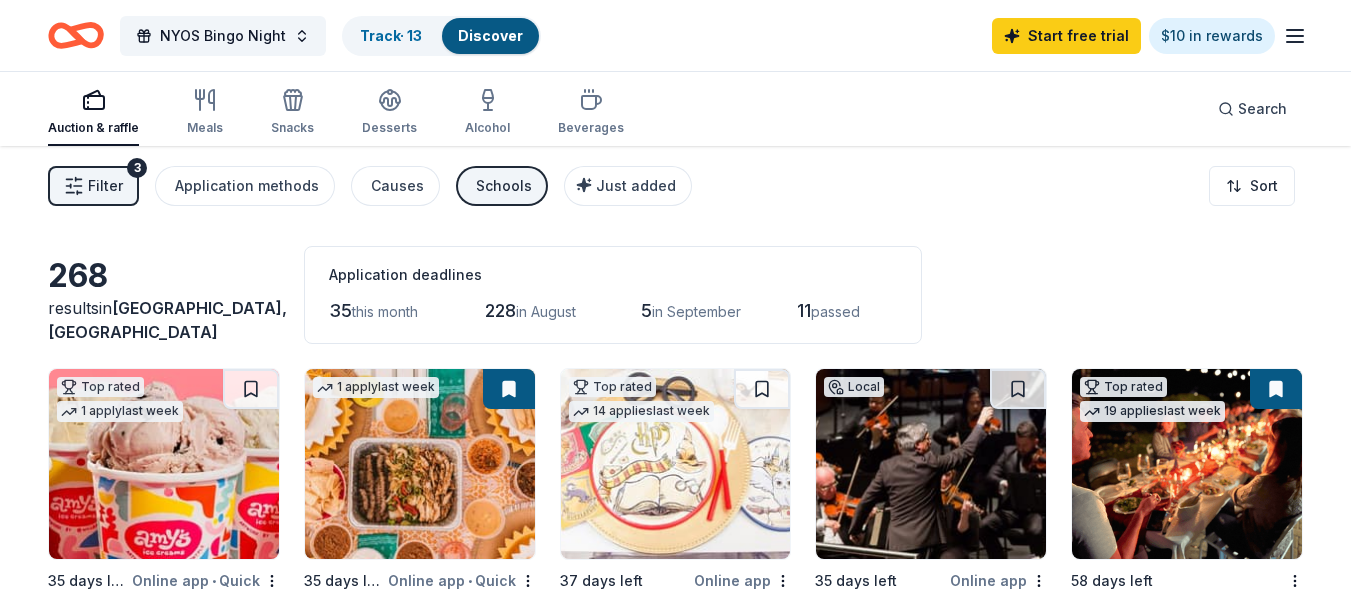 click on "Auction & raffle" at bounding box center (93, 112) 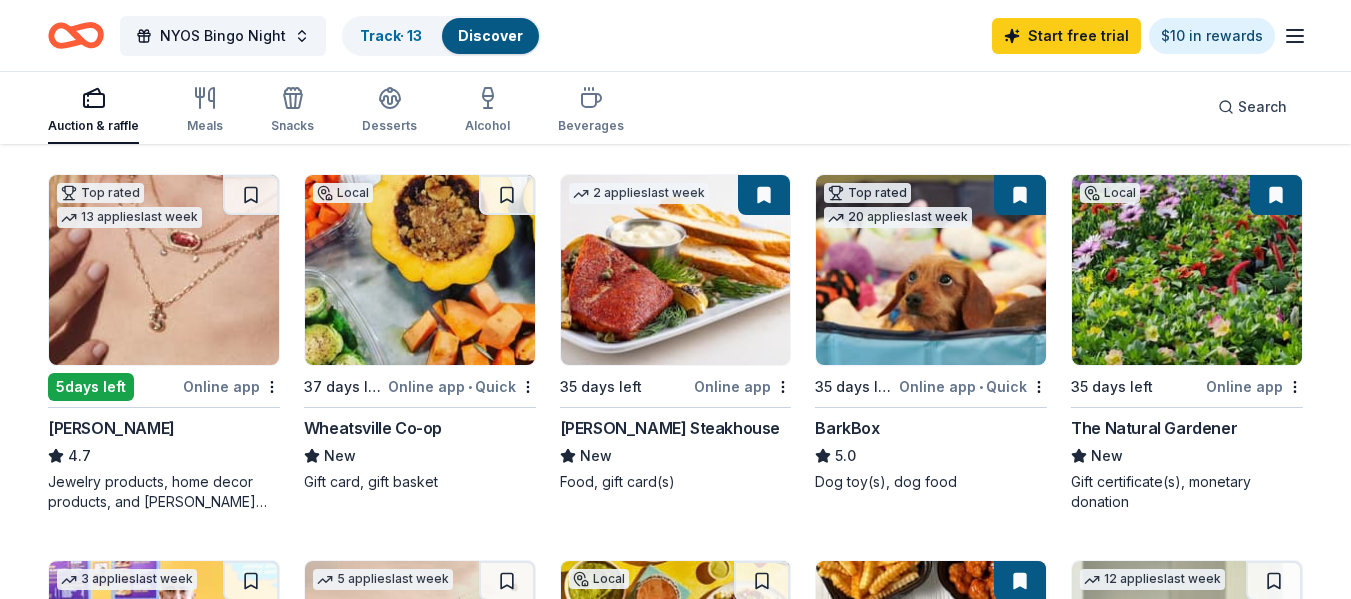 scroll, scrollTop: 600, scrollLeft: 0, axis: vertical 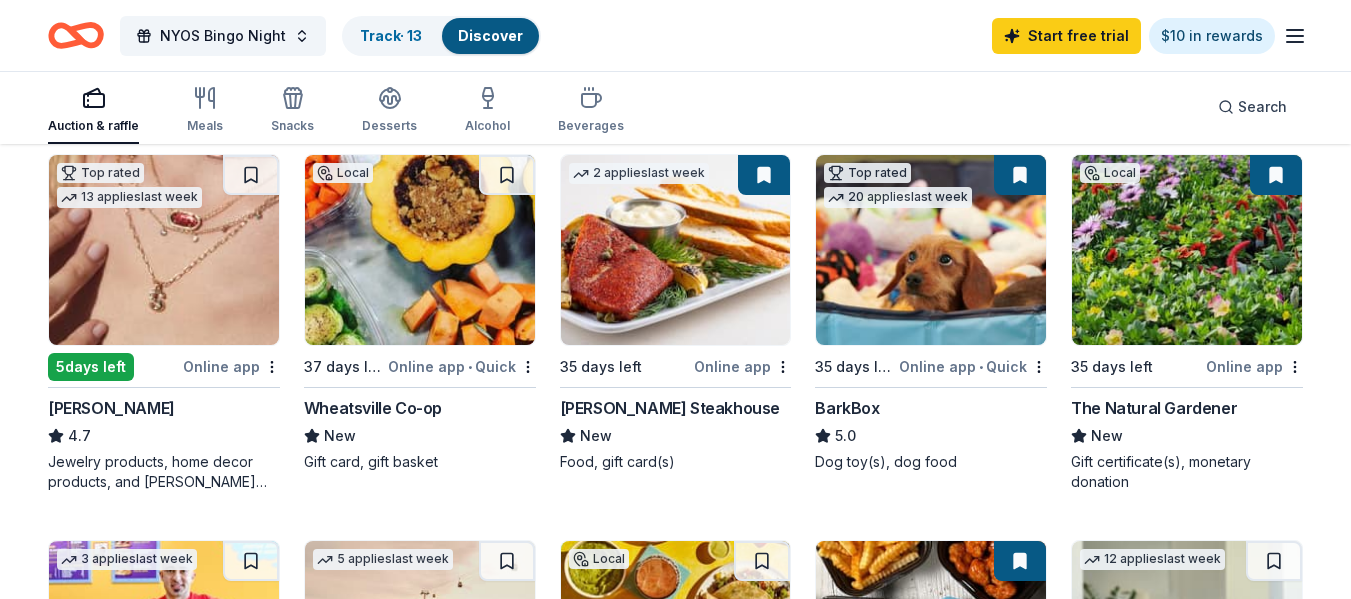 click at bounding box center (1187, 250) 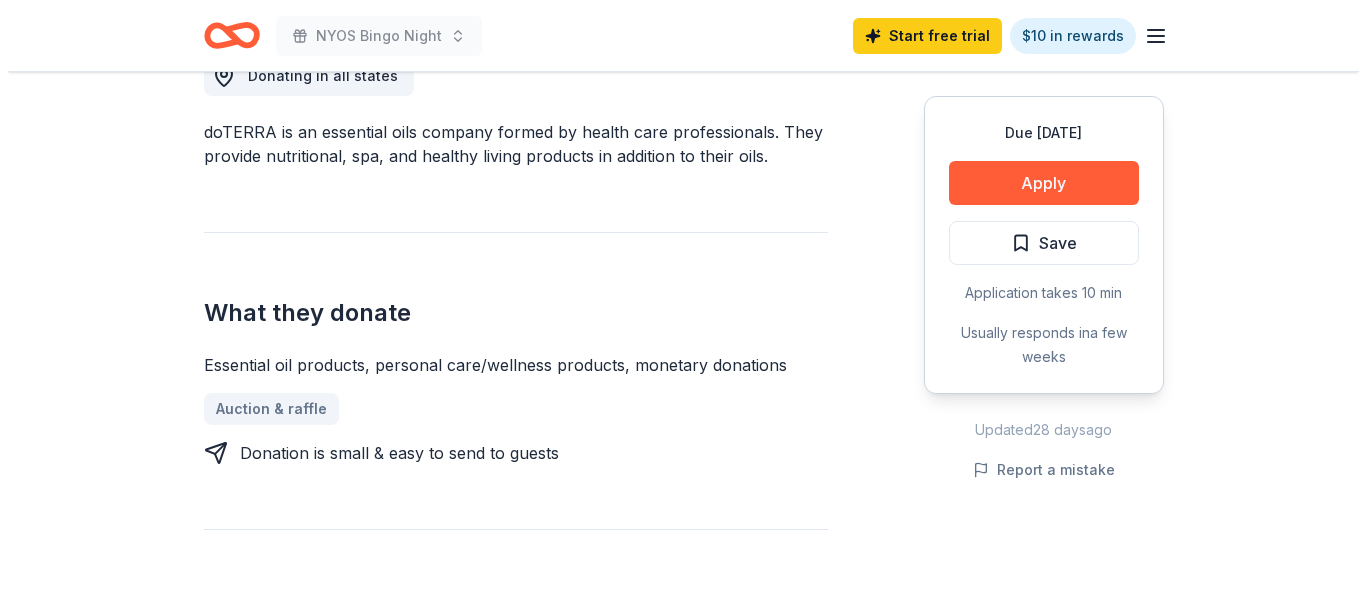 scroll, scrollTop: 600, scrollLeft: 0, axis: vertical 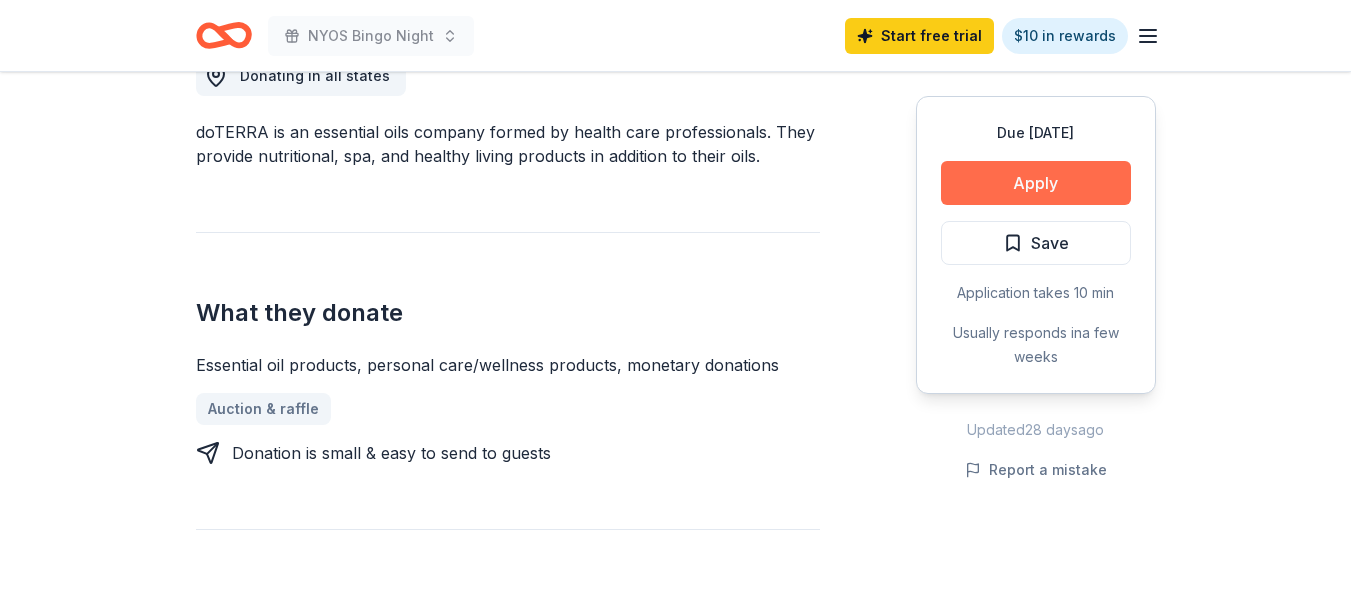 click on "Apply" at bounding box center (1036, 183) 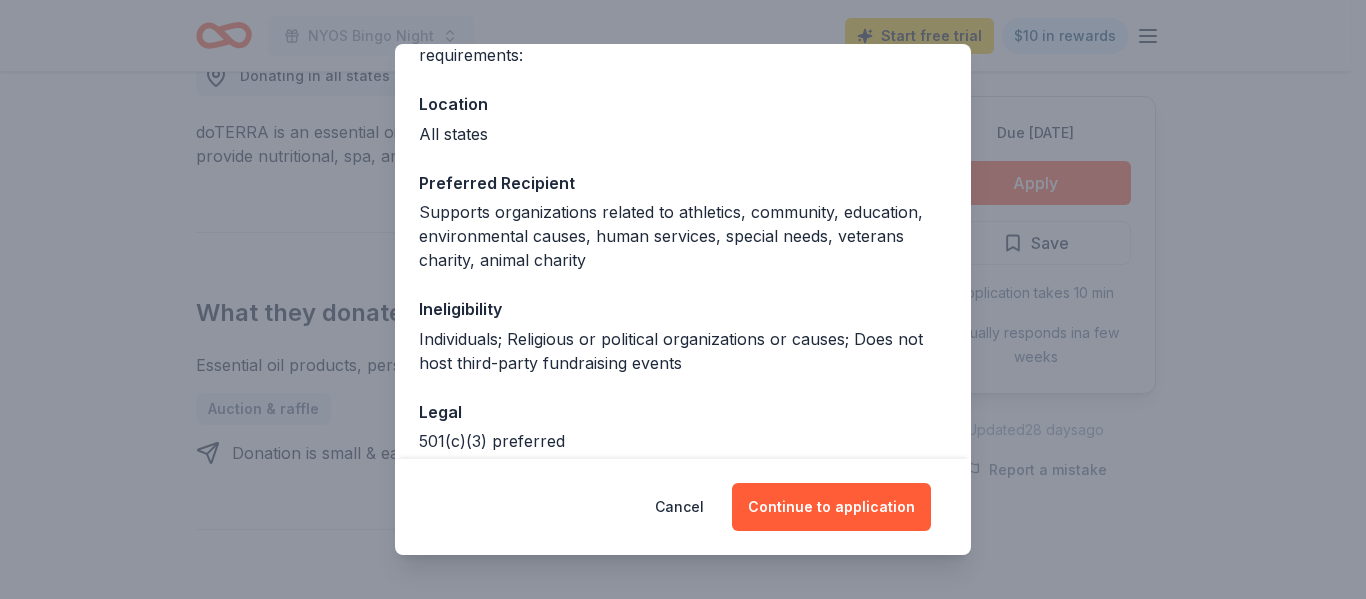 scroll, scrollTop: 294, scrollLeft: 0, axis: vertical 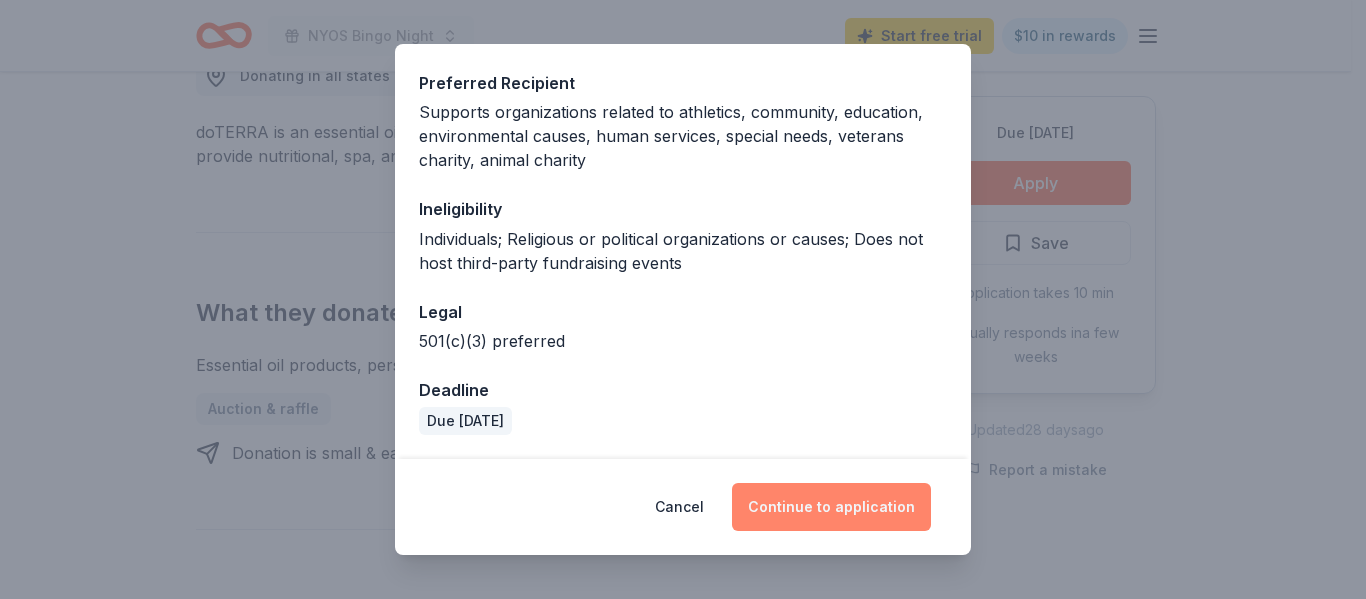 click on "Continue to application" at bounding box center (831, 507) 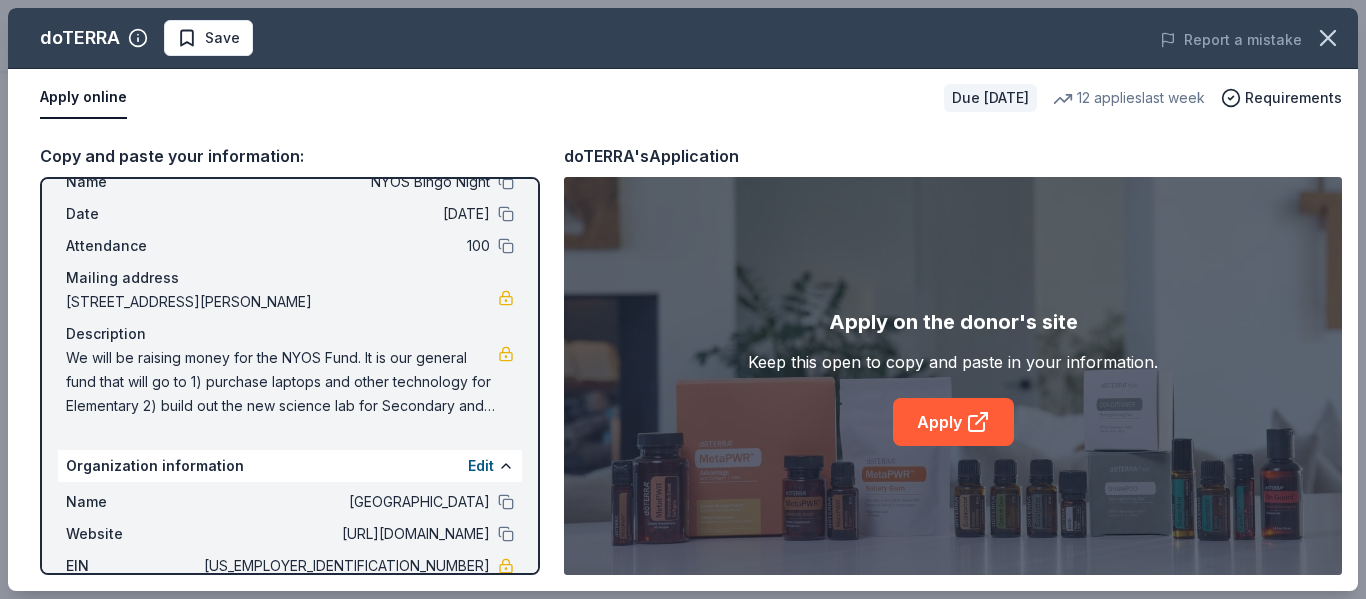 scroll, scrollTop: 100, scrollLeft: 0, axis: vertical 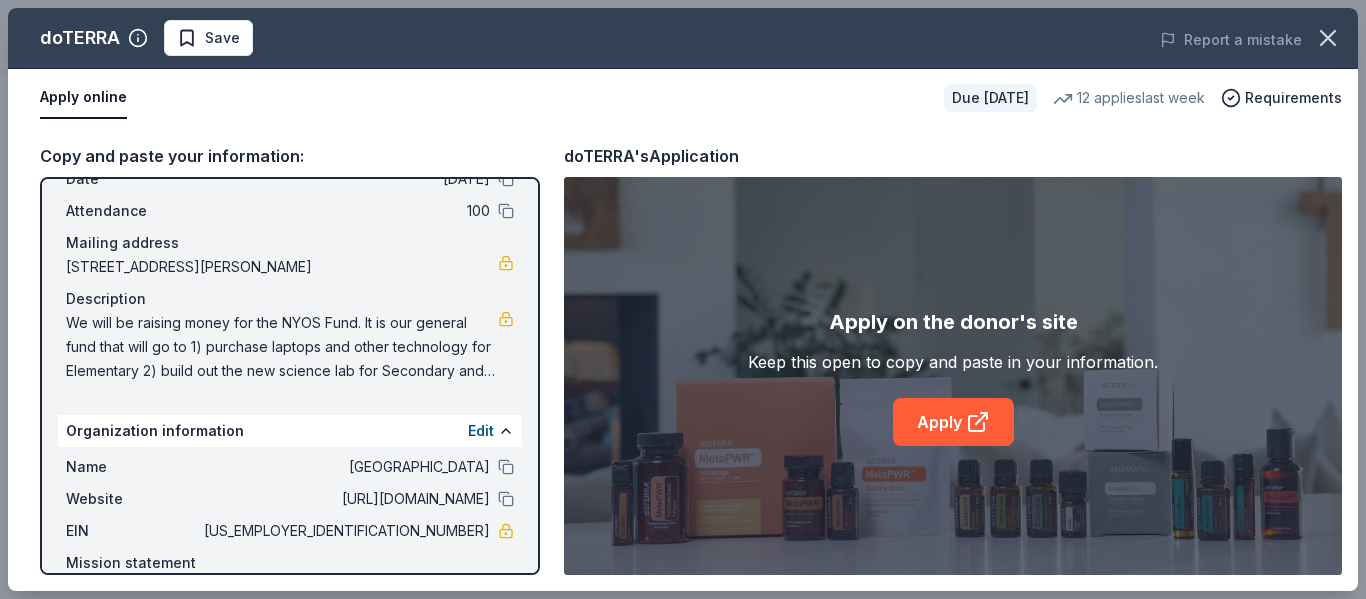 click on "We will be raising money for the NYOS Fund.  It is our general fund that will go to 1) purchase laptops and other technology for Elementary 2) build out the new science lab for Secondary and 3) for school safety projects that support the whole campus.
We’d love to partner with your business by requesting an in-kind donation, such as gift cards, tickets, coupons, or merchandise, to use as prizes or auction items at our upcoming Bingo fundraiser. Your support would directly benefit hundreds of students while also promoting your business to our school community.
Any help would be greatly appreciated." at bounding box center [282, 347] 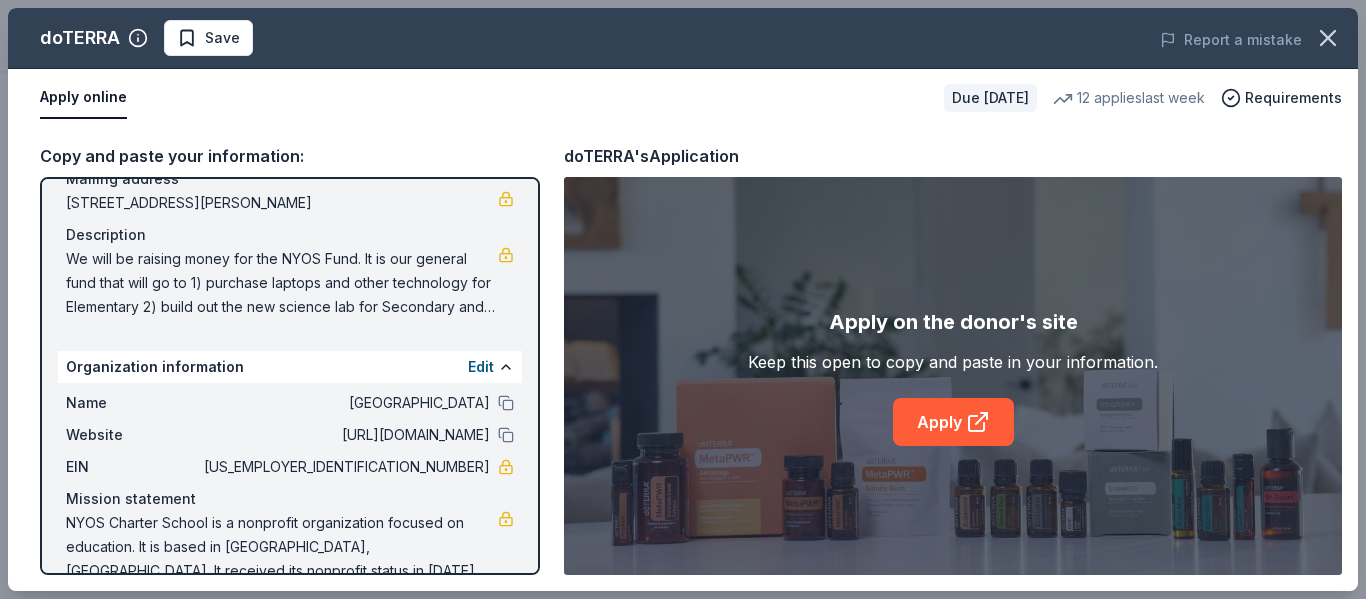 scroll, scrollTop: 198, scrollLeft: 0, axis: vertical 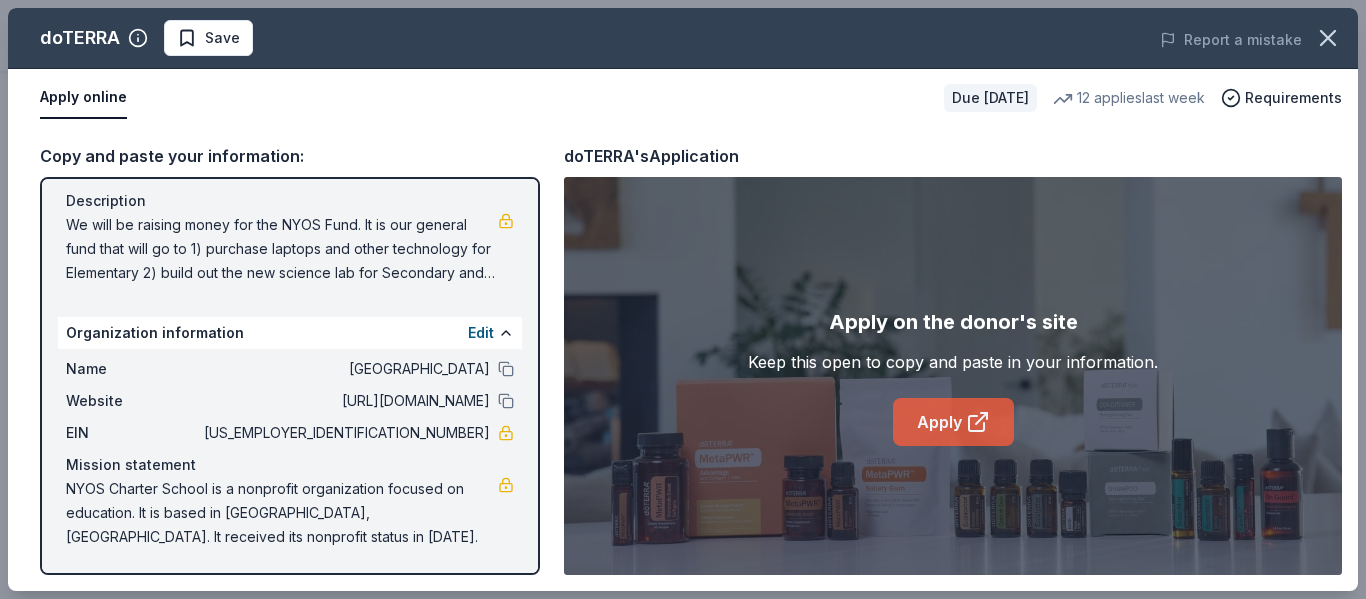 click on "Apply" at bounding box center [953, 422] 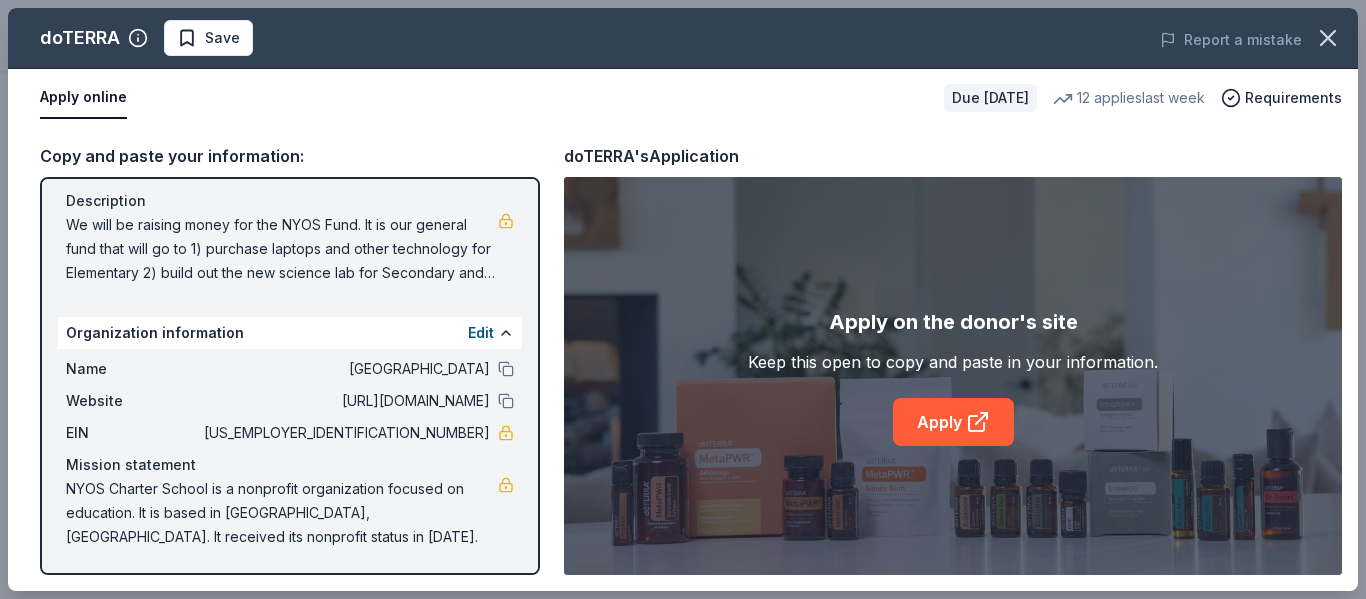 click on "We will be raising money for the NYOS Fund.  It is our general fund that will go to 1) purchase laptops and other technology for Elementary 2) build out the new science lab for Secondary and 3) for school safety projects that support the whole campus.
We’d love to partner with your business by requesting an in-kind donation, such as gift cards, tickets, coupons, or merchandise, to use as prizes or auction items at our upcoming Bingo fundraiser. Your support would directly benefit hundreds of students while also promoting your business to our school community.
Any help would be greatly appreciated." at bounding box center (282, 249) 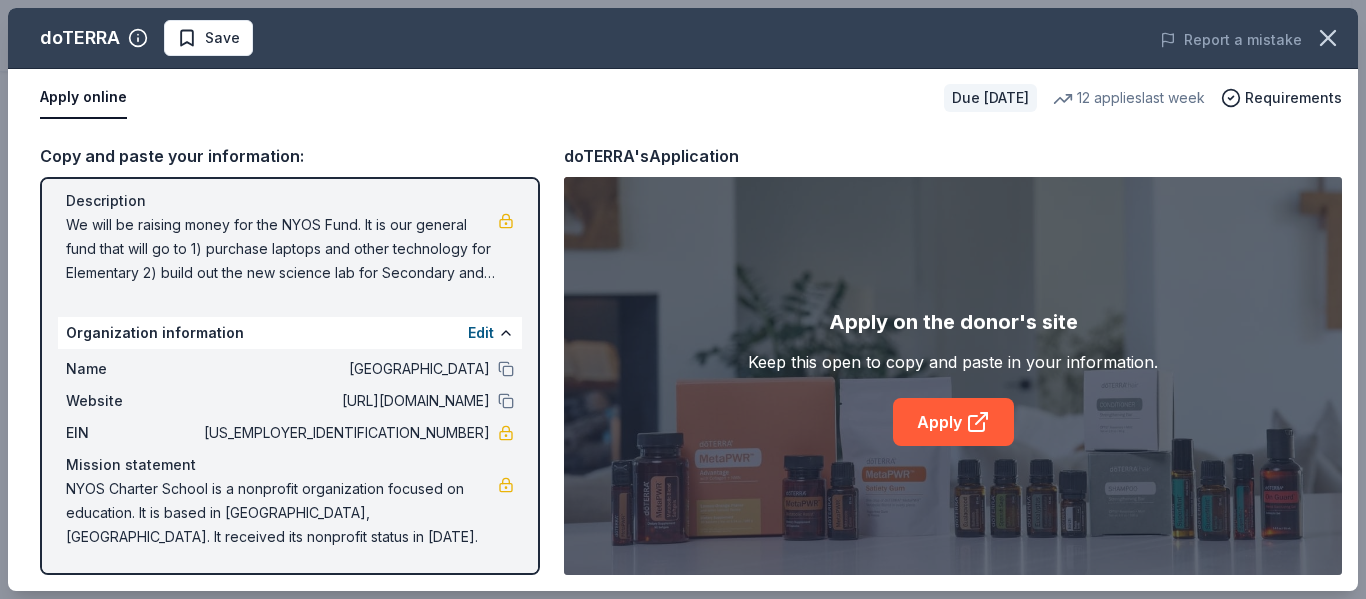 click on "We will be raising money for the NYOS Fund.  It is our general fund that will go to 1) purchase laptops and other technology for Elementary 2) build out the new science lab for Secondary and 3) for school safety projects that support the whole campus.
We’d love to partner with your business by requesting an in-kind donation, such as gift cards, tickets, coupons, or merchandise, to use as prizes or auction items at our upcoming Bingo fundraiser. Your support would directly benefit hundreds of students while also promoting your business to our school community.
Any help would be greatly appreciated." at bounding box center [282, 249] 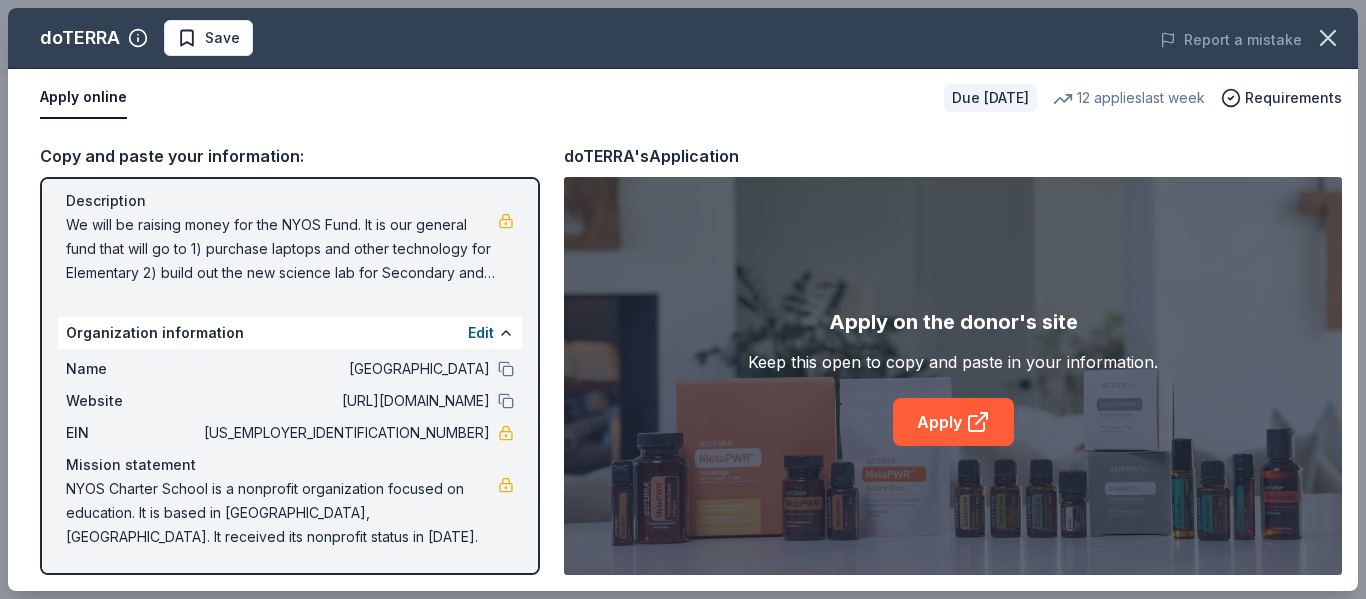 drag, startPoint x: 71, startPoint y: 227, endPoint x: 283, endPoint y: 261, distance: 214.7091 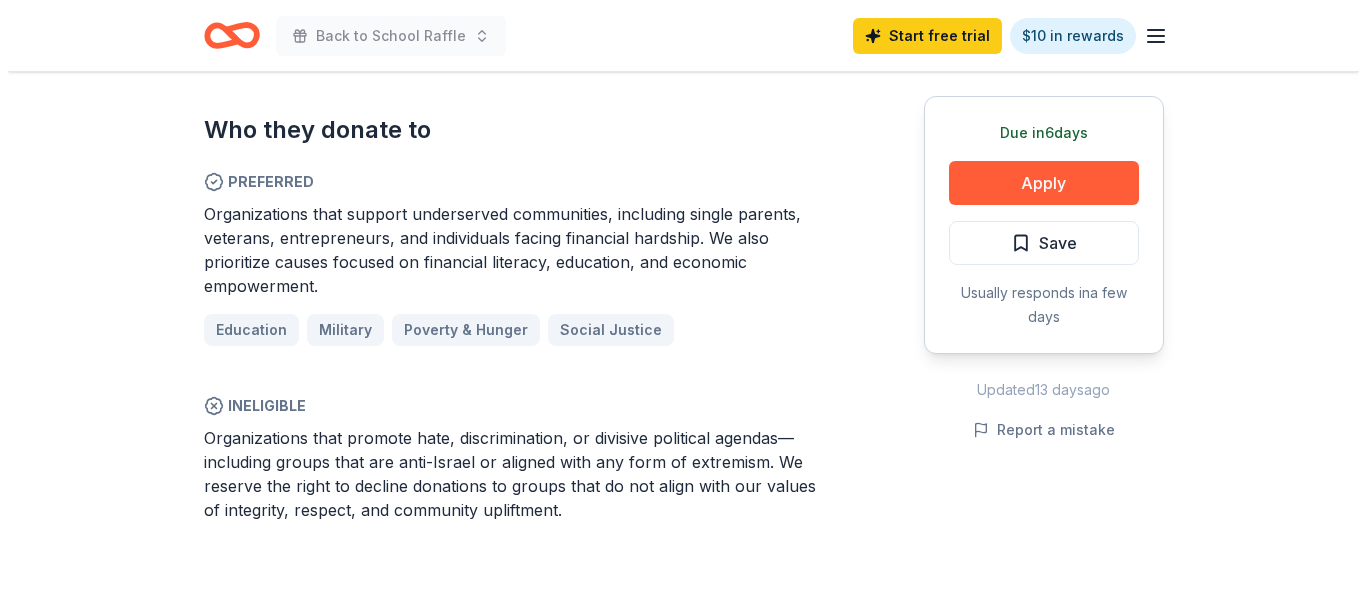 scroll, scrollTop: 1300, scrollLeft: 0, axis: vertical 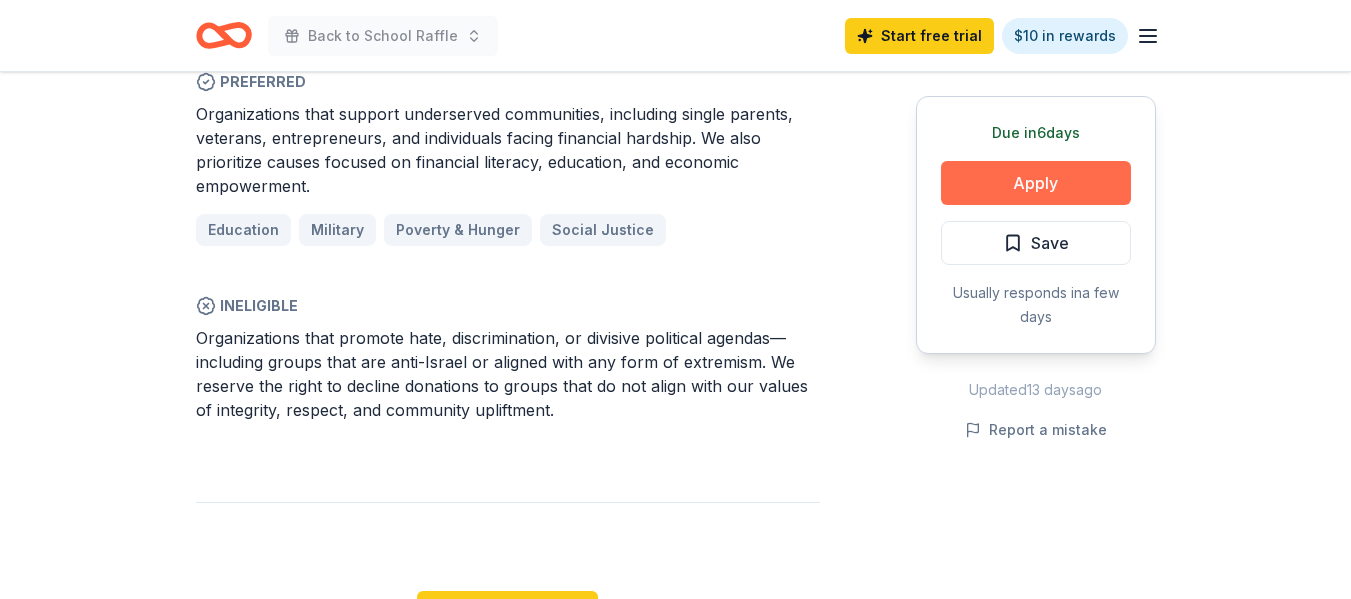 click on "Apply" at bounding box center (1036, 183) 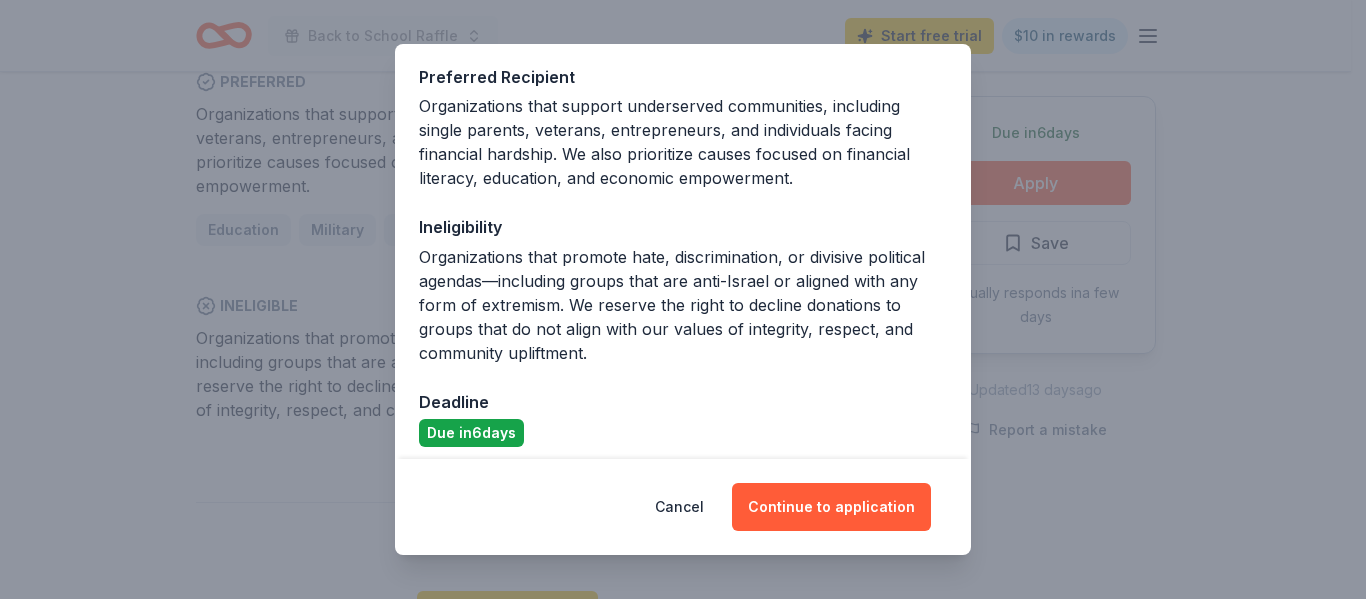 scroll, scrollTop: 312, scrollLeft: 0, axis: vertical 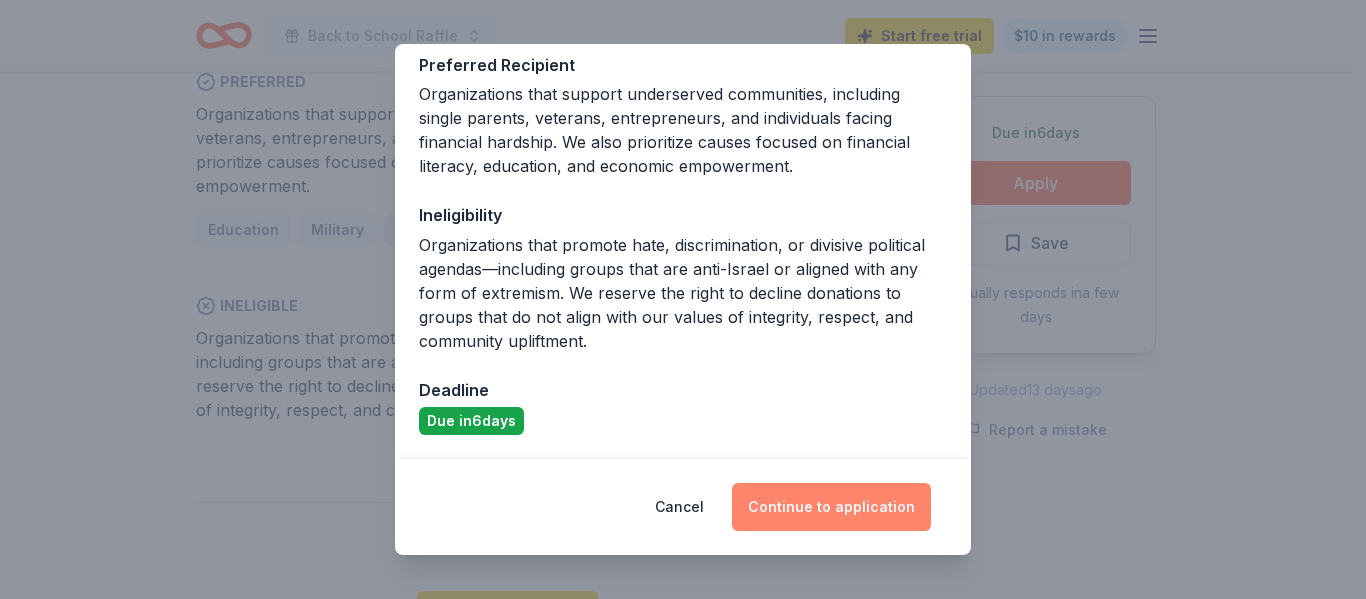 click on "Continue to application" at bounding box center (831, 507) 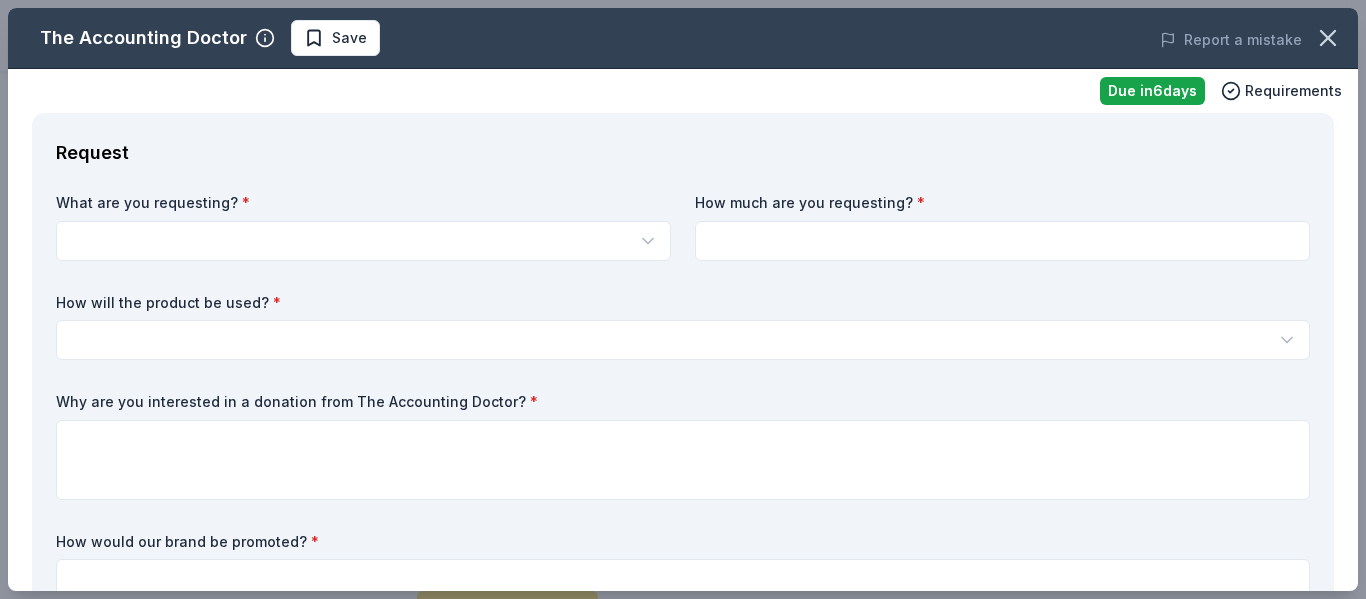 scroll, scrollTop: 0, scrollLeft: 0, axis: both 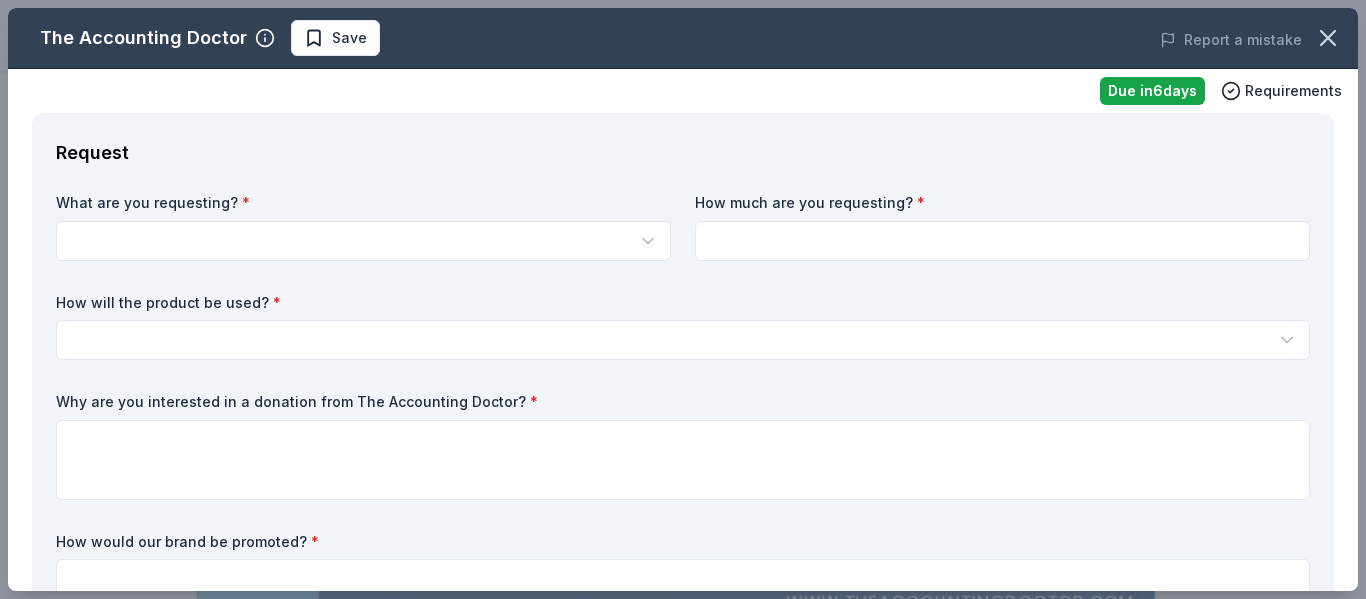click on "Back to School Raffle Start free  trial $10 in rewards Due in  6  days Share The Accounting Doctor New Share Donating in all states The Accounting Doctor is a premier tax and financial advisory firm led by award-winning CPA Adam Remis, specializing in personalized tax planning, preparation, and resolution services. We help individuals and businesses nationwide reduce tax liability and gain financial clarity through expert guidance and proactive strategies. What they donate A $1,000 Gift Certificate redeemable for expert tax preparation or tax resolution services—recipient's choice. This certificate covers professional support from a licensed CPA. Auction & raffle Donation is small & easy to send to guests Who they donate to  Preferred Organizations that support underserved communities, including single parents, veterans, entrepreneurs, and individuals facing financial hardship. We also prioritize causes focused on financial literacy, education, and economic empowerment. Education Military Poverty & Hunger 6" at bounding box center [683, 299] 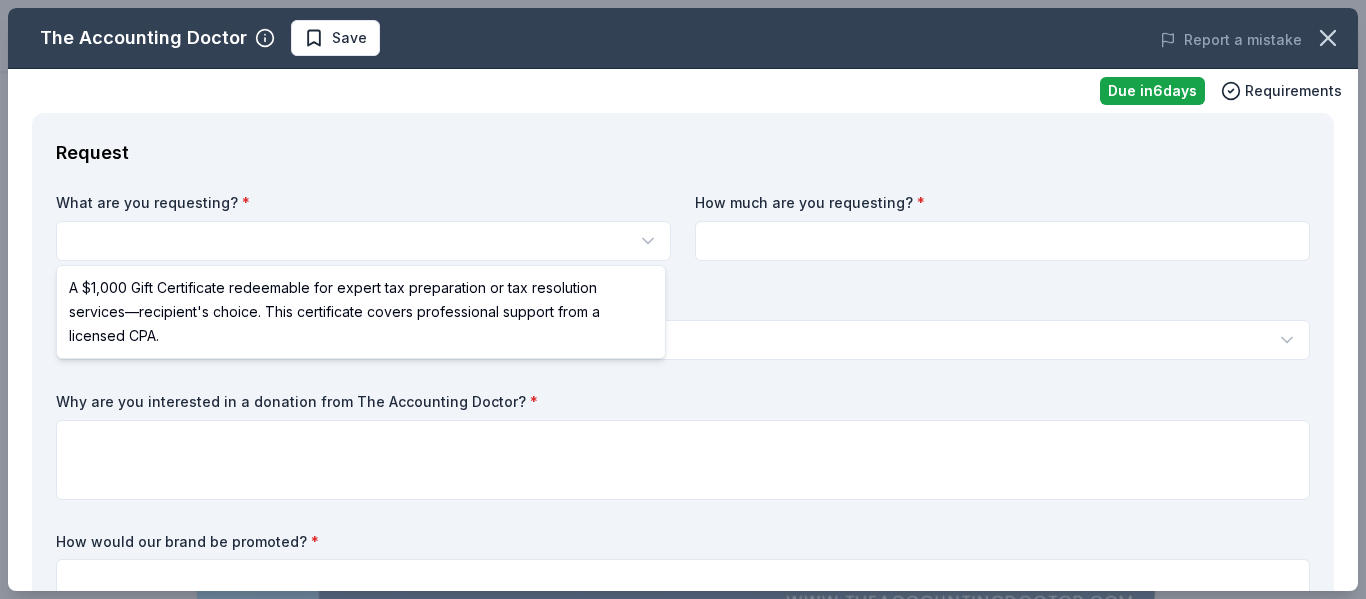 select on "A $1,000 Gift Certificate redeemable for expert tax preparation or tax resolution services—recipient's choice. This certificate covers professional support from a licensed CPA." 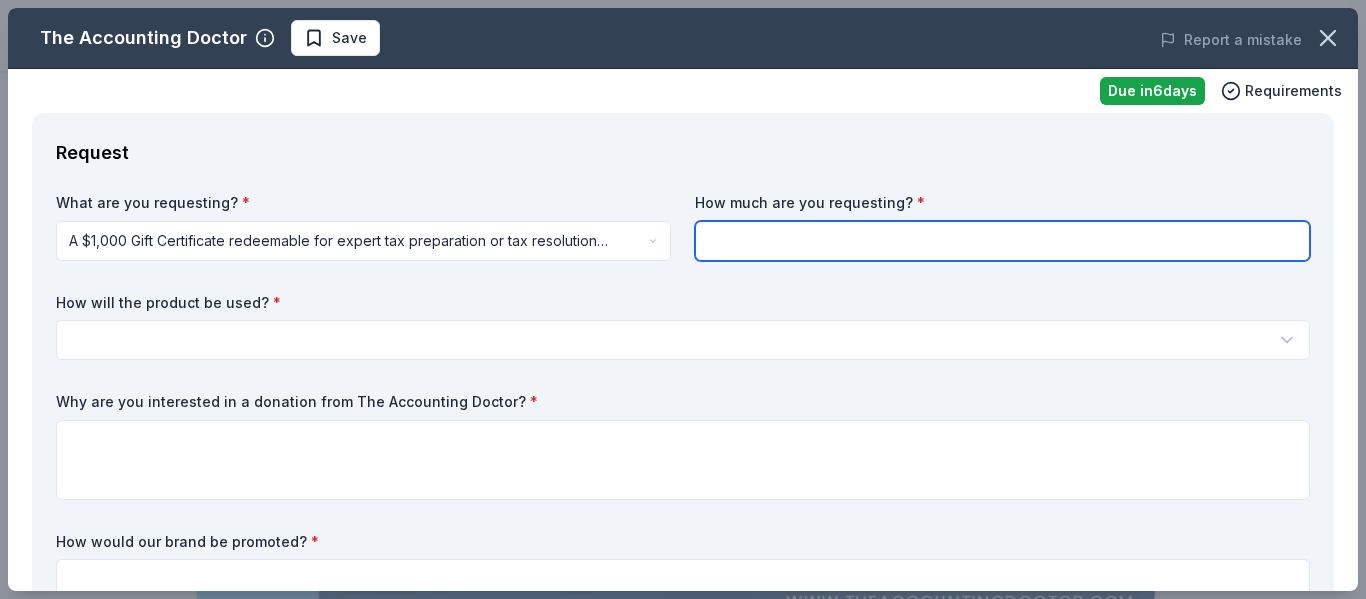 click at bounding box center (1002, 241) 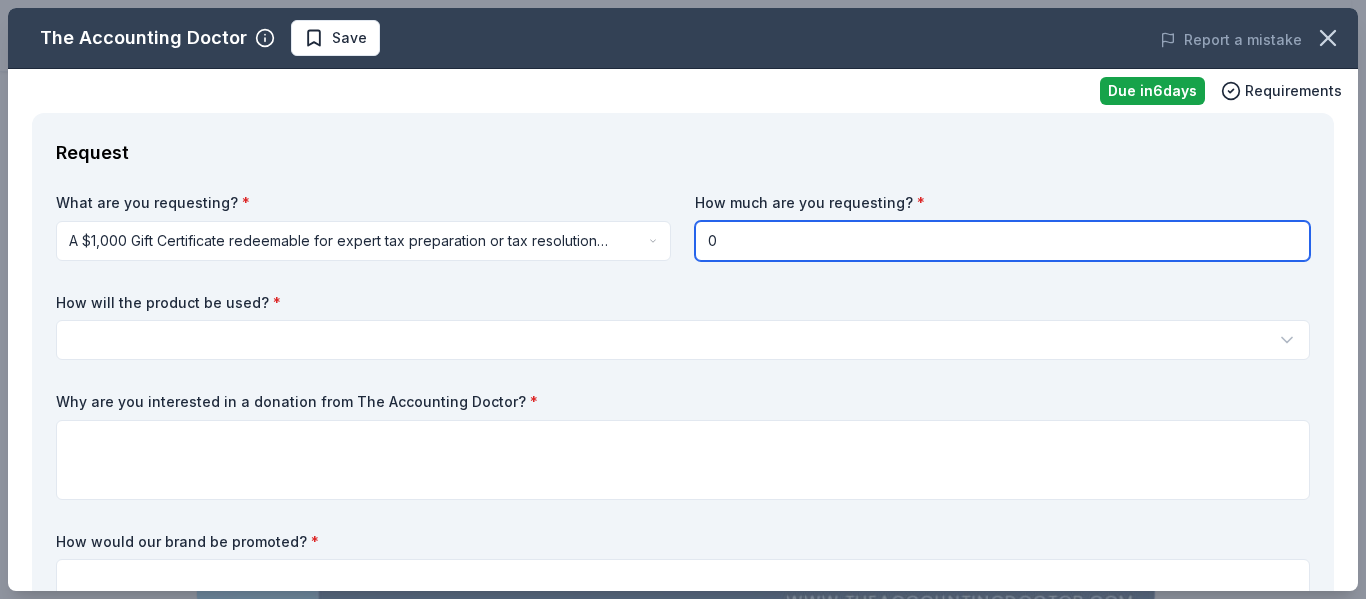 type on "0" 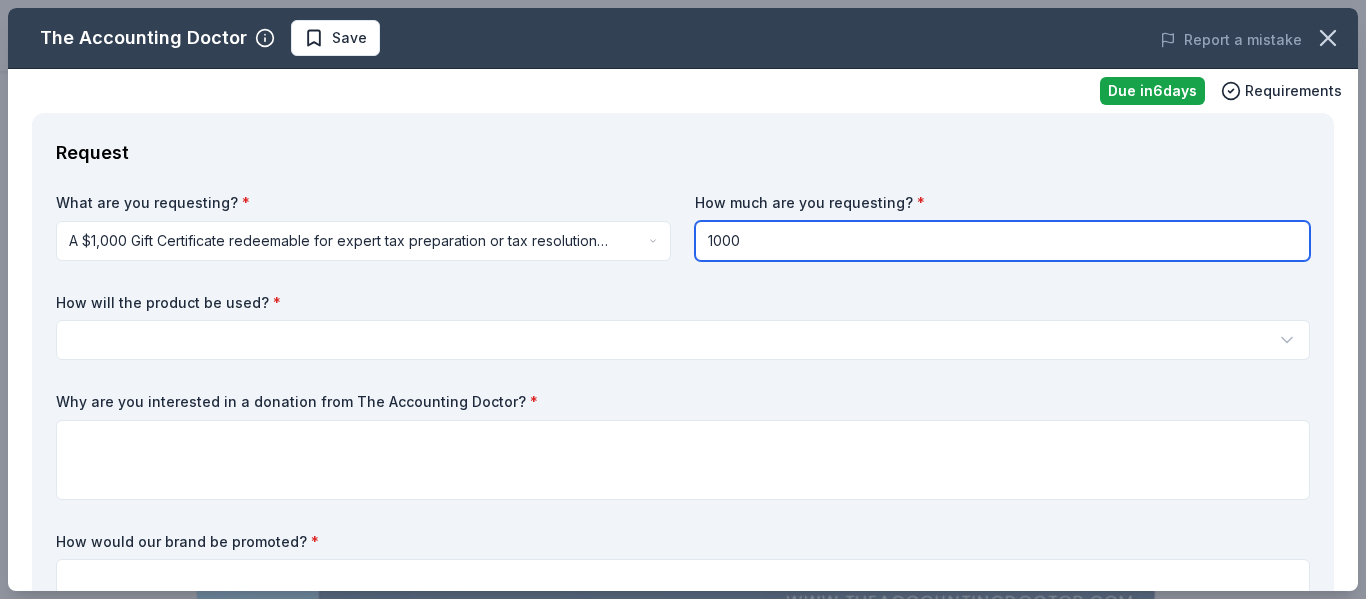 click on "1000" at bounding box center (1002, 241) 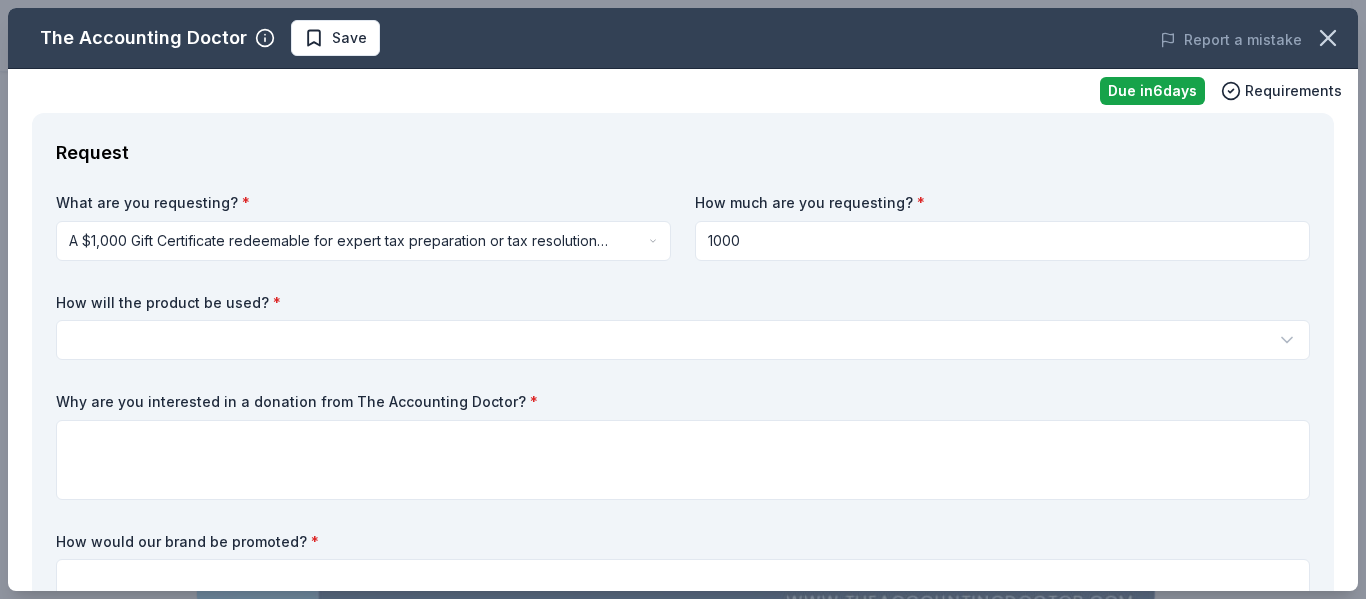 click on "What are you requesting? * A $1,000 Gift Certificate redeemable for expert tax preparation or tax resolution services—recipient's choice. This certificate covers professional support from a licensed CPA. A $1,000 Gift Certificate redeemable for expert tax preparation or tax resolution services—recipient's choice. This certificate covers professional support from a licensed CPA. How much are you requesting? * 1000 How will the product be used? * Silent auction Live auction Raffle / Door prize Swag bag for attendees Food and beverage for attendees Other Why are you interested in a donation from The Accounting Doctor? * How would our brand be promoted? *" at bounding box center (683, 420) 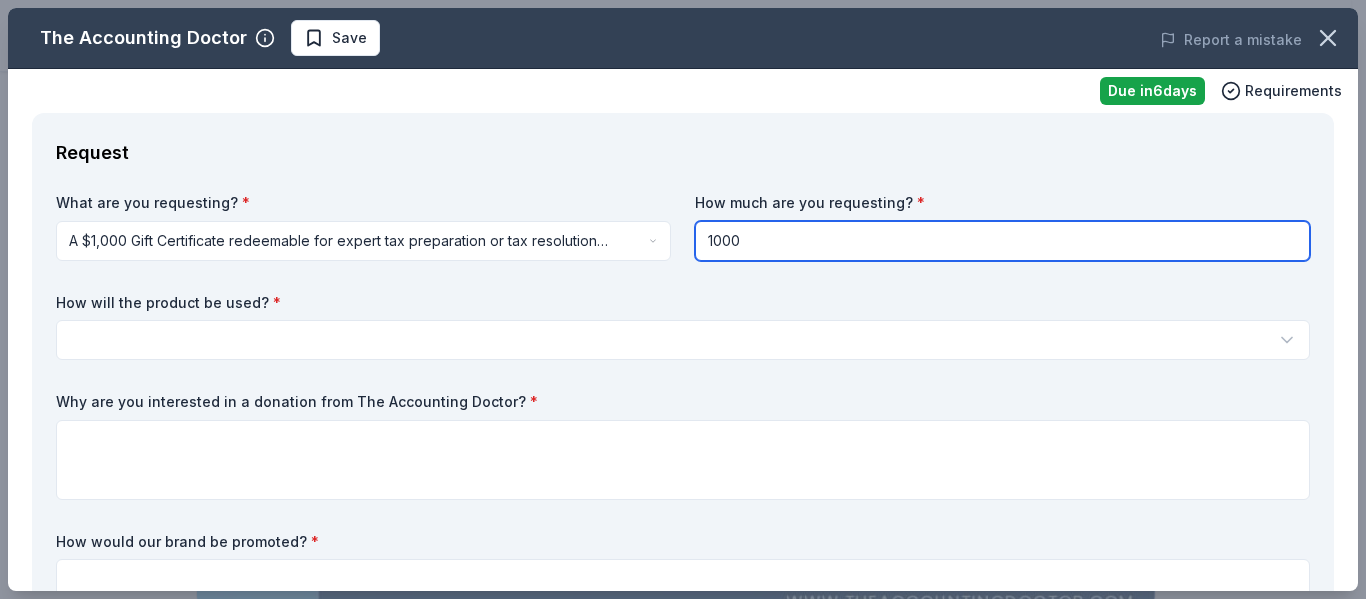click on "1000" at bounding box center (1002, 241) 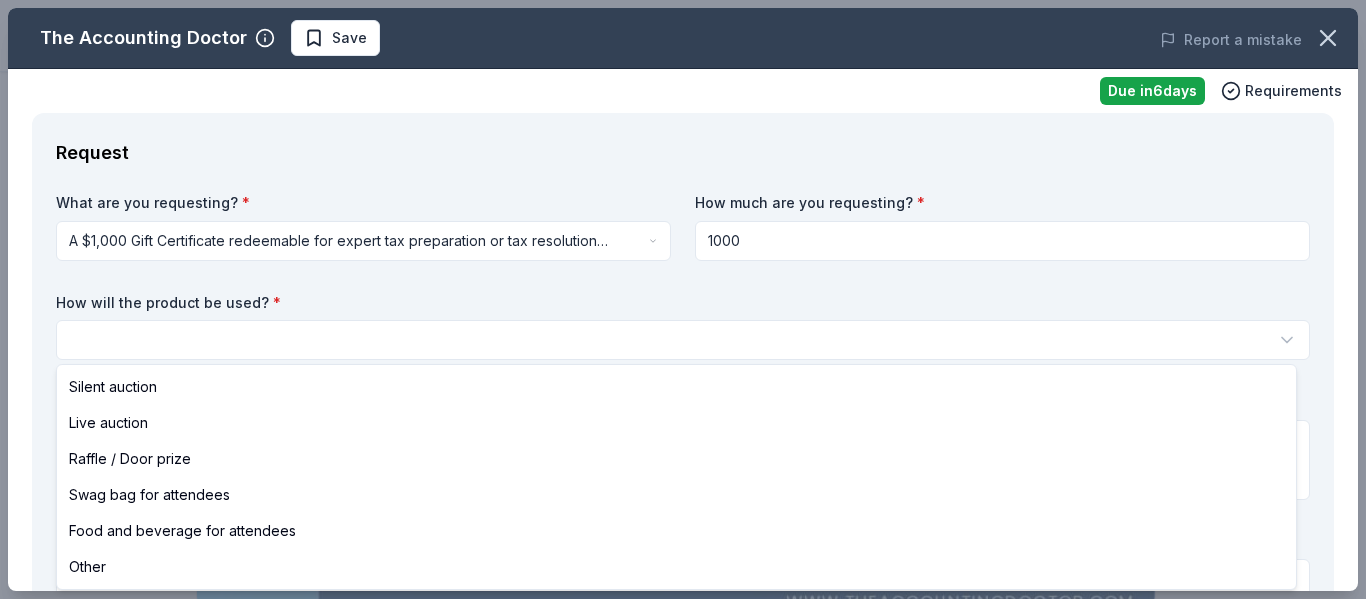 click on "Back to School Raffle Save Apply Due in  6  days Share The Accounting Doctor New Share Donating in all states The Accounting Doctor is a premier tax and financial advisory firm led by award-winning CPA Adam Remis, specializing in personalized tax planning, preparation, and resolution services. We help individuals and businesses nationwide reduce tax liability and gain financial clarity through expert guidance and proactive strategies. What they donate A $1,000 Gift Certificate redeemable for expert tax preparation or tax resolution services—recipient's choice. This certificate covers professional support from a licensed CPA. Auction & raffle Donation is small & easy to send to guests Who they donate to  Preferred Organizations that support underserved communities, including single parents, veterans, entrepreneurs, and individuals facing financial hardship. We also prioritize causes focused on financial literacy, education, and economic empowerment. Education Military Poverty & Hunger Social Justice Due in" at bounding box center (683, 299) 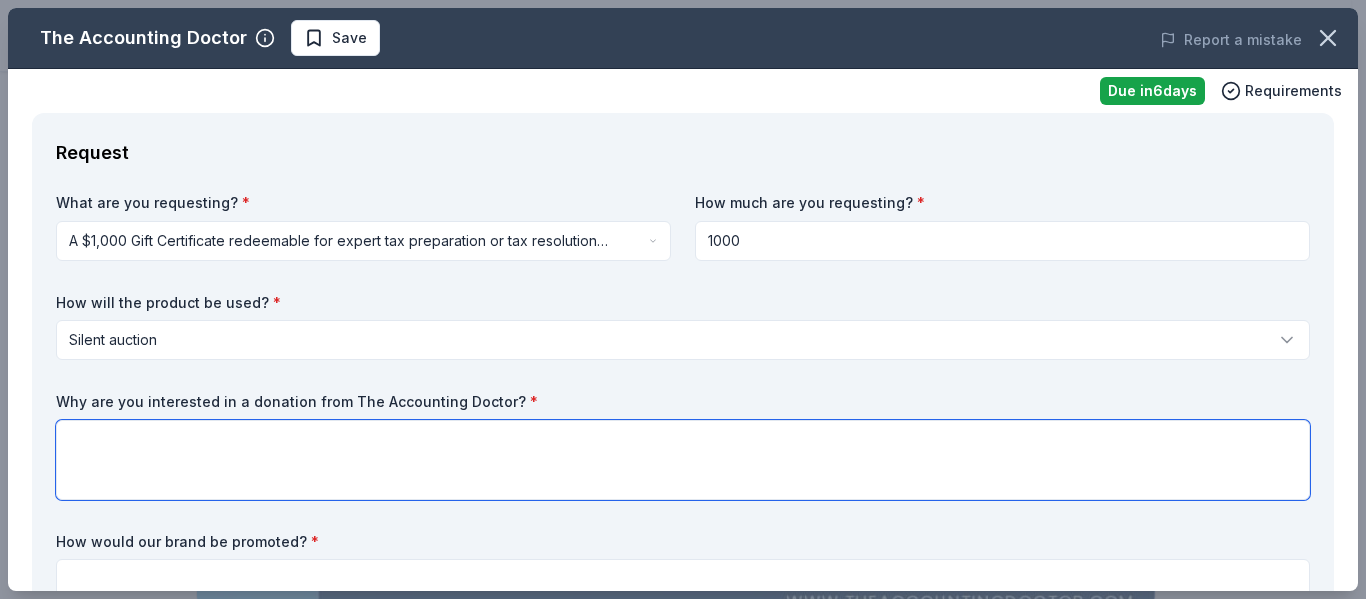 click at bounding box center [683, 460] 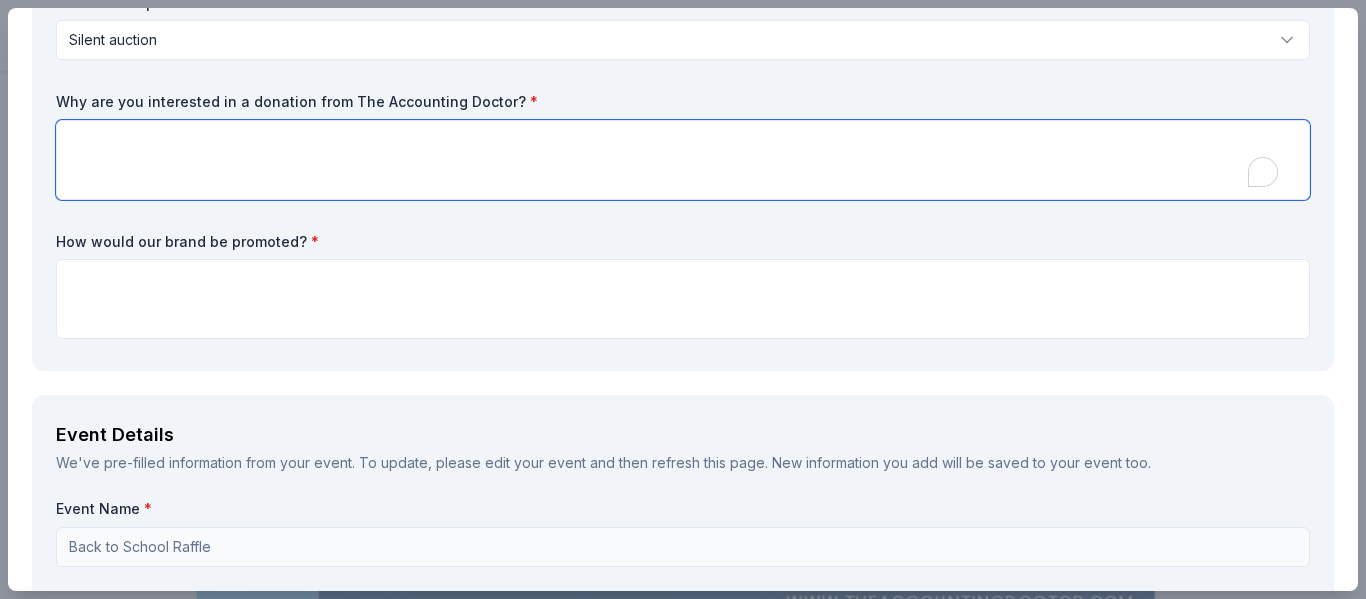 scroll, scrollTop: 200, scrollLeft: 0, axis: vertical 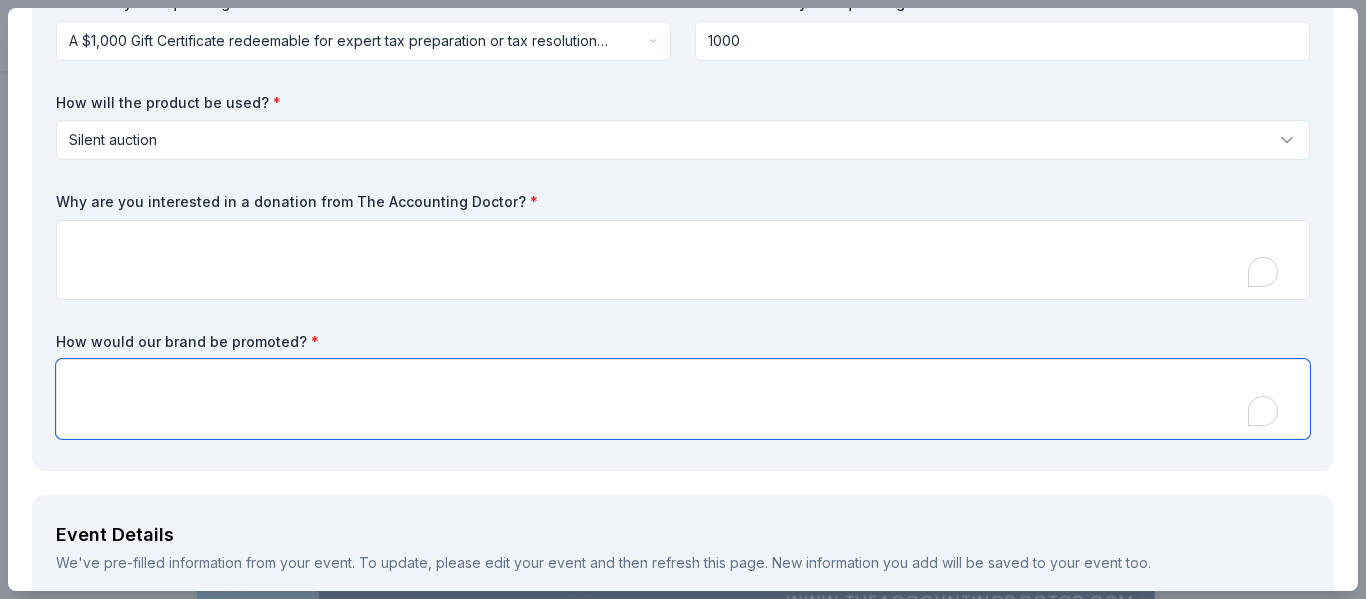 click at bounding box center (683, 399) 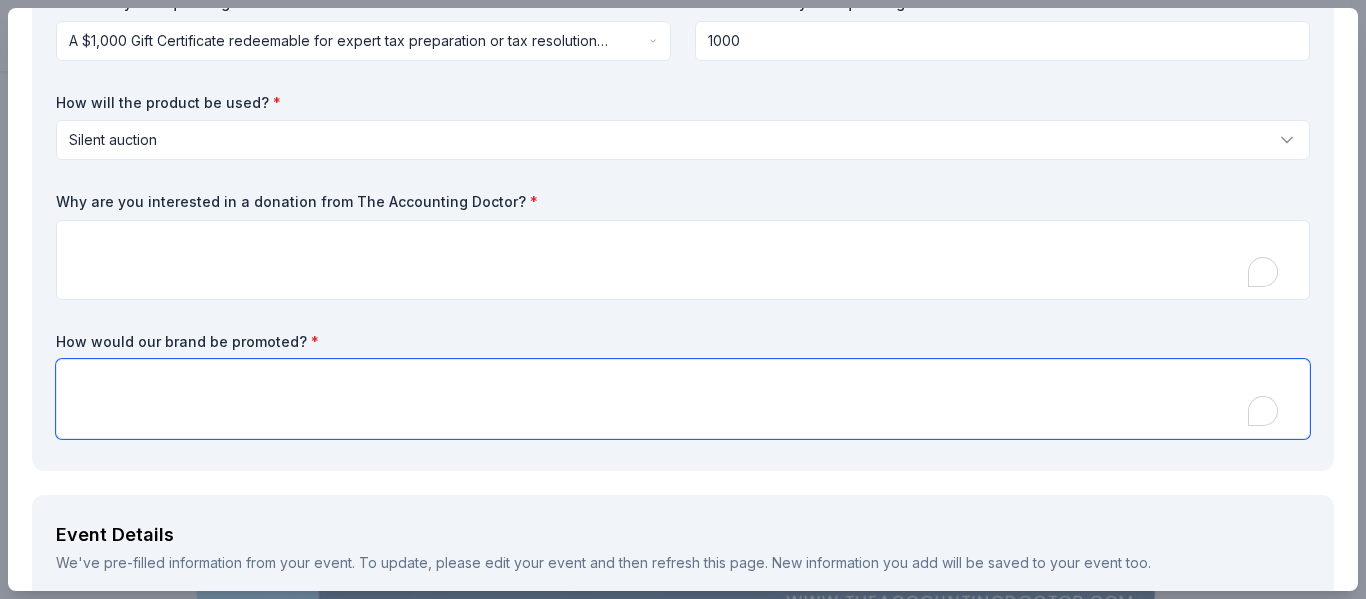 click at bounding box center (683, 399) 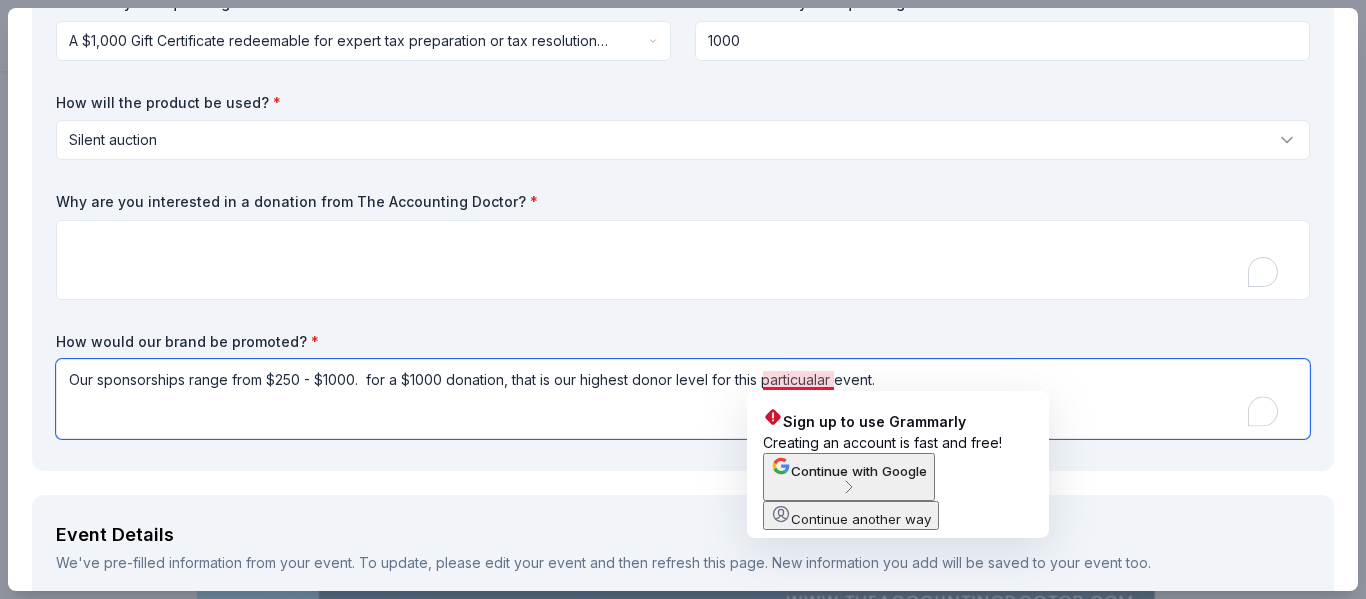 click on "Our sponsorships range from $250 - $1000.  for a $1000 donation, that is our highest donor level for this particualar event." at bounding box center [683, 399] 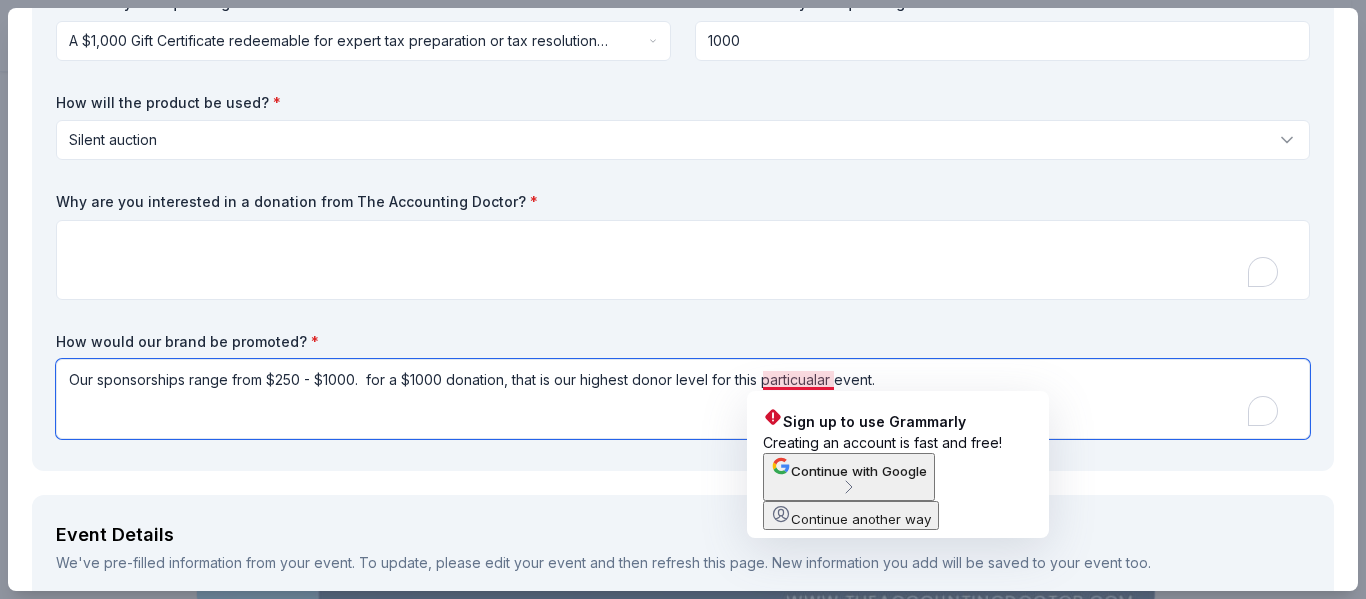 click on "Our sponsorships range from $250 - $1000.  for a $1000 donation, that is our highest donor level for this particualar event." at bounding box center (683, 399) 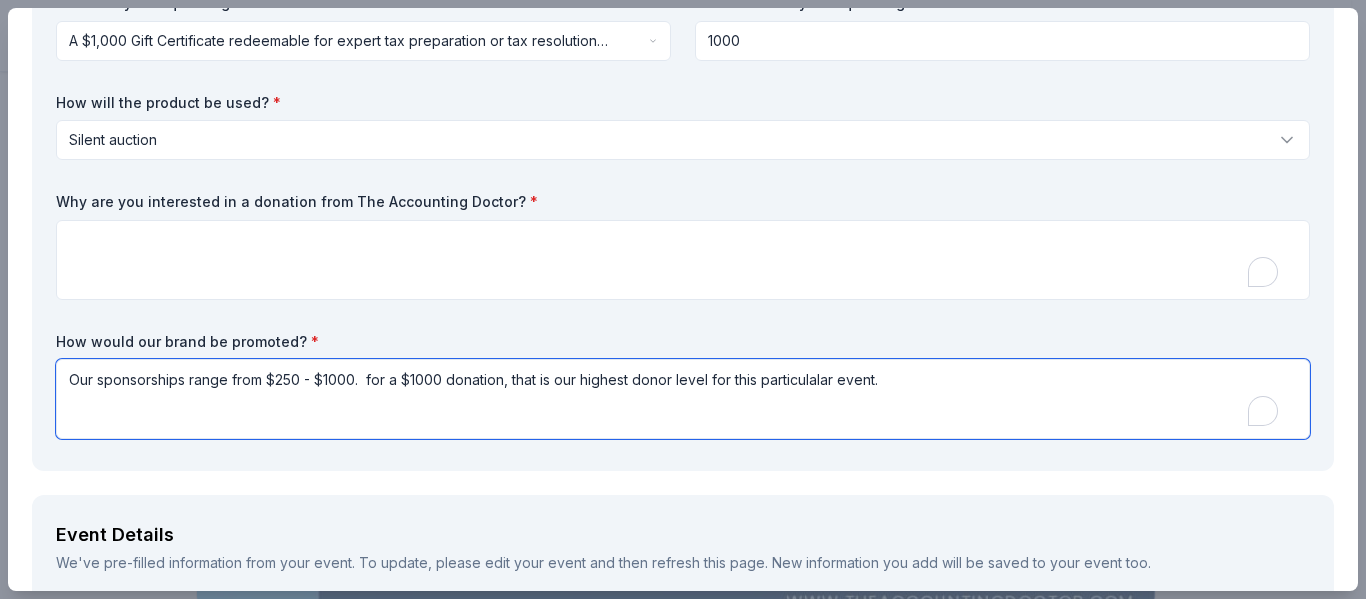 click on "Our sponsorships range from $250 - $1000.  for a $1000 donation, that is our highest donor level for this particulalar event." at bounding box center [683, 399] 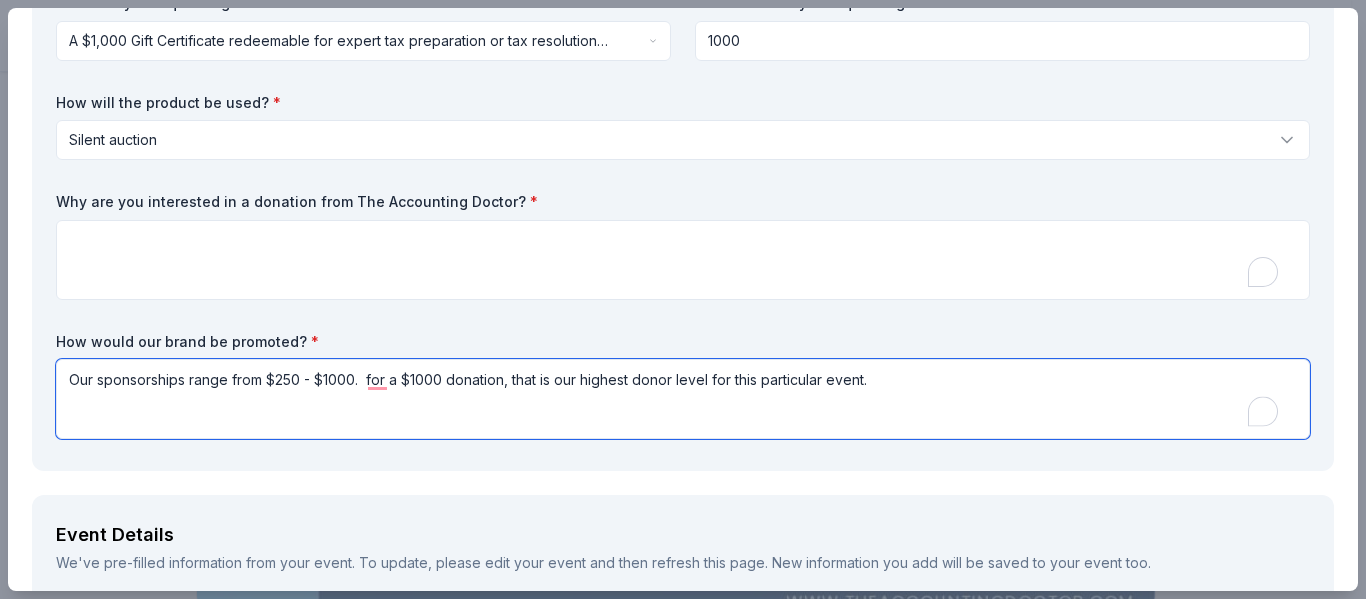click on "Our sponsorships range from $250 - $1000.  for a $1000 donation, that is our highest donor level for this particular event." at bounding box center [683, 399] 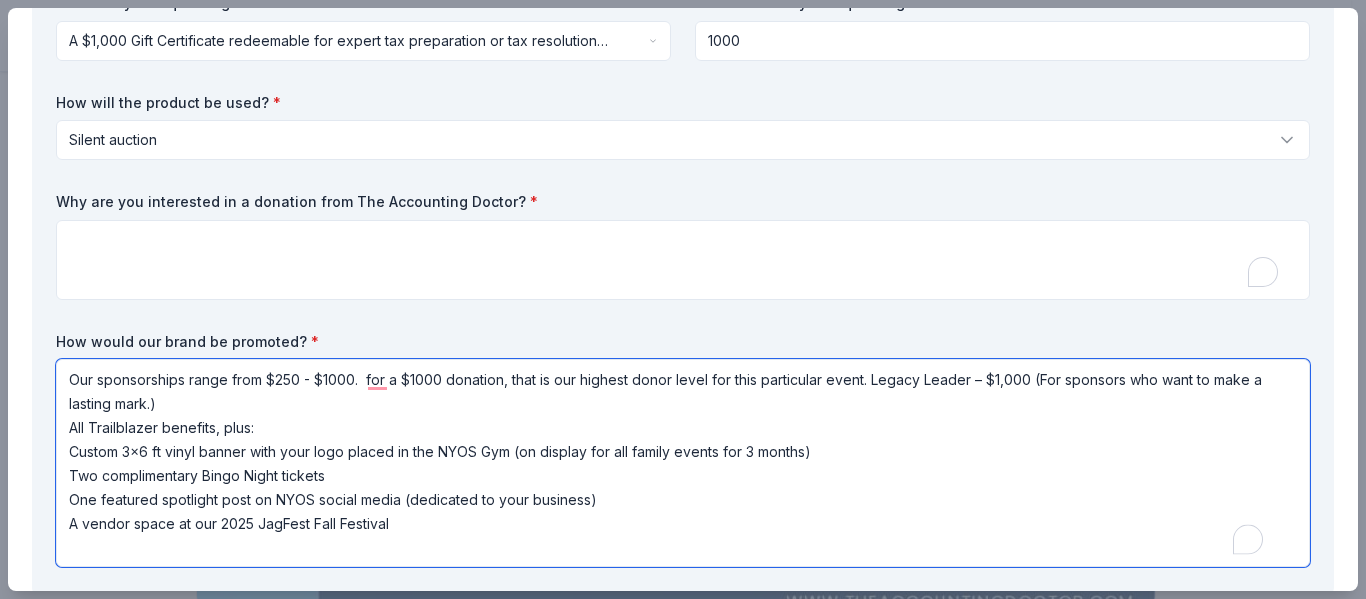 click on "Our sponsorships range from $250 - $1000.  for a $1000 donation, that is our highest donor level for this particular event. Legacy Leader – $1,000 (For sponsors who want to make a lasting mark.)
All Trailblazer benefits, plus:
Custom 3x6 ft vinyl banner with your logo placed in the NYOS Gym (on display for all family events for 3 months)
Two complimentary Bingo Night tickets
One featured spotlight post on NYOS social media (dedicated to your business)
A vendor space at our 2025 JagFest Fall Festival" at bounding box center [683, 463] 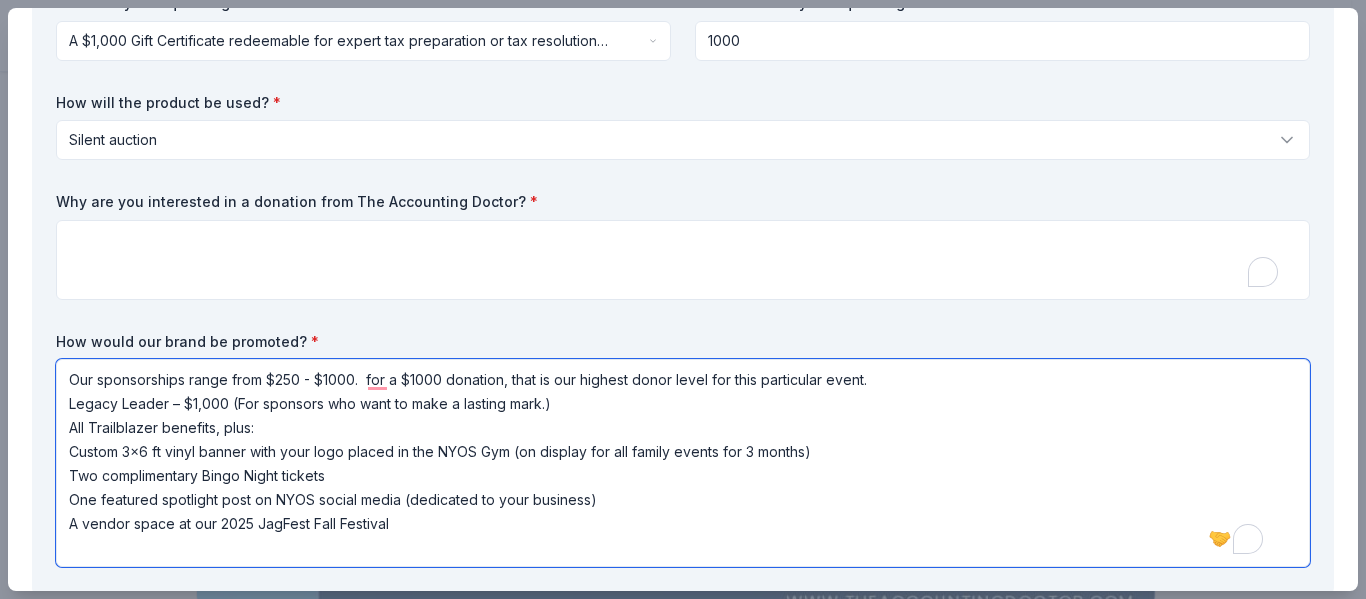 click on "Our sponsorships range from $250 - $1000.  for a $1000 donation, that is our highest donor level for this particular event.
Legacy Leader – $1,000 (For sponsors who want to make a lasting mark.)
All Trailblazer benefits, plus:
Custom 3x6 ft vinyl banner with your logo placed in the NYOS Gym (on display for all family events for 3 months)
Two complimentary Bingo Night tickets
One featured spotlight post on NYOS social media (dedicated to your business)
A vendor space at our 2025 JagFest Fall Festival" at bounding box center (683, 463) 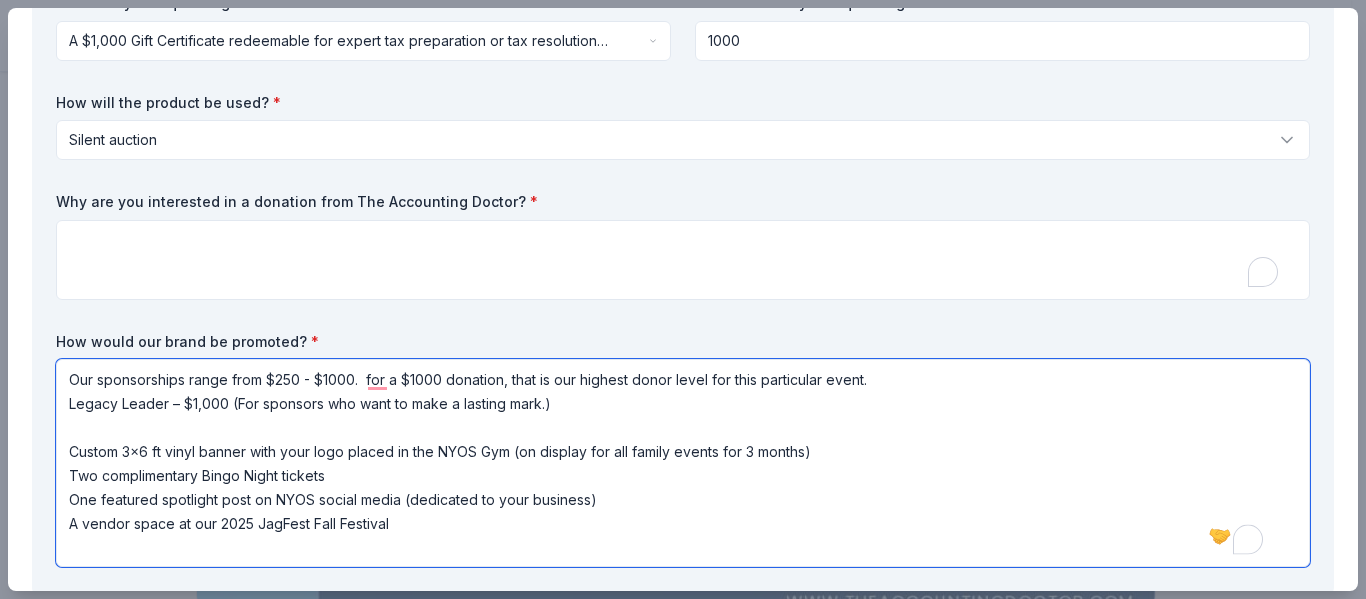 paste on "Business logo displayed on event signage/flyers
Verbal shout-out during the event
A thank you listing in our post-event NYOS Notes newsletter
Changemaker – $500 (For sponsors who help shift the future for our students.)
All Friend of NYOS benefits, plus:
Logo included in one NYOS social media post
Option to include a promo item with your business card in the welcome bag
Trailblazer – $750 (For those paving the way for student success.)
All Changemaker benefits, plus:
Business ad featured in one NYOS Notes e-newsletter
Logo featured on the NYOS website Events Page for the month of the event" 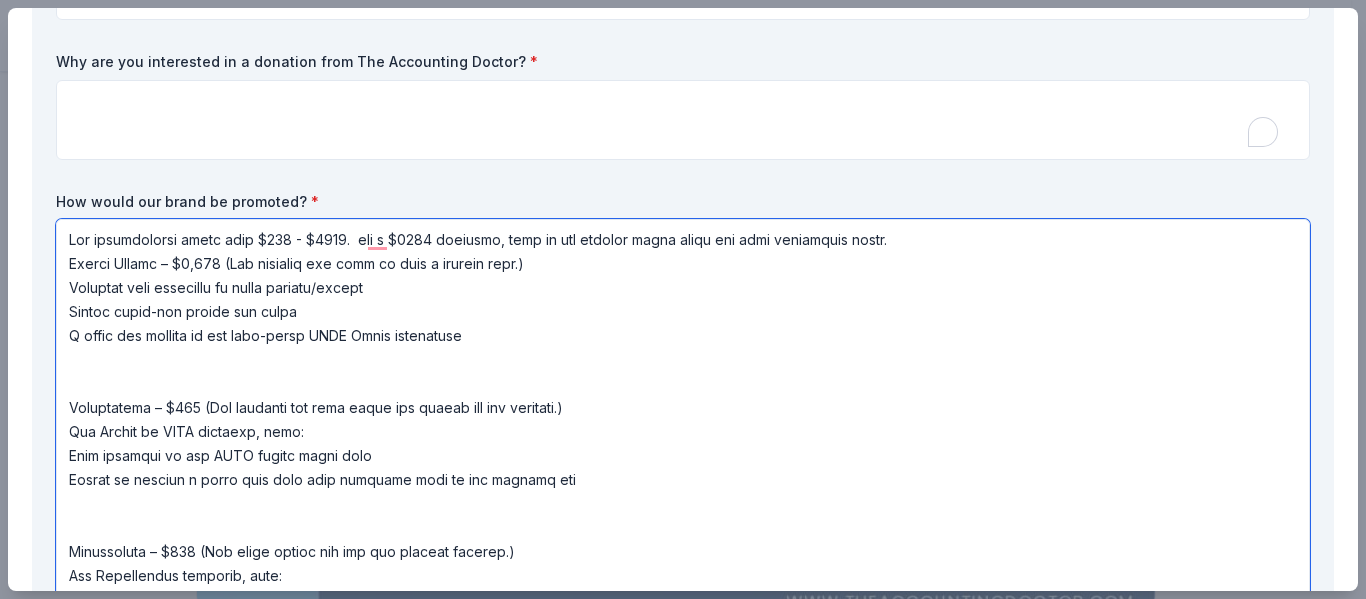 scroll, scrollTop: 306, scrollLeft: 0, axis: vertical 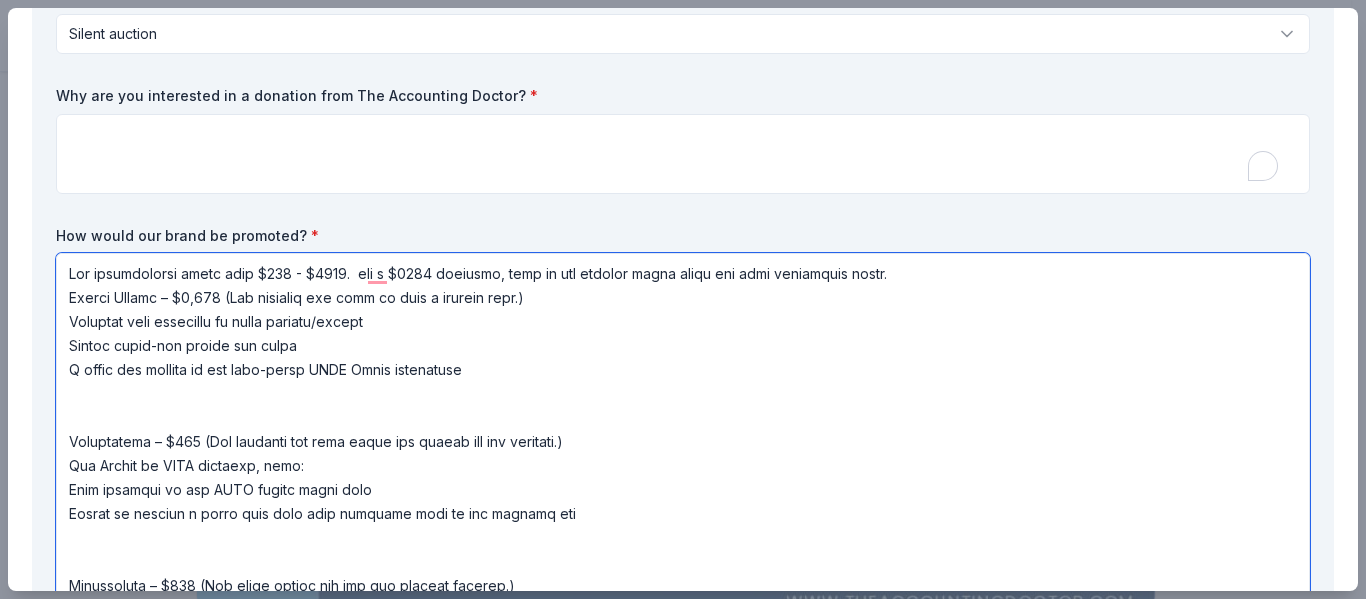 click at bounding box center (683, 493) 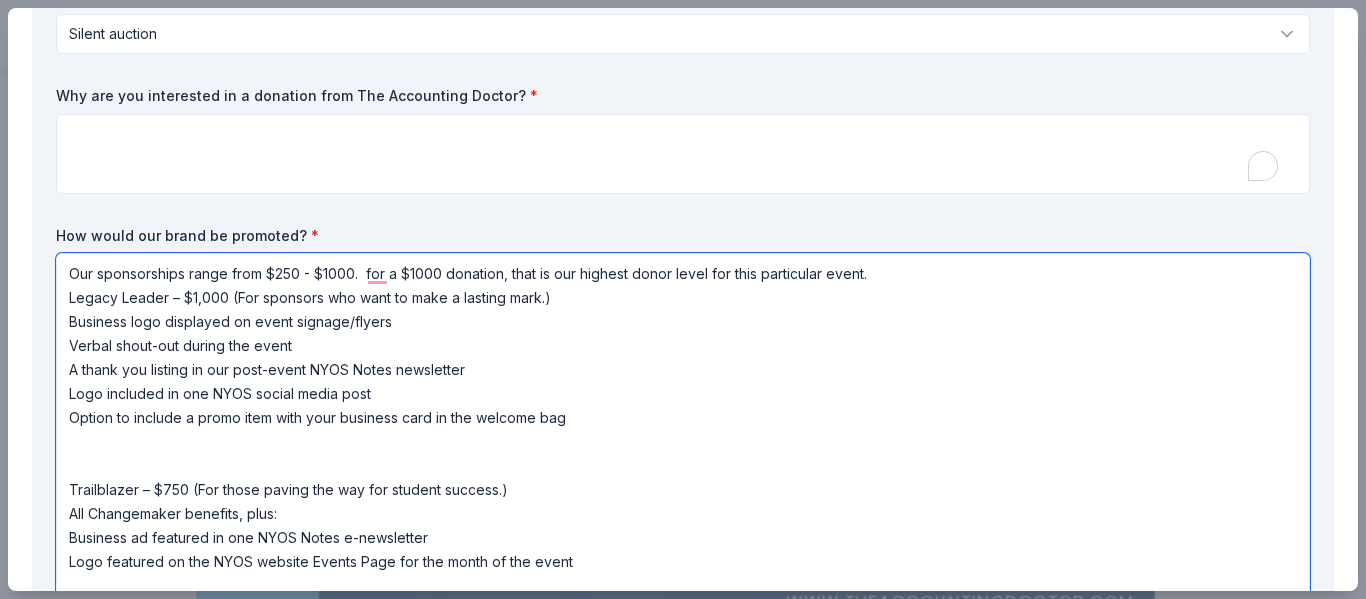 click on "Our sponsorships range from $250 - $1000.  for a $1000 donation, that is our highest donor level for this particular event.
Legacy Leader – $1,000 (For sponsors who want to make a lasting mark.)
Business logo displayed on event signage/flyers
Verbal shout-out during the event
A thank you listing in our post-event NYOS Notes newsletter
Logo included in one NYOS social media post
Option to include a promo item with your business card in the welcome bag
Trailblazer – $750 (For those paving the way for student success.)
All Changemaker benefits, plus:
Business ad featured in one NYOS Notes e-newsletter
Logo featured on the NYOS website Events Page for the month of the event
Custom 3x6 ft vinyl banner with your logo placed in the NYOS Gym (on display for all family events for 3 months)
Two complimentary Bingo Night tickets
One featured spotlight post on NYOS social media (dedicated to your business)
A vendor space at our 2025 JagFest Fall Festival" at bounding box center [683, 489] 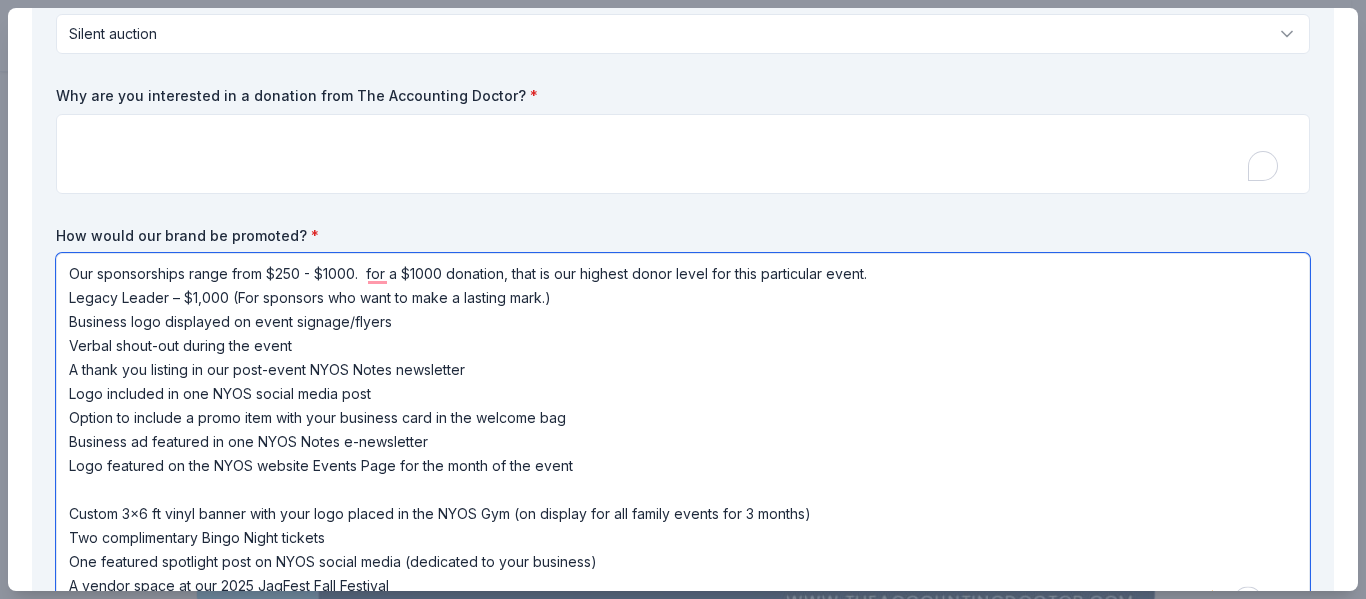 click on "Our sponsorships range from $250 - $1000.  for a $1000 donation, that is our highest donor level for this particular event.
Legacy Leader – $1,000 (For sponsors who want to make a lasting mark.)
Business logo displayed on event signage/flyers
Verbal shout-out during the event
A thank you listing in our post-event NYOS Notes newsletter
Logo included in one NYOS social media post
Option to include a promo item with your business card in the welcome bag
Business ad featured in one NYOS Notes e-newsletter
Logo featured on the NYOS website Events Page for the month of the event
Custom 3x6 ft vinyl banner with your logo placed in the NYOS Gym (on display for all family events for 3 months)
Two complimentary Bingo Night tickets
One featured spotlight post on NYOS social media (dedicated to your business)
A vendor space at our 2025 JagFest Fall Festival" at bounding box center (683, 441) 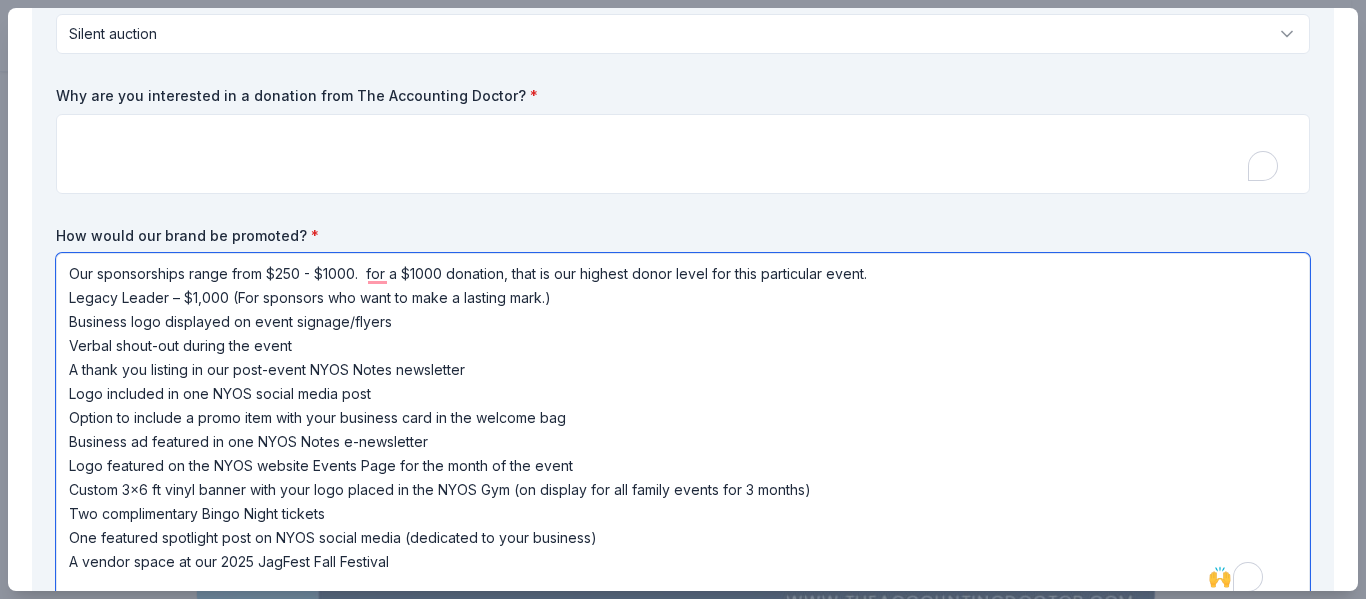 click on "Our sponsorships range from $250 - $1000.  for a $1000 donation, that is our highest donor level for this particular event.
Legacy Leader – $1,000 (For sponsors who want to make a lasting mark.)
Business logo displayed on event signage/flyers
Verbal shout-out during the event
A thank you listing in our post-event NYOS Notes newsletter
Logo included in one NYOS social media post
Option to include a promo item with your business card in the welcome bag
Business ad featured in one NYOS Notes e-newsletter
Logo featured on the NYOS website Events Page for the month of the event
Custom 3x6 ft vinyl banner with your logo placed in the NYOS Gym (on display for all family events for 3 months)
Two complimentary Bingo Night tickets
One featured spotlight post on NYOS social media (dedicated to your business)
A vendor space at our 2025 JagFest Fall Festival" at bounding box center (683, 429) 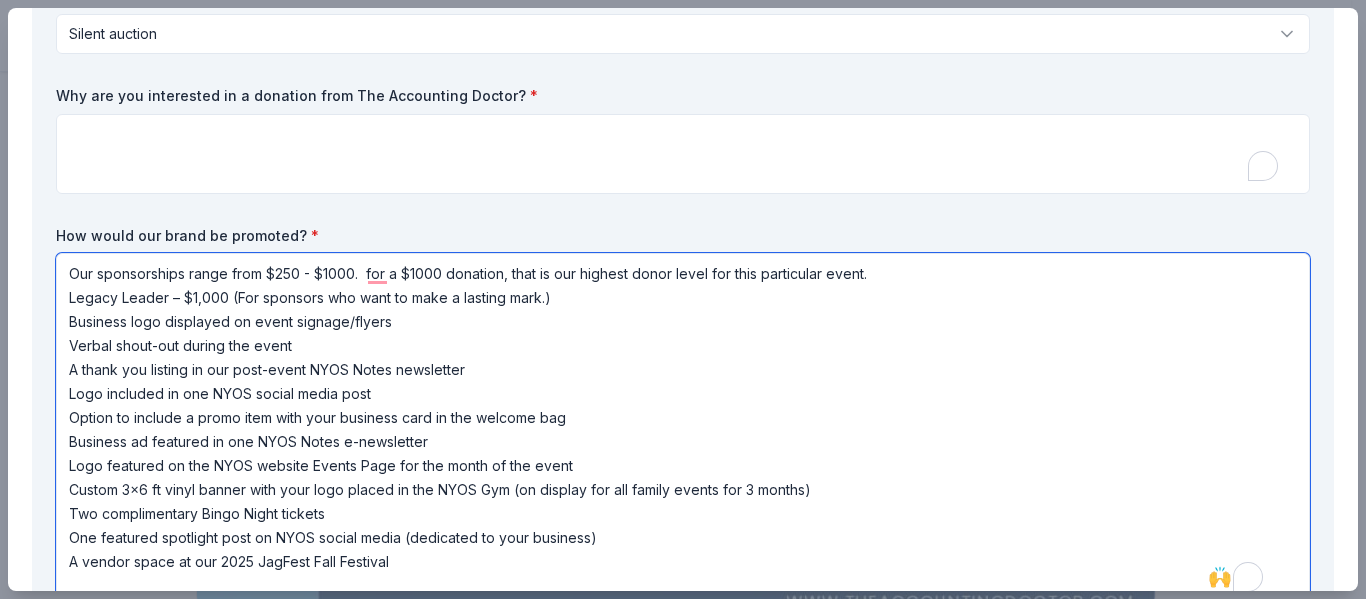 drag, startPoint x: 68, startPoint y: 323, endPoint x: 403, endPoint y: 560, distance: 410.35837 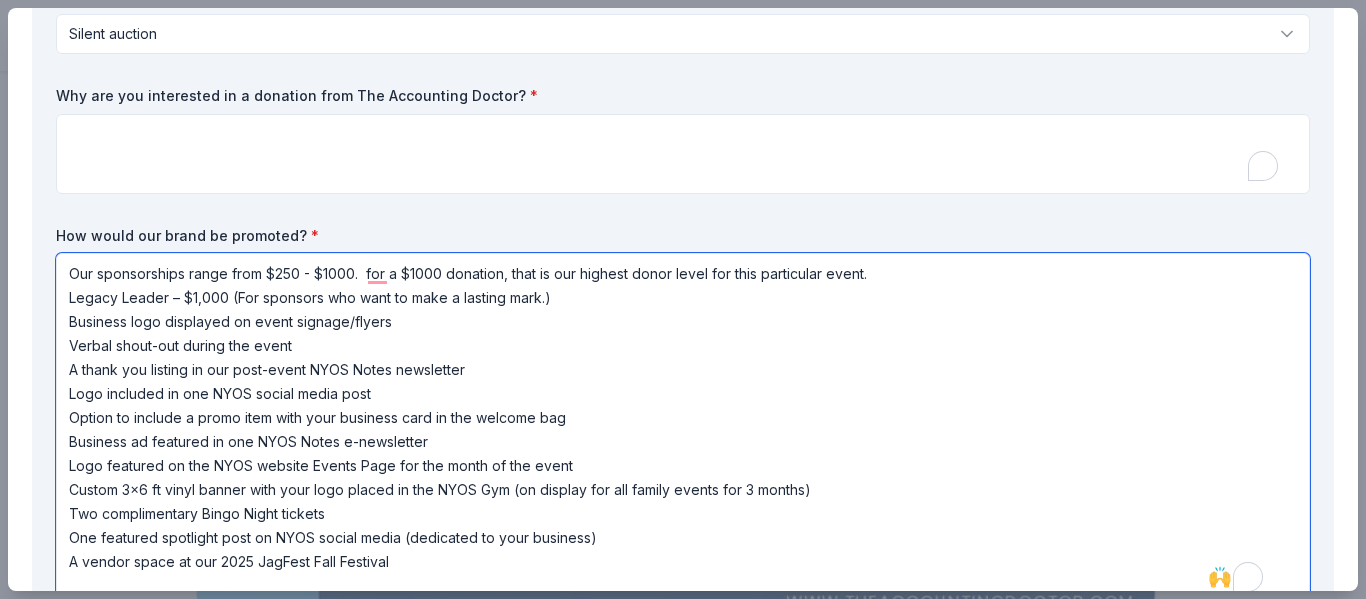 scroll, scrollTop: 2, scrollLeft: 0, axis: vertical 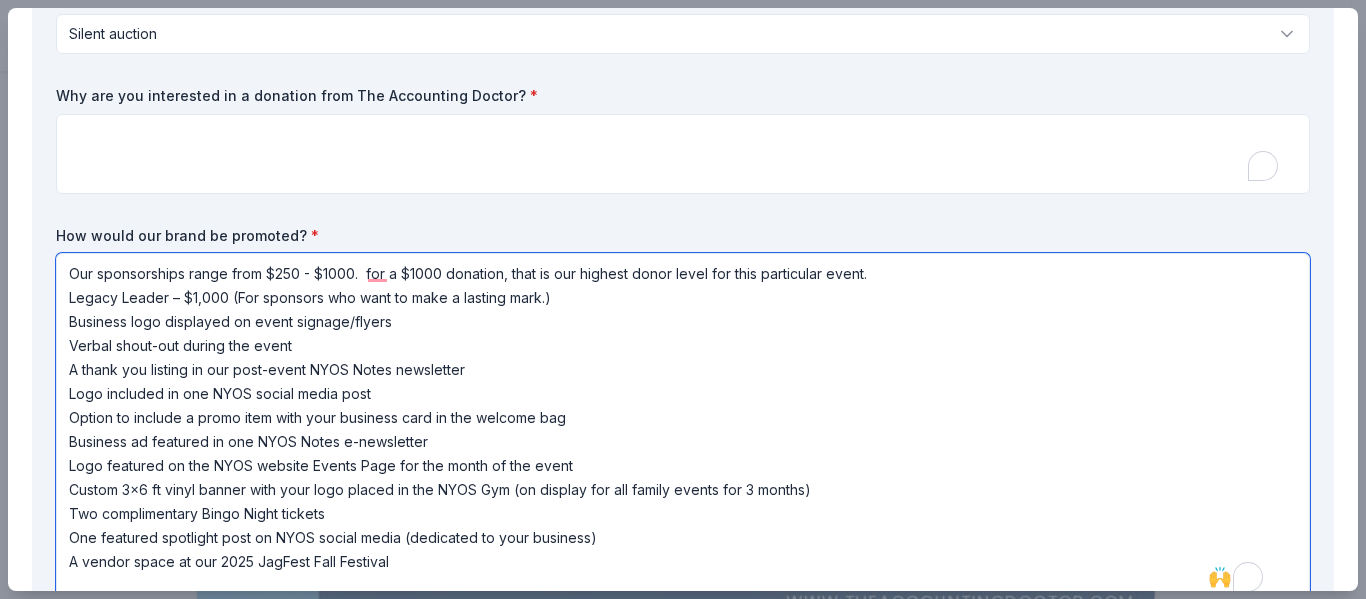 click on "Our sponsorships range from $250 - $1000.  for a $1000 donation, that is our highest donor level for this particular event.
Legacy Leader – $1,000 (For sponsors who want to make a lasting mark.)
Business logo displayed on event signage/flyers
Verbal shout-out during the event
A thank you listing in our post-event NYOS Notes newsletter
Logo included in one NYOS social media post
Option to include a promo item with your business card in the welcome bag
Business ad featured in one NYOS Notes e-newsletter
Logo featured on the NYOS website Events Page for the month of the event
Custom 3x6 ft vinyl banner with your logo placed in the NYOS Gym (on display for all family events for 3 months)
Two complimentary Bingo Night tickets
One featured spotlight post on NYOS social media (dedicated to your business)
A vendor space at our 2025 JagFest Fall Festival" at bounding box center [683, 429] 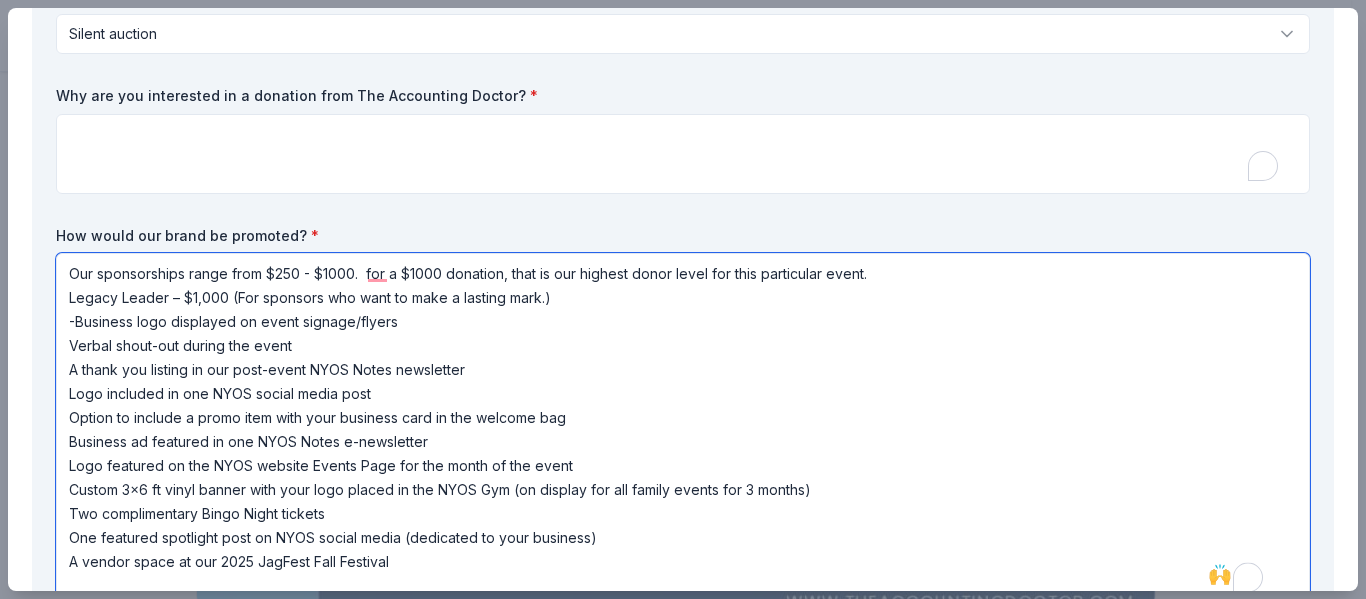 click on "Our sponsorships range from $250 - $1000.  for a $1000 donation, that is our highest donor level for this particular event.
Legacy Leader – $1,000 (For sponsors who want to make a lasting mark.)
-Business logo displayed on event signage/flyers
Verbal shout-out during the event
A thank you listing in our post-event NYOS Notes newsletter
Logo included in one NYOS social media post
Option to include a promo item with your business card in the welcome bag
Business ad featured in one NYOS Notes e-newsletter
Logo featured on the NYOS website Events Page for the month of the event
Custom 3x6 ft vinyl banner with your logo placed in the NYOS Gym (on display for all family events for 3 months)
Two complimentary Bingo Night tickets
One featured spotlight post on NYOS social media (dedicated to your business)
A vendor space at our 2025 JagFest Fall Festival" at bounding box center (683, 429) 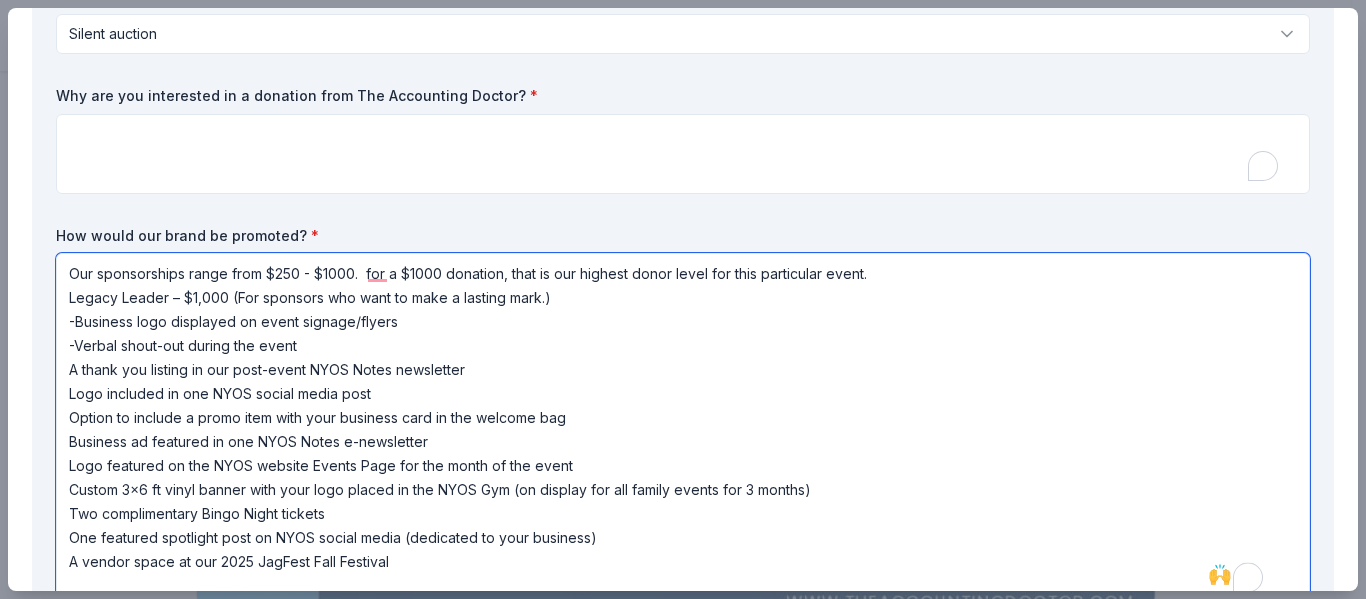 click on "Our sponsorships range from $250 - $1000.  for a $1000 donation, that is our highest donor level for this particular event.
Legacy Leader – $1,000 (For sponsors who want to make a lasting mark.)
-Business logo displayed on event signage/flyers
-Verbal shout-out during the event
A thank you listing in our post-event NYOS Notes newsletter
Logo included in one NYOS social media post
Option to include a promo item with your business card in the welcome bag
Business ad featured in one NYOS Notes e-newsletter
Logo featured on the NYOS website Events Page for the month of the event
Custom 3x6 ft vinyl banner with your logo placed in the NYOS Gym (on display for all family events for 3 months)
Two complimentary Bingo Night tickets
One featured spotlight post on NYOS social media (dedicated to your business)
A vendor space at our 2025 JagFest Fall Festival" at bounding box center [683, 429] 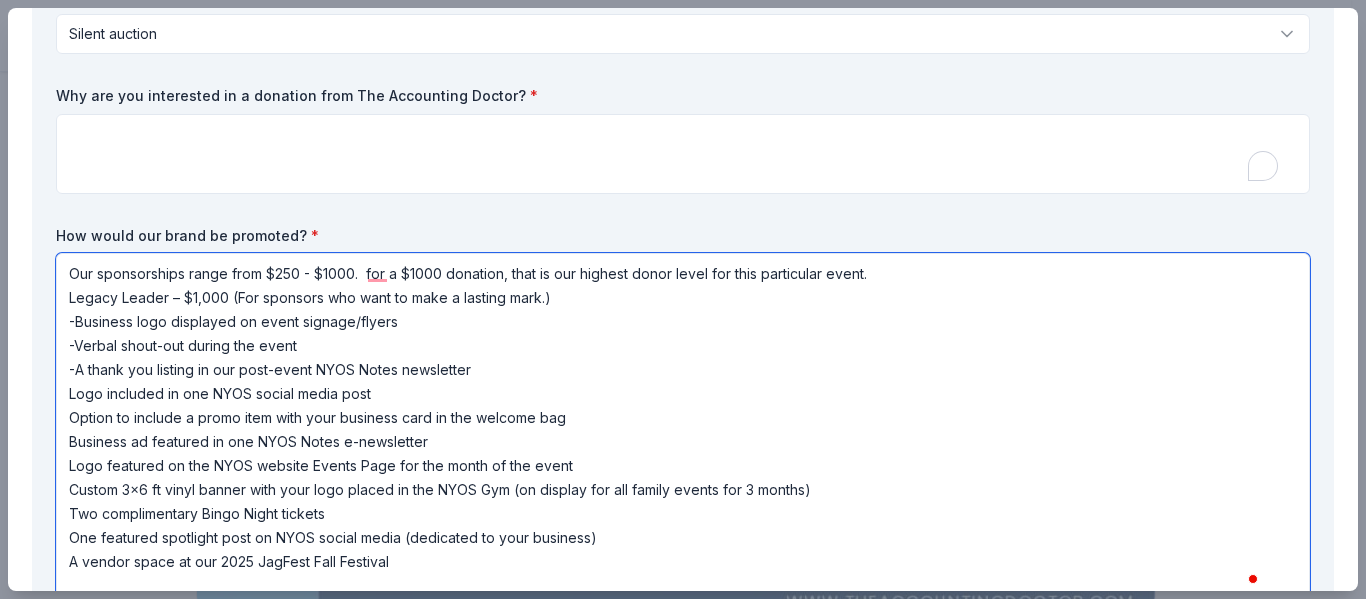 click on "Our sponsorships range from $250 - $1000.  for a $1000 donation, that is our highest donor level for this particular event.
Legacy Leader – $1,000 (For sponsors who want to make a lasting mark.)
-Business logo displayed on event signage/flyers
-Verbal shout-out during the event
-A thank you listing in our post-event NYOS Notes newsletter
Logo included in one NYOS social media post
Option to include a promo item with your business card in the welcome bag
Business ad featured in one NYOS Notes e-newsletter
Logo featured on the NYOS website Events Page for the month of the event
Custom 3x6 ft vinyl banner with your logo placed in the NYOS Gym (on display for all family events for 3 months)
Two complimentary Bingo Night tickets
One featured spotlight post on NYOS social media (dedicated to your business)
A vendor space at our 2025 JagFest Fall Festival" at bounding box center [683, 429] 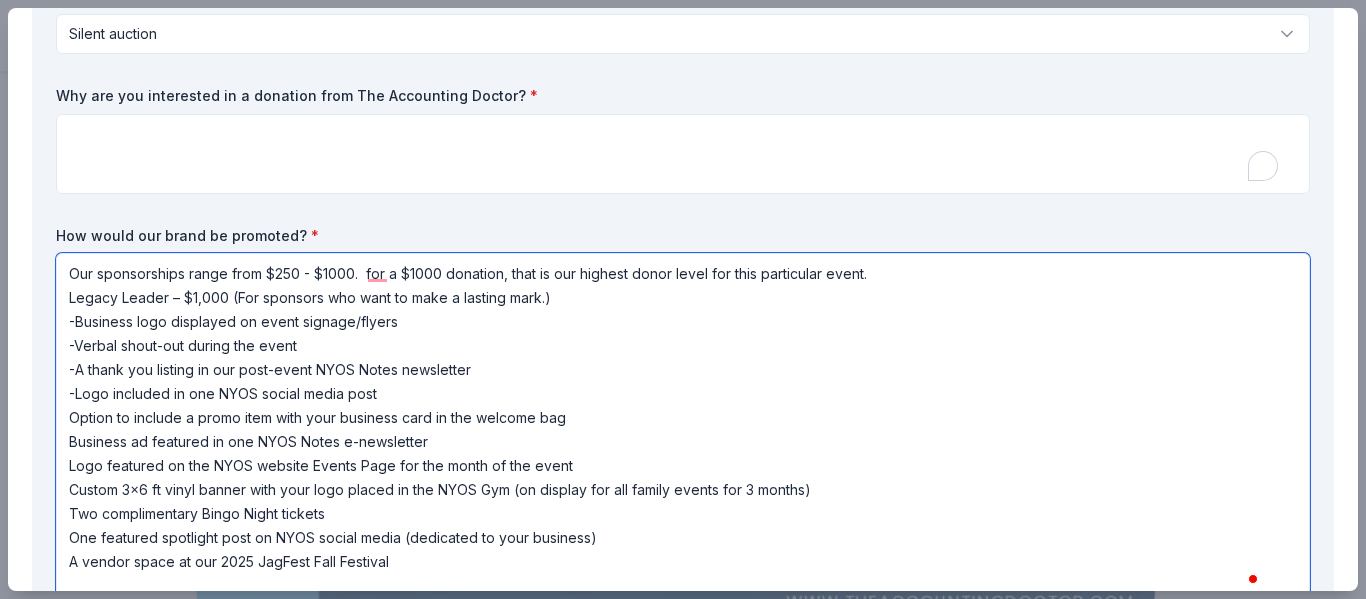 click on "Our sponsorships range from $250 - $1000.  for a $1000 donation, that is our highest donor level for this particular event.
Legacy Leader – $1,000 (For sponsors who want to make a lasting mark.)
-Business logo displayed on event signage/flyers
-Verbal shout-out during the event
-A thank you listing in our post-event NYOS Notes newsletter
-Logo included in one NYOS social media post
Option to include a promo item with your business card in the welcome bag
Business ad featured in one NYOS Notes e-newsletter
Logo featured on the NYOS website Events Page for the month of the event
Custom 3x6 ft vinyl banner with your logo placed in the NYOS Gym (on display for all family events for 3 months)
Two complimentary Bingo Night tickets
One featured spotlight post on NYOS social media (dedicated to your business)
A vendor space at our 2025 JagFest Fall Festival" at bounding box center (683, 429) 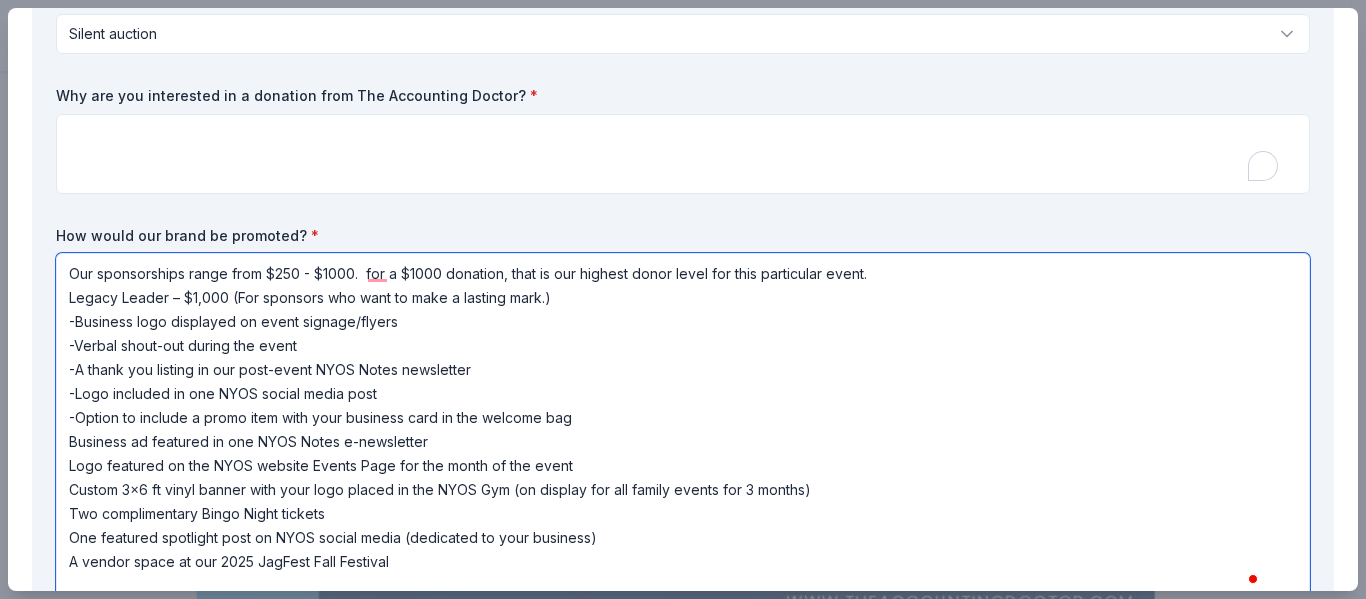 click on "Our sponsorships range from $250 - $1000.  for a $1000 donation, that is our highest donor level for this particular event.
Legacy Leader – $1,000 (For sponsors who want to make a lasting mark.)
-Business logo displayed on event signage/flyers
-Verbal shout-out during the event
-A thank you listing in our post-event NYOS Notes newsletter
-Logo included in one NYOS social media post
-Option to include a promo item with your business card in the welcome bag
Business ad featured in one NYOS Notes e-newsletter
Logo featured on the NYOS website Events Page for the month of the event
Custom 3x6 ft vinyl banner with your logo placed in the NYOS Gym (on display for all family events for 3 months)
Two complimentary Bingo Night tickets
One featured spotlight post on NYOS social media (dedicated to your business)
A vendor space at our 2025 JagFest Fall Festival" at bounding box center (683, 429) 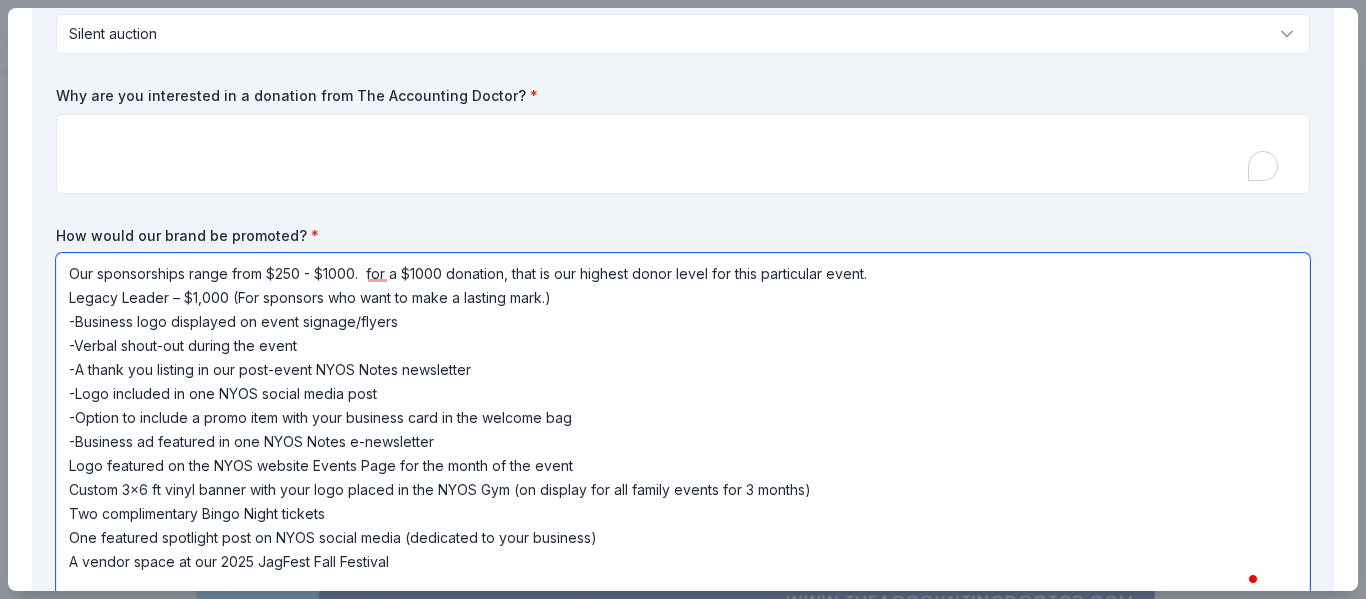 click on "Our sponsorships range from $250 - $1000.  for a $1000 donation, that is our highest donor level for this particular event.
Legacy Leader – $1,000 (For sponsors who want to make a lasting mark.)
-Business logo displayed on event signage/flyers
-Verbal shout-out during the event
-A thank you listing in our post-event NYOS Notes newsletter
-Logo included in one NYOS social media post
-Option to include a promo item with your business card in the welcome bag
-Business ad featured in one NYOS Notes e-newsletter
Logo featured on the NYOS website Events Page for the month of the event
Custom 3x6 ft vinyl banner with your logo placed in the NYOS Gym (on display for all family events for 3 months)
Two complimentary Bingo Night tickets
One featured spotlight post on NYOS social media (dedicated to your business)
A vendor space at our 2025 JagFest Fall Festival" at bounding box center (683, 429) 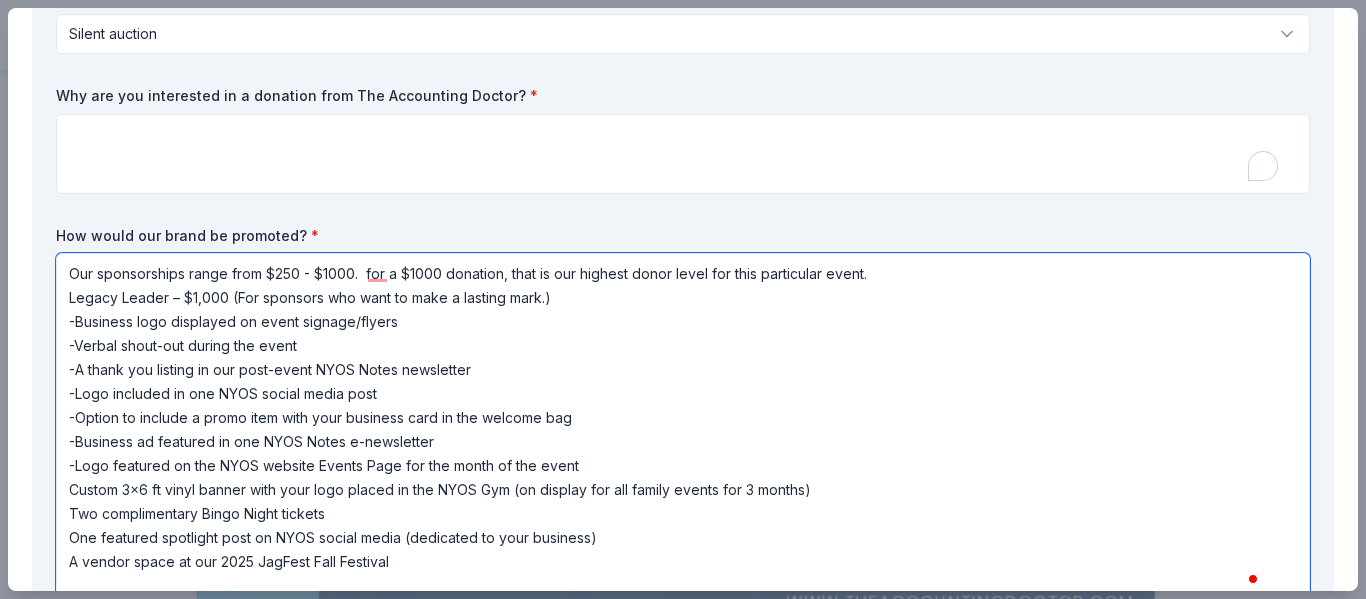 click on "Our sponsorships range from $250 - $1000.  for a $1000 donation, that is our highest donor level for this particular event.
Legacy Leader – $1,000 (For sponsors who want to make a lasting mark.)
-Business logo displayed on event signage/flyers
-Verbal shout-out during the event
-A thank you listing in our post-event NYOS Notes newsletter
-Logo included in one NYOS social media post
-Option to include a promo item with your business card in the welcome bag
-Business ad featured in one NYOS Notes e-newsletter
-Logo featured on the NYOS website Events Page for the month of the event
Custom 3x6 ft vinyl banner with your logo placed in the NYOS Gym (on display for all family events for 3 months)
Two complimentary Bingo Night tickets
One featured spotlight post on NYOS social media (dedicated to your business)
A vendor space at our 2025 JagFest Fall Festival" at bounding box center (683, 429) 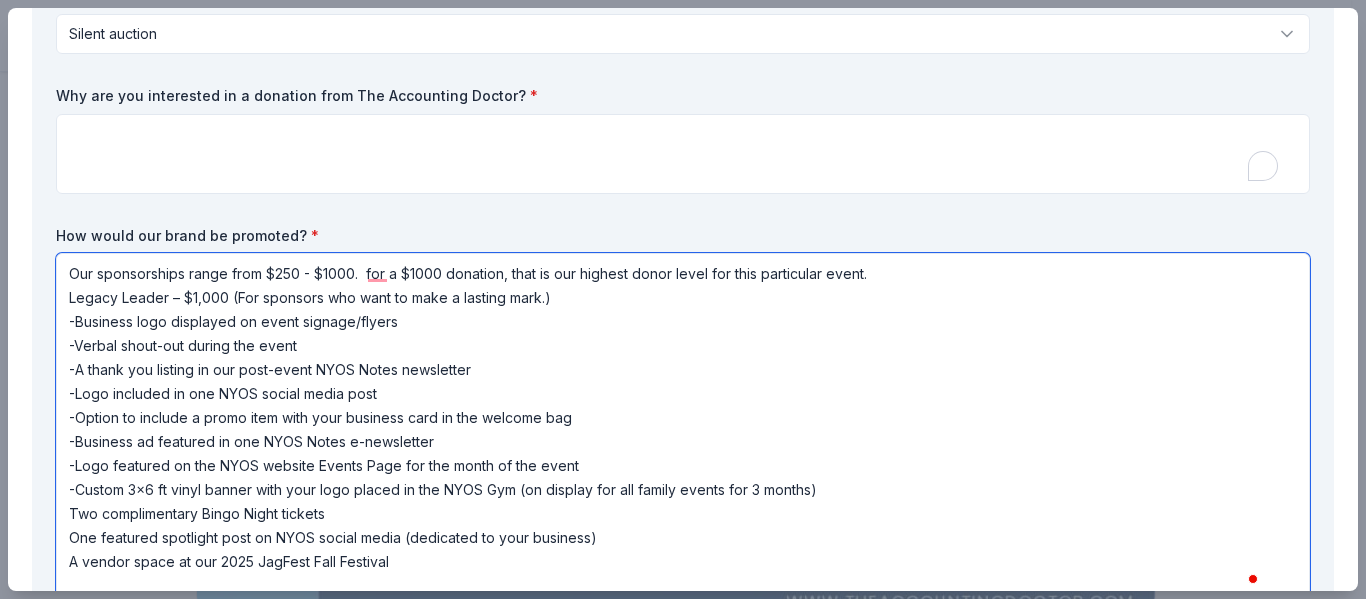 click on "Our sponsorships range from $250 - $1000.  for a $1000 donation, that is our highest donor level for this particular event.
Legacy Leader – $1,000 (For sponsors who want to make a lasting mark.)
-Business logo displayed on event signage/flyers
-Verbal shout-out during the event
-A thank you listing in our post-event NYOS Notes newsletter
-Logo included in one NYOS social media post
-Option to include a promo item with your business card in the welcome bag
-Business ad featured in one NYOS Notes e-newsletter
-Logo featured on the NYOS website Events Page for the month of the event
-Custom 3x6 ft vinyl banner with your logo placed in the NYOS Gym (on display for all family events for 3 months)
Two complimentary Bingo Night tickets
One featured spotlight post on NYOS social media (dedicated to your business)
A vendor space at our 2025 JagFest Fall Festival" at bounding box center [683, 429] 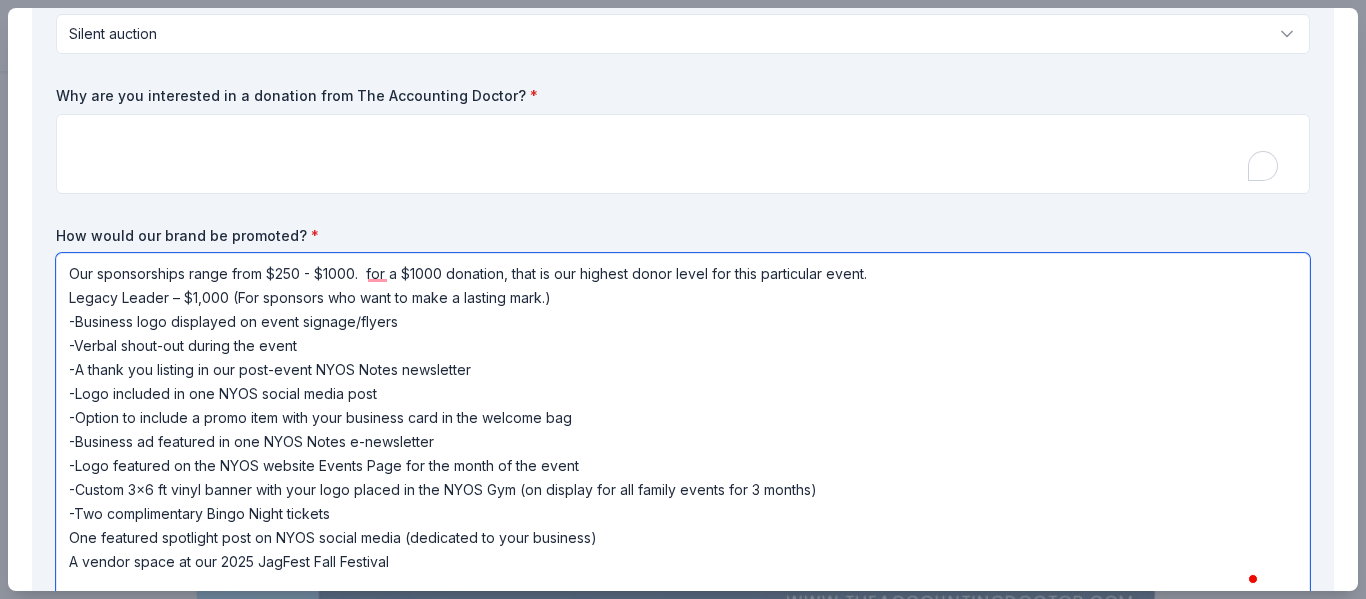click on "Our sponsorships range from $250 - $1000.  for a $1000 donation, that is our highest donor level for this particular event.
Legacy Leader – $1,000 (For sponsors who want to make a lasting mark.)
-Business logo displayed on event signage/flyers
-Verbal shout-out during the event
-A thank you listing in our post-event NYOS Notes newsletter
-Logo included in one NYOS social media post
-Option to include a promo item with your business card in the welcome bag
-Business ad featured in one NYOS Notes e-newsletter
-Logo featured on the NYOS website Events Page for the month of the event
-Custom 3x6 ft vinyl banner with your logo placed in the NYOS Gym (on display for all family events for 3 months)
-Two complimentary Bingo Night tickets
One featured spotlight post on NYOS social media (dedicated to your business)
A vendor space at our 2025 JagFest Fall Festival" at bounding box center [683, 429] 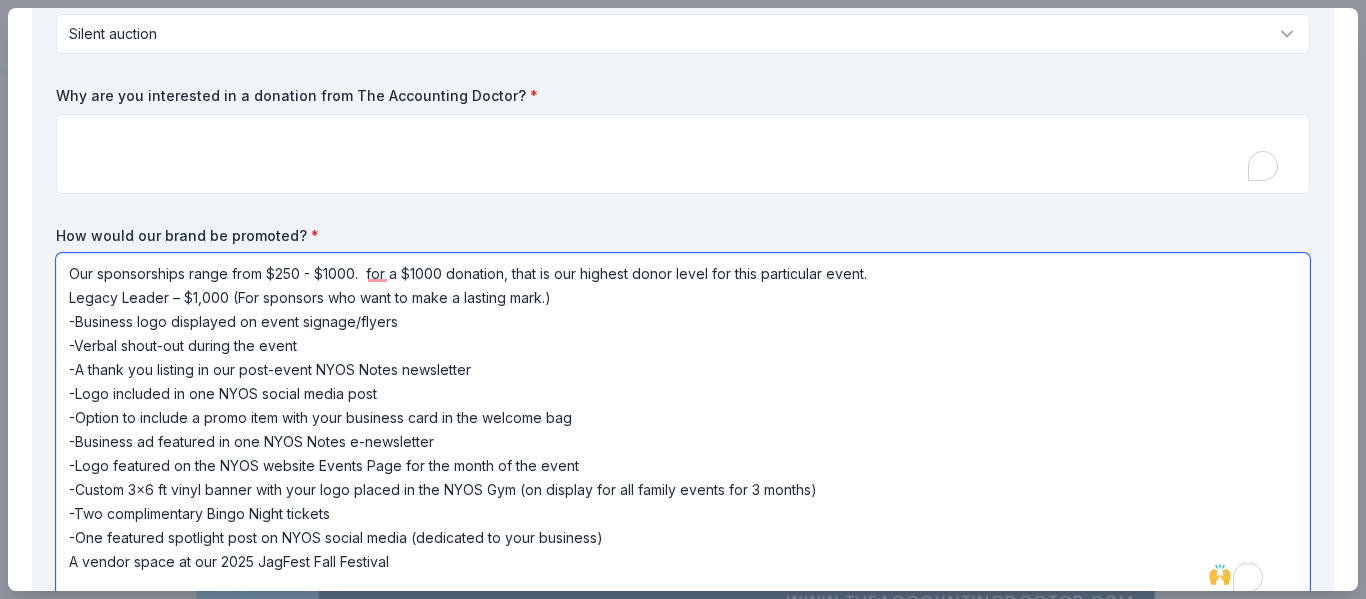 click on "Our sponsorships range from $250 - $1000.  for a $1000 donation, that is our highest donor level for this particular event.
Legacy Leader – $1,000 (For sponsors who want to make a lasting mark.)
-Business logo displayed on event signage/flyers
-Verbal shout-out during the event
-A thank you listing in our post-event NYOS Notes newsletter
-Logo included in one NYOS social media post
-Option to include a promo item with your business card in the welcome bag
-Business ad featured in one NYOS Notes e-newsletter
-Logo featured on the NYOS website Events Page for the month of the event
-Custom 3x6 ft vinyl banner with your logo placed in the NYOS Gym (on display for all family events for 3 months)
-Two complimentary Bingo Night tickets
-One featured spotlight post on NYOS social media (dedicated to your business)
A vendor space at our 2025 JagFest Fall Festival" at bounding box center (683, 429) 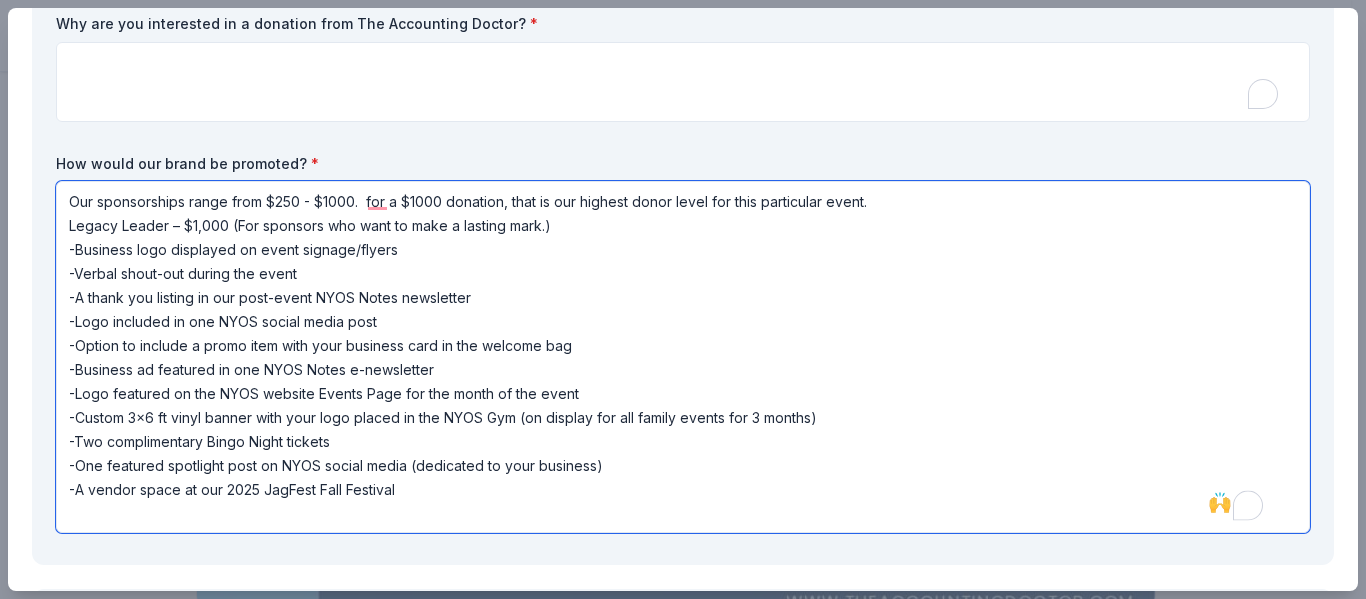 scroll, scrollTop: 406, scrollLeft: 0, axis: vertical 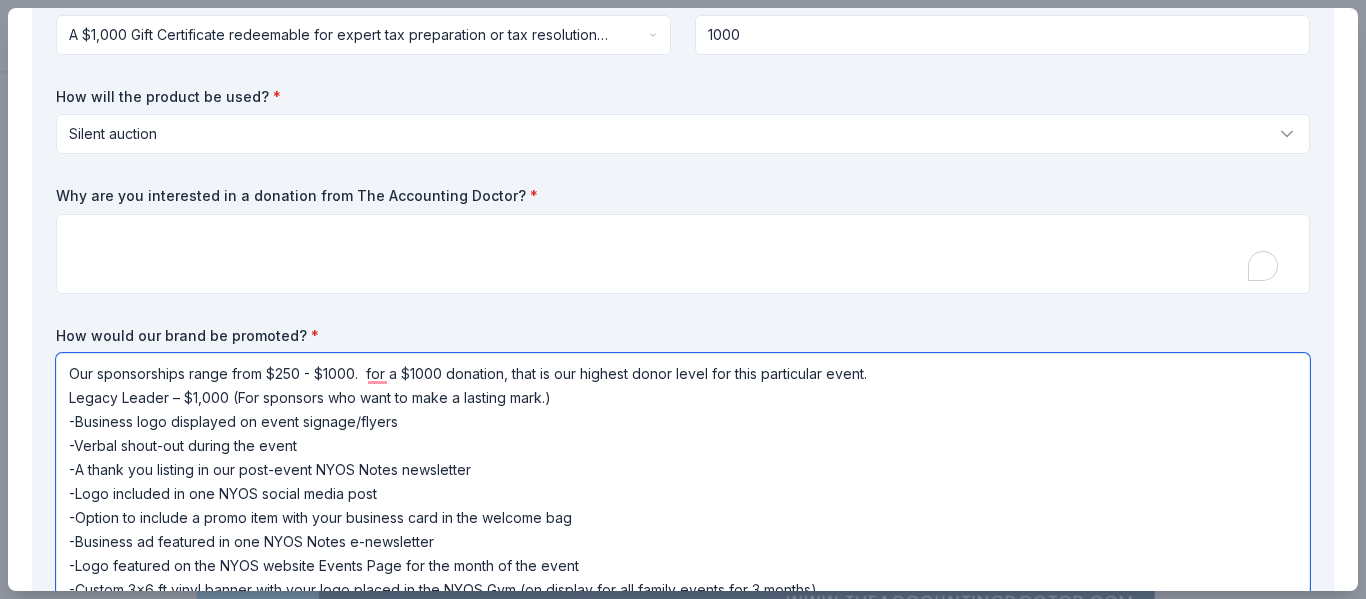 type on "Our sponsorships range from $250 - $1000.  for a $1000 donation, that is our highest donor level for this particular event.
Legacy Leader – $1,000 (For sponsors who want to make a lasting mark.)
-Business logo displayed on event signage/flyers
-Verbal shout-out during the event
-A thank you listing in our post-event NYOS Notes newsletter
-Logo included in one NYOS social media post
-Option to include a promo item with your business card in the welcome bag
-Business ad featured in one NYOS Notes e-newsletter
-Logo featured on the NYOS website Events Page for the month of the event
-Custom 3x6 ft vinyl banner with your logo placed in the NYOS Gym (on display for all family events for 3 months)
-Two complimentary Bingo Night tickets
-One featured spotlight post on NYOS social media (dedicated to your business)
-A vendor space at our 2025 JagFest Fall Festival" 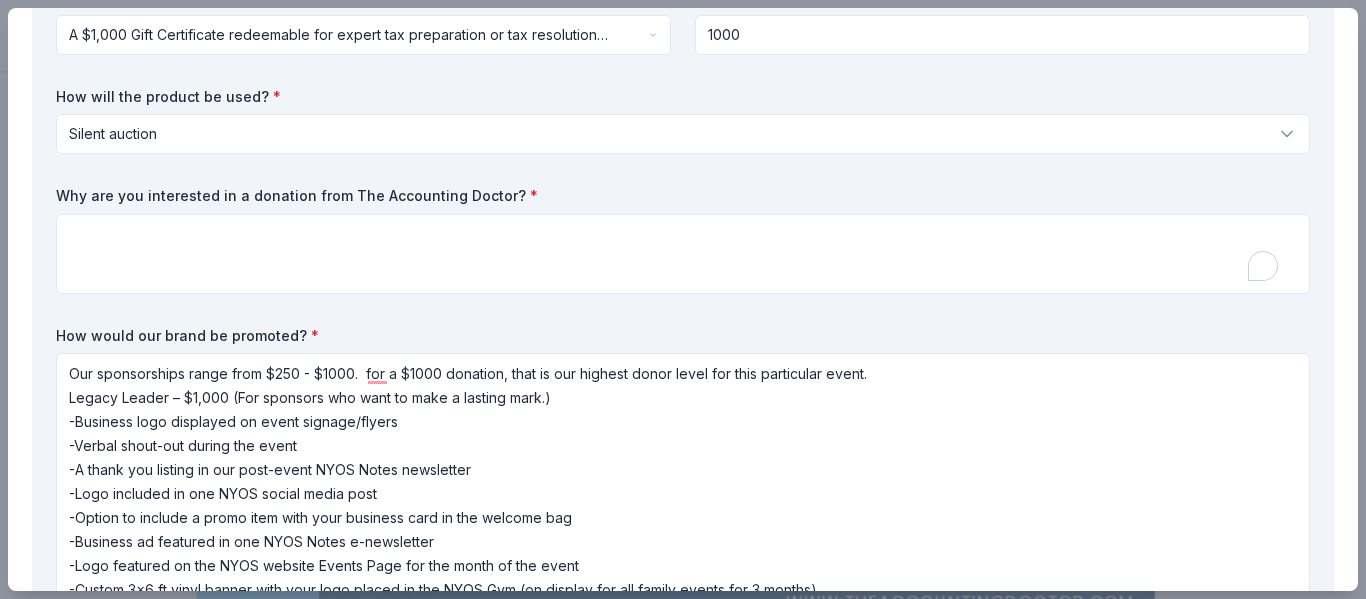click on "Why are you interested in a donation from The Accounting Doctor? *" at bounding box center (683, 196) 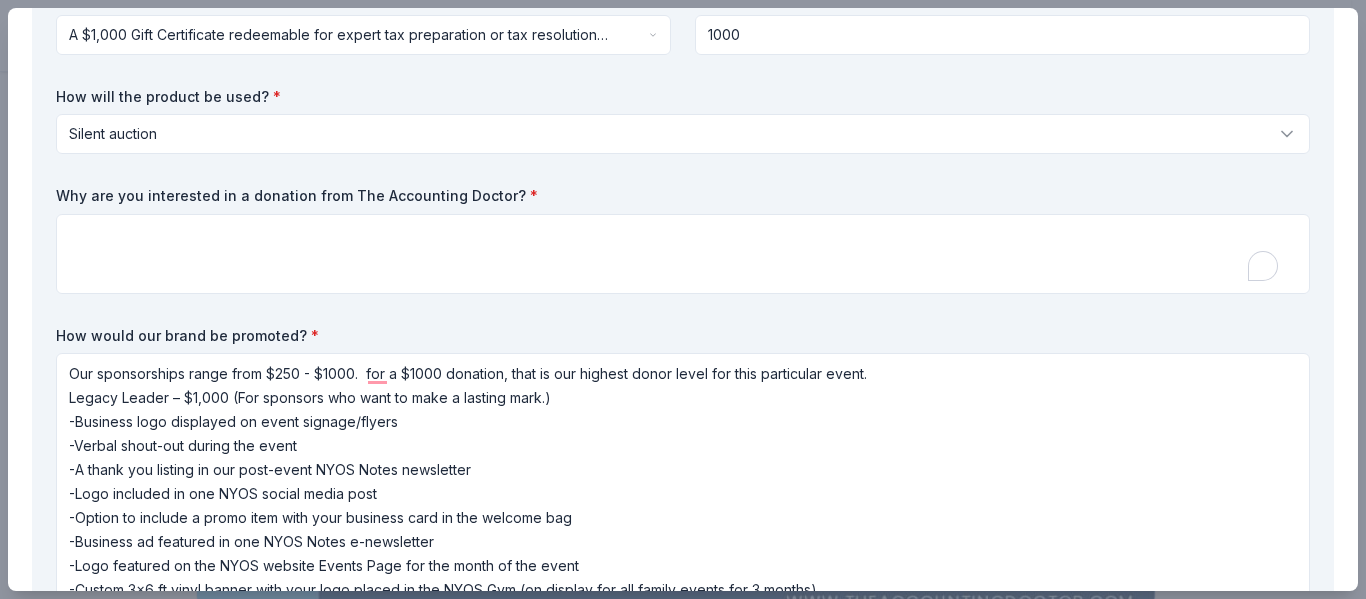 drag, startPoint x: 59, startPoint y: 195, endPoint x: 217, endPoint y: 196, distance: 158.00316 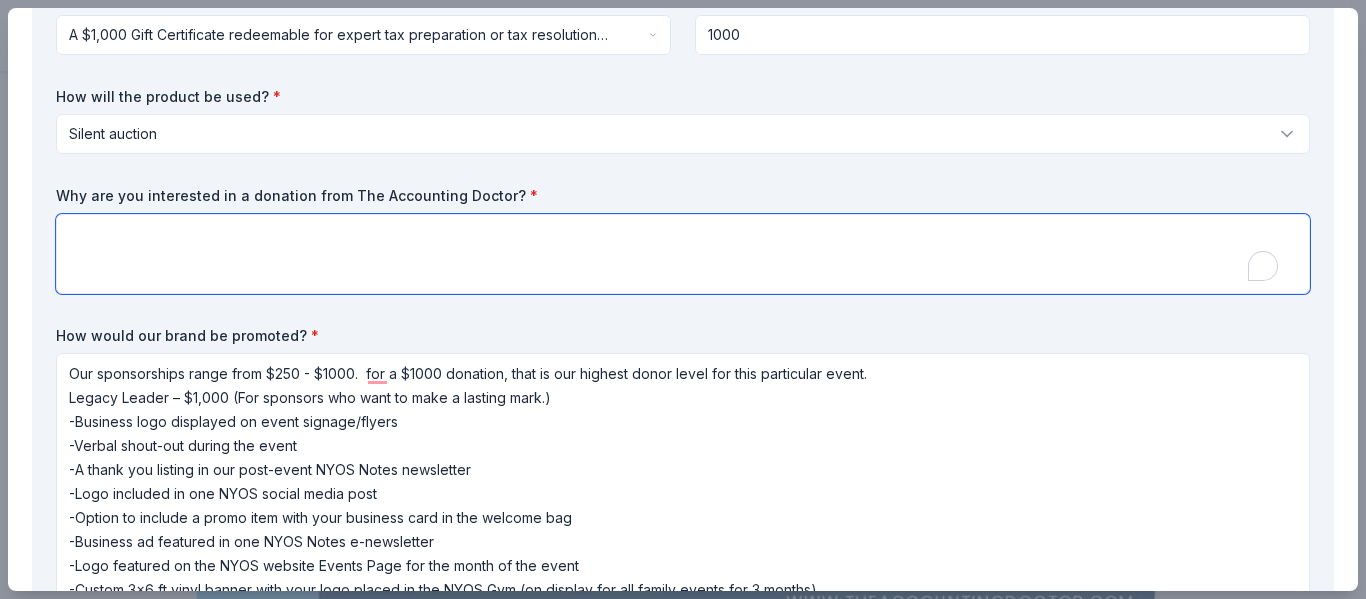paste on "We are interested in a donation from The Accounting Doctor because their commitment to financial wellness and community support aligns closely with our mission at NYOS Charter School. As a trusted local business, The Accounting Doctor has a strong reputation for serving individuals and families with integrity—values that mirror our dedication to educating and empowering students from PK3 through 12th grade. By partnering with us as an event sponsor, The Accounting Doctor would not only increase its visibility among over 1,800 NYOS families and community members, but also play a direct role in supporting educational programs, classroom resources, and student success across our diverse school community." 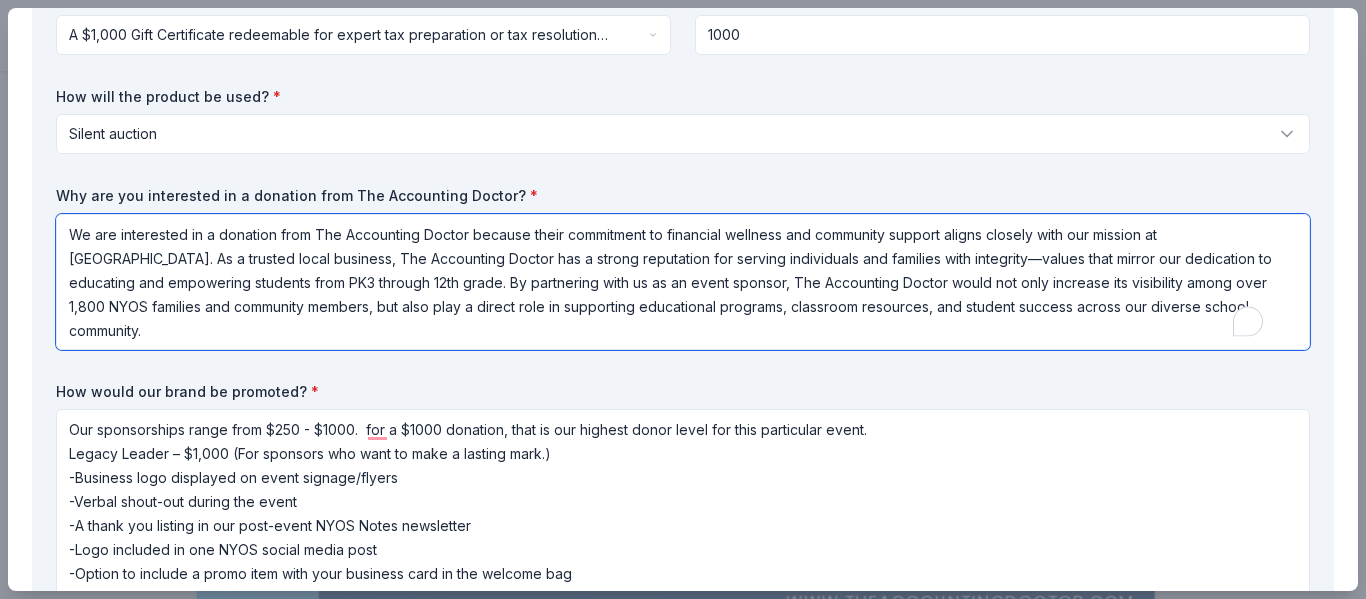 scroll, scrollTop: 2, scrollLeft: 0, axis: vertical 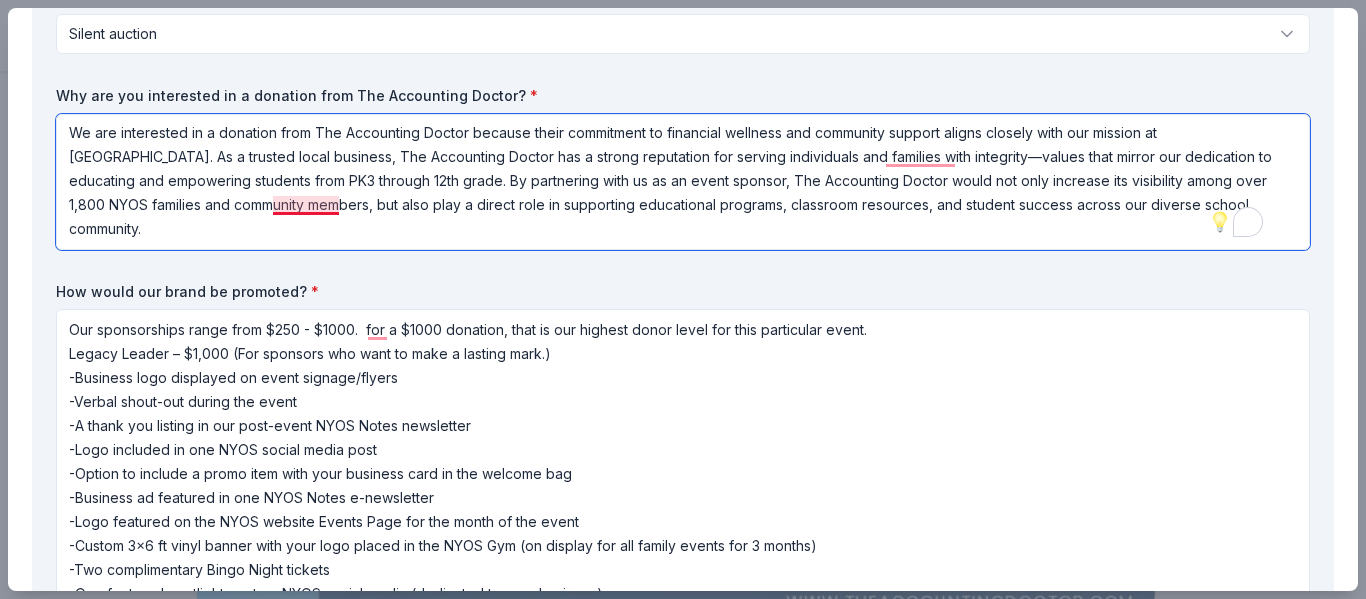 click on "We are interested in a donation from The Accounting Doctor because their commitment to financial wellness and community support aligns closely with our mission at NYOS Charter School. As a trusted local business, The Accounting Doctor has a strong reputation for serving individuals and families with integrity—values that mirror our dedication to educating and empowering students from PK3 through 12th grade. By partnering with us as an event sponsor, The Accounting Doctor would not only increase its visibility among over 1,800 NYOS families and community members, but also play a direct role in supporting educational programs, classroom resources, and student success across our diverse school community." at bounding box center [683, 182] 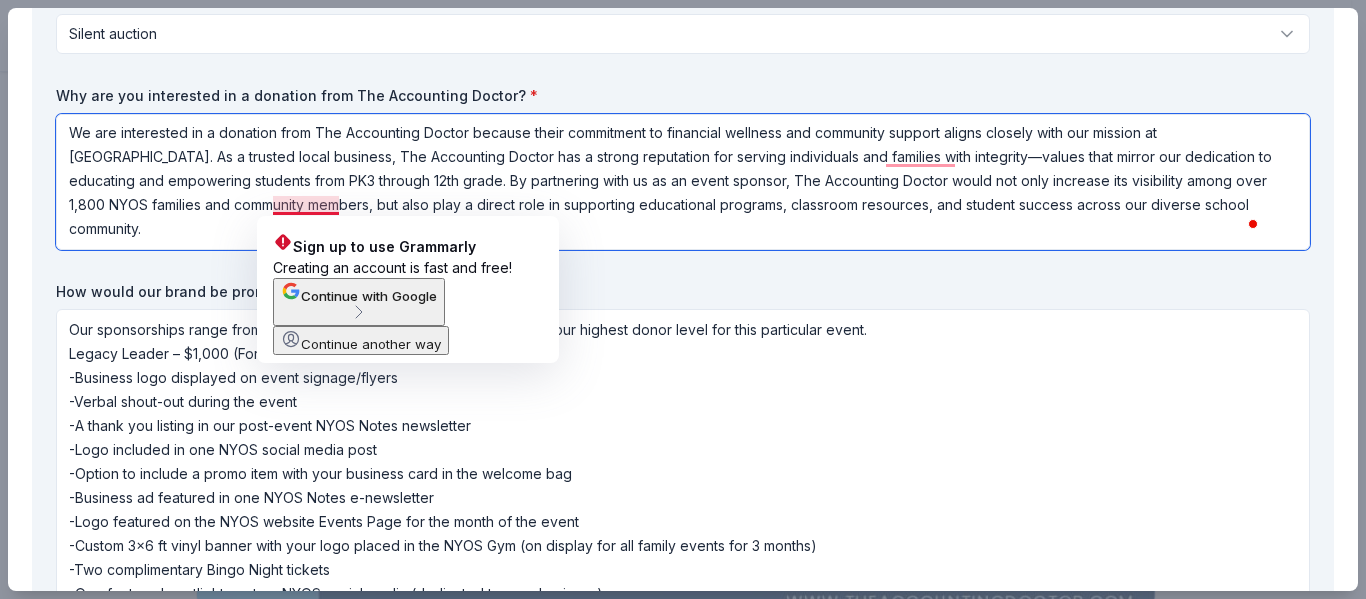 click on "We are interested in a donation from The Accounting Doctor because their commitment to financial wellness and community support aligns closely with our mission at NYOS Charter School. As a trusted local business, The Accounting Doctor has a strong reputation for serving individuals and families with integrity—values that mirror our dedication to educating and empowering students from PK3 through 12th grade. By partnering with us as an event sponsor, The Accounting Doctor would not only increase its visibility among over 1,800 NYOS families and community members, but also play a direct role in supporting educational programs, classroom resources, and student success across our diverse school community." at bounding box center (683, 182) 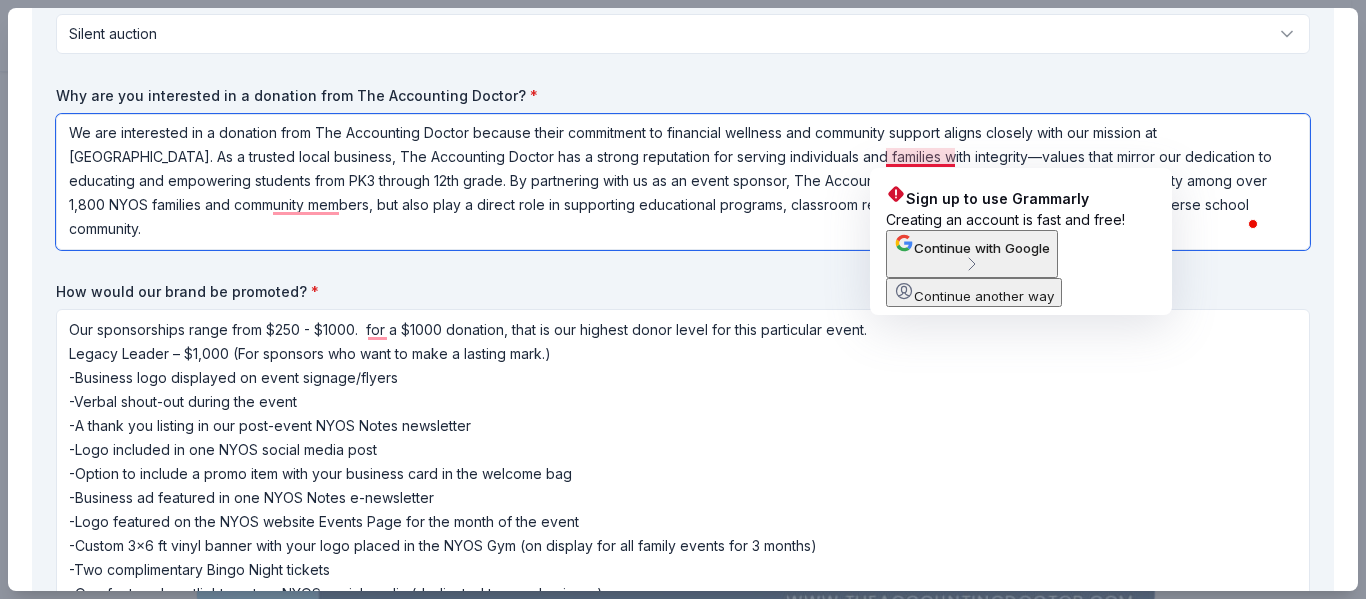 click on "We are interested in a donation from The Accounting Doctor because their commitment to financial wellness and community support aligns closely with our mission at NYOS Charter School. As a trusted local business, The Accounting Doctor has a strong reputation for serving individuals and families with integrity—values that mirror our dedication to educating and empowering students from PK3 through 12th grade. By partnering with us as an event sponsor, The Accounting Doctor would not only increase its visibility among over 1,800 NYOS families and community members, but also play a direct role in supporting educational programs, classroom resources, and student success across our diverse school community." at bounding box center [683, 182] 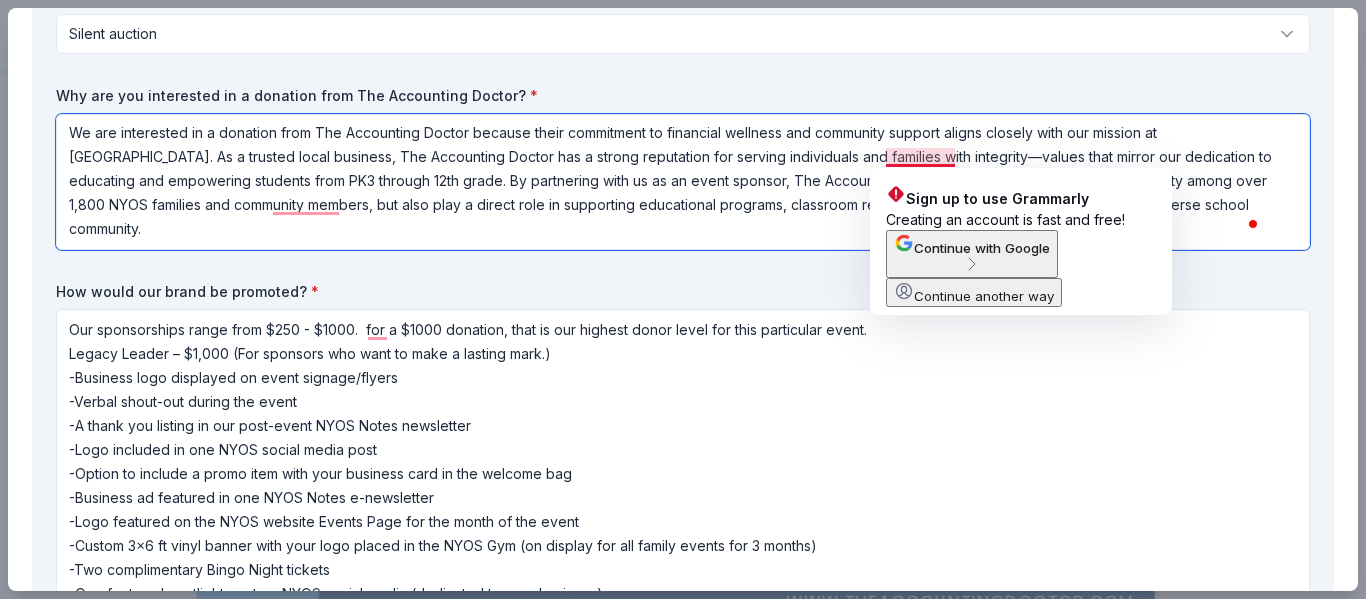 click on "We are interested in a donation from The Accounting Doctor because their commitment to financial wellness and community support aligns closely with our mission at NYOS Charter School. As a trusted local business, The Accounting Doctor has a strong reputation for serving individuals and families with integrity—values that mirror our dedication to educating and empowering students from PK3 through 12th grade. By partnering with us as an event sponsor, The Accounting Doctor would not only increase its visibility among over 1,800 NYOS families and community members, but also play a direct role in supporting educational programs, classroom resources, and student success across our diverse school community." at bounding box center [683, 182] 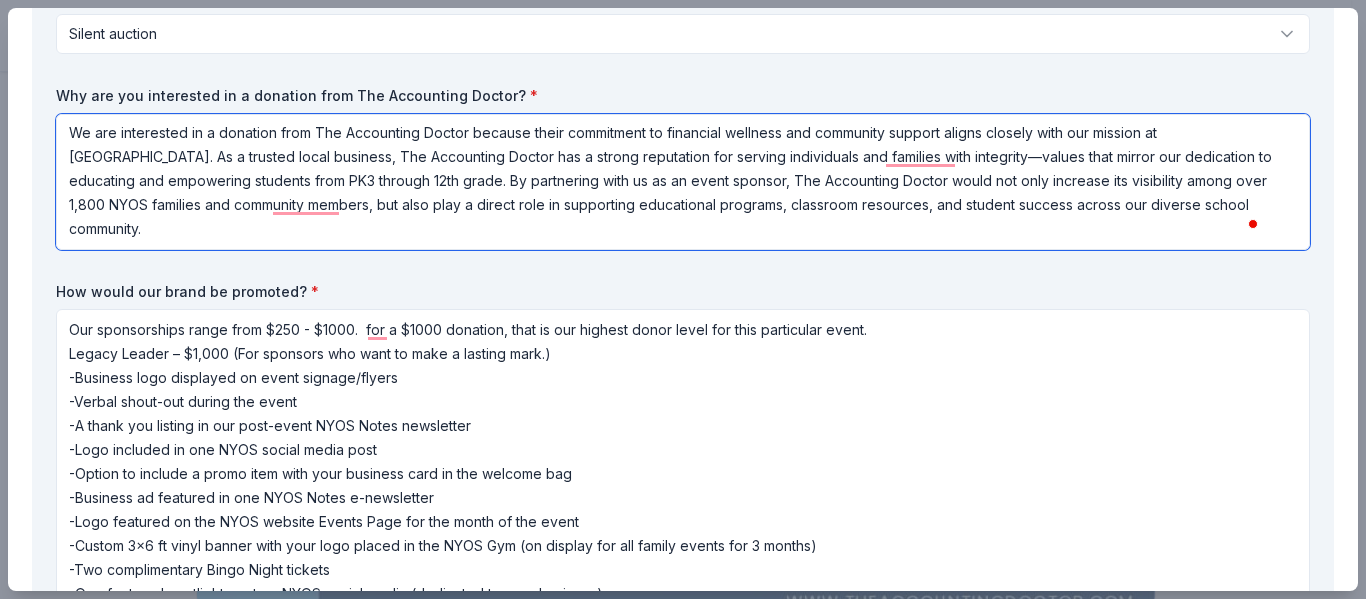 type on "We are interested in a donation from The Accounting Doctor because their commitment to financial wellness and community support aligns closely with our mission at NYOS Charter School. As a trusted local business, The Accounting Doctor has a strong reputation for serving individuals and families with integrity—values that mirror our dedication to educating and empowering students from PK3 through 12th grade. By partnering with us as an event sponsor, The Accounting Doctor would not only increase its visibility among over 1,800 NYOS families and community members, but also play a direct role in supporting educational programs, classroom resources, and student success across our diverse school community." 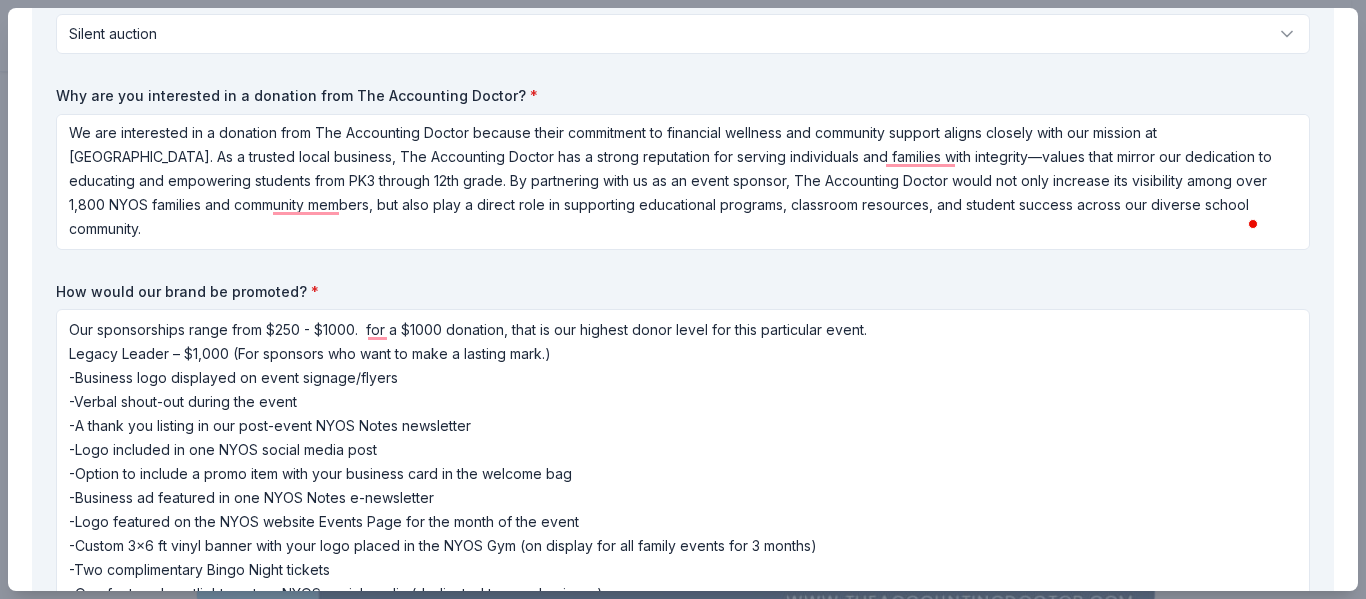 click on "What are you requesting? * A $1,000 Gift Certificate redeemable for expert tax preparation or tax resolution services—recipient's choice. This certificate covers professional support from a licensed CPA. A $1,000 Gift Certificate redeemable for expert tax preparation or tax resolution services—recipient's choice. This certificate covers professional support from a licensed CPA. How much are you requesting? * 1000 How will the product be used? * Silent auction Silent auction Live auction Raffle / Door prize Swag bag for attendees Food and beverage for attendees Other Why are you interested in a donation from The Accounting Doctor? * How would our brand be promoted? *" at bounding box center (683, 278) 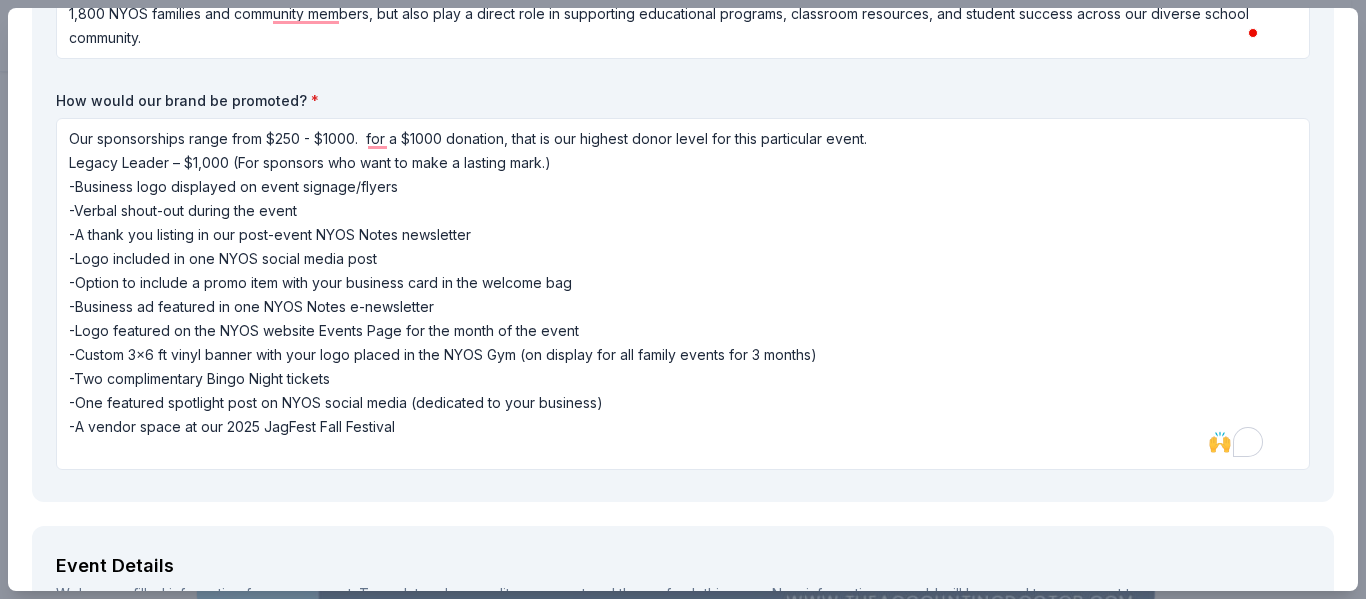 scroll, scrollTop: 506, scrollLeft: 0, axis: vertical 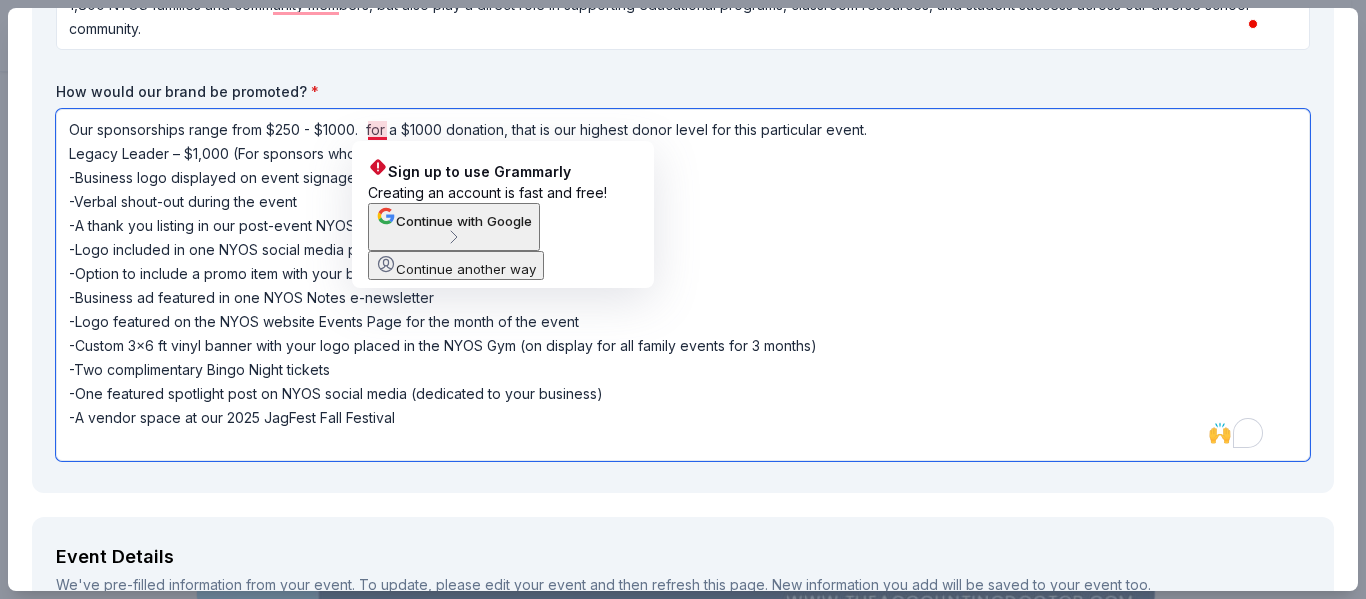 click on "Our sponsorships range from $250 - $1000.  for a $1000 donation, that is our highest donor level for this particular event.
Legacy Leader – $1,000 (For sponsors who want to make a lasting mark.)
-Business logo displayed on event signage/flyers
-Verbal shout-out during the event
-A thank you listing in our post-event NYOS Notes newsletter
-Logo included in one NYOS social media post
-Option to include a promo item with your business card in the welcome bag
-Business ad featured in one NYOS Notes e-newsletter
-Logo featured on the NYOS website Events Page for the month of the event
-Custom 3x6 ft vinyl banner with your logo placed in the NYOS Gym (on display for all family events for 3 months)
-Two complimentary Bingo Night tickets
-One featured spotlight post on NYOS social media (dedicated to your business)
-A vendor space at our 2025 JagFest Fall Festival" at bounding box center (683, 285) 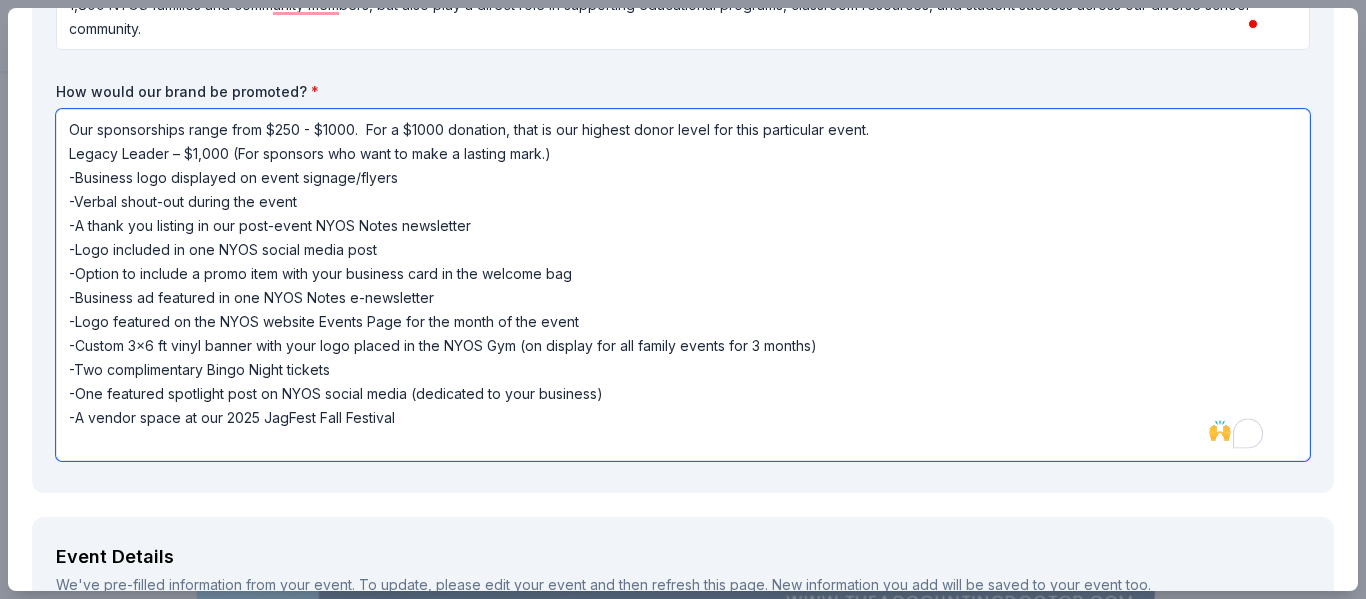 scroll, scrollTop: 2, scrollLeft: 0, axis: vertical 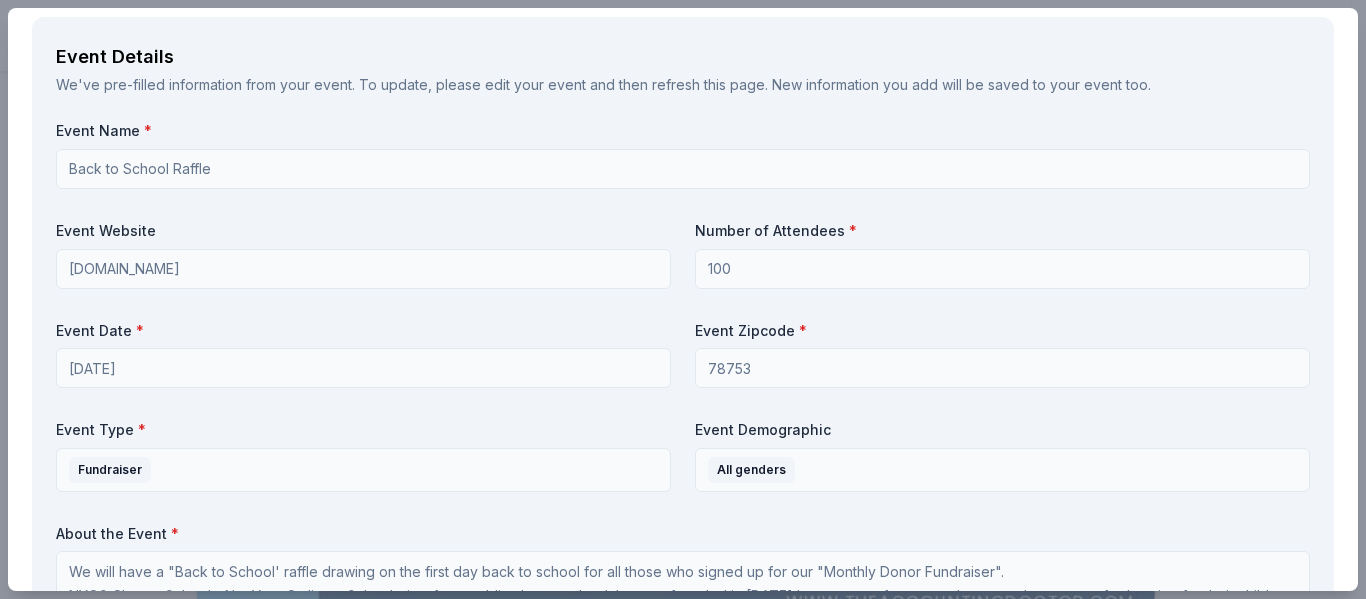 type on "Our sponsorships range from $250 - $1000.  For a $1000 donation, that is our highest donor level for this particular event.
Legacy Leader – $1,000 (For sponsors who want to make a lasting mark.)
-Business logo displayed on event signage/flyers
-Verbal shout-out during the event
-A thank you listing in our post-event NYOS Notes newsletter
-Logo included in one NYOS social media post
-Option to include a promo item with your business card in the welcome bag
-Business ad featured in one NYOS Notes e-newsletter
-Logo featured on the NYOS website Events Page for the month of the event
-Custom 3x6 ft vinyl banner with your logo placed in the NYOS Gym (on display for all family events for 3 months)
-Two complimentary Bingo Night tickets
-One featured spotlight post on NYOS social media (dedicated to your business)
-A vendor space at our 2025 JagFest Fall Festival" 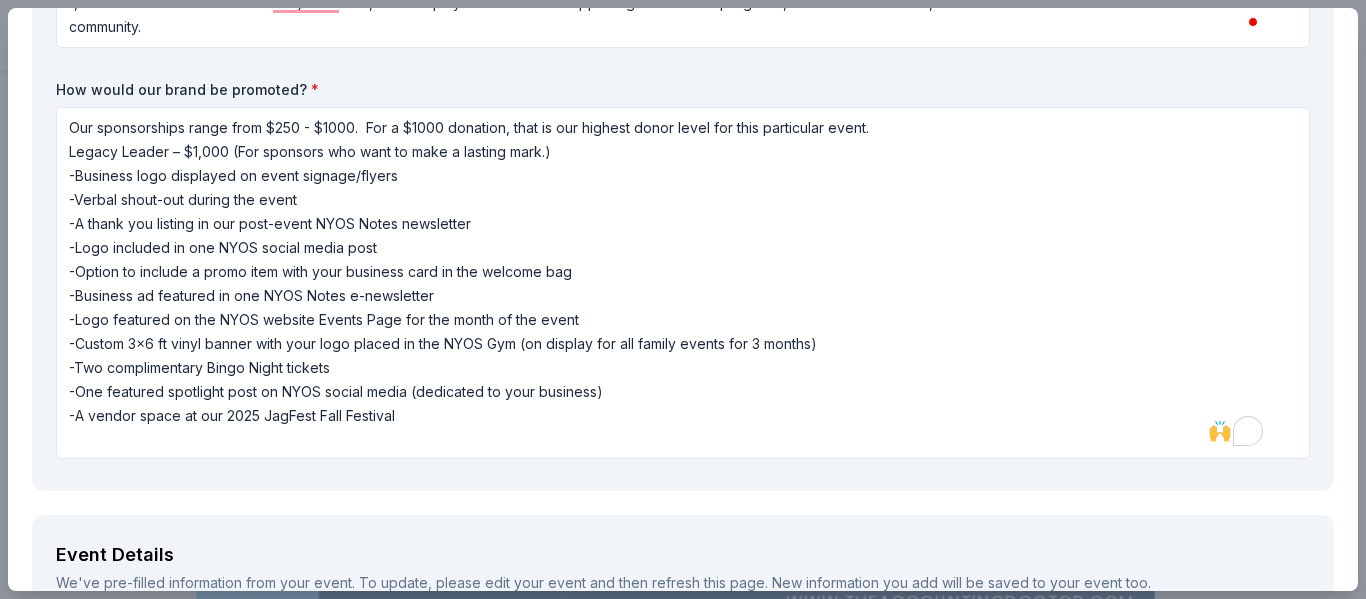 scroll, scrollTop: 506, scrollLeft: 0, axis: vertical 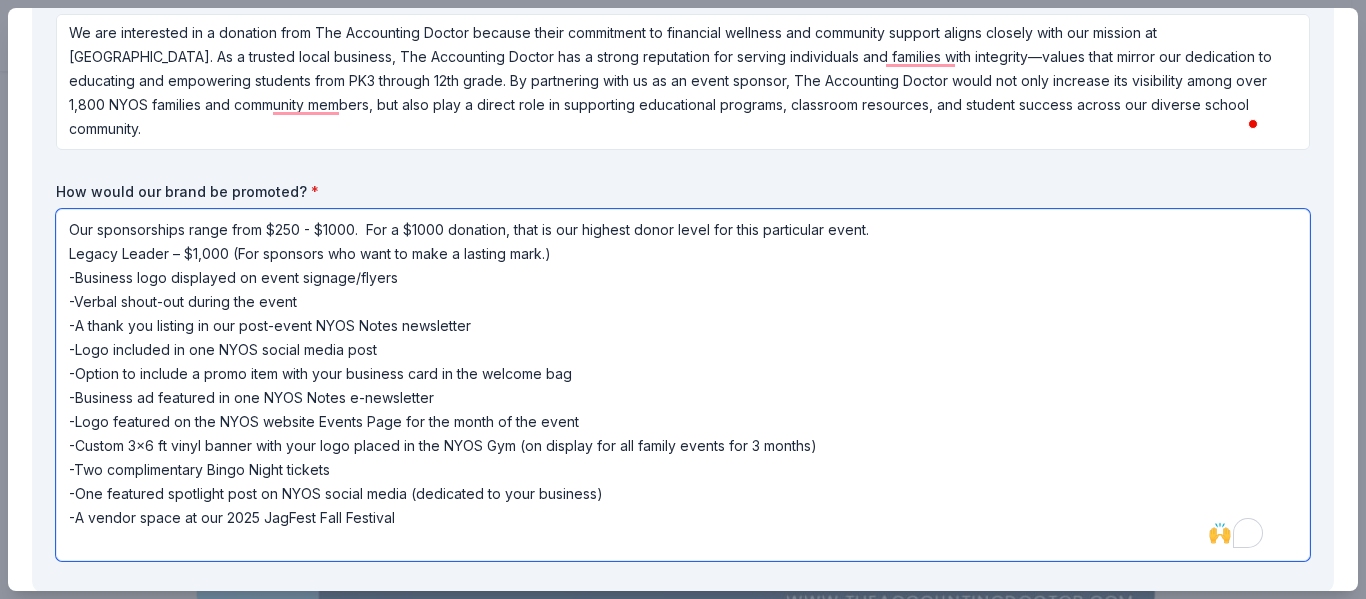 drag, startPoint x: 68, startPoint y: 230, endPoint x: 537, endPoint y: 534, distance: 558.907 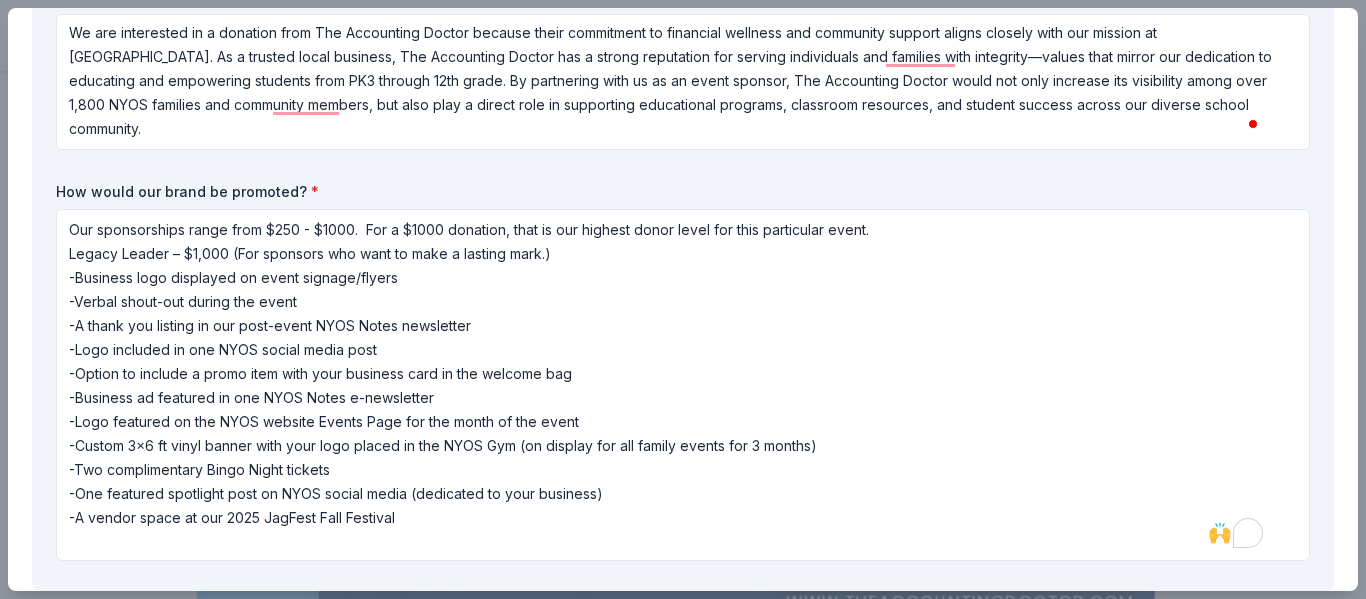 click on "How would our brand be promoted? *" at bounding box center (683, 192) 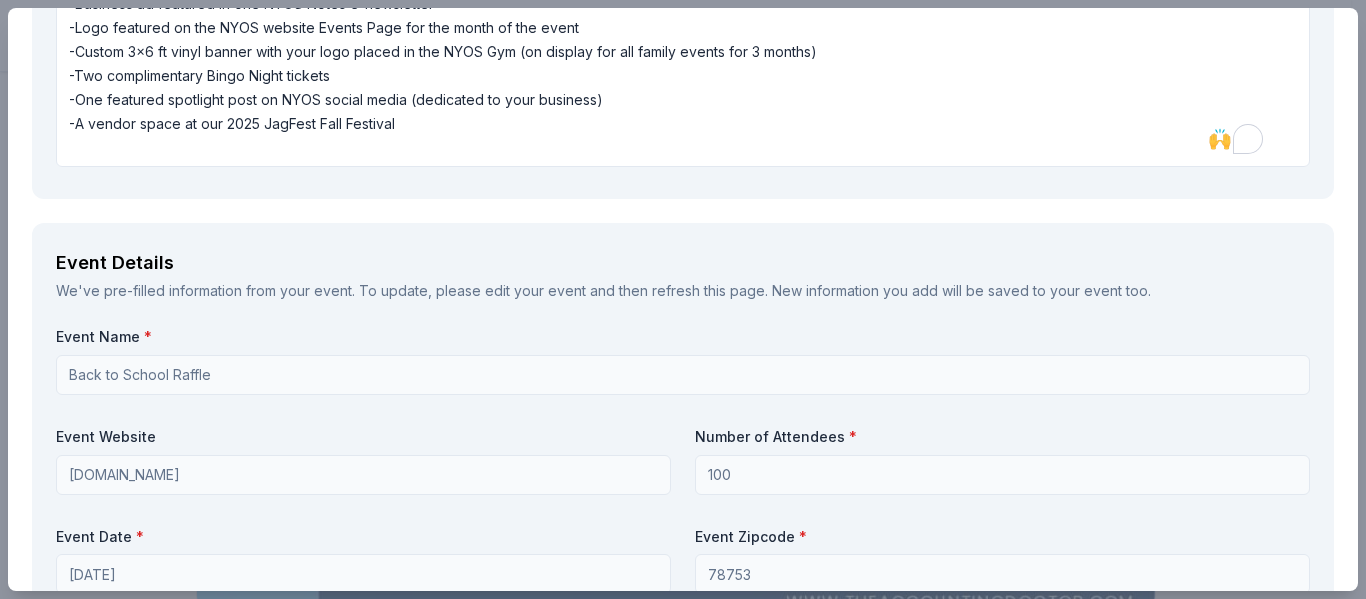 scroll, scrollTop: 900, scrollLeft: 0, axis: vertical 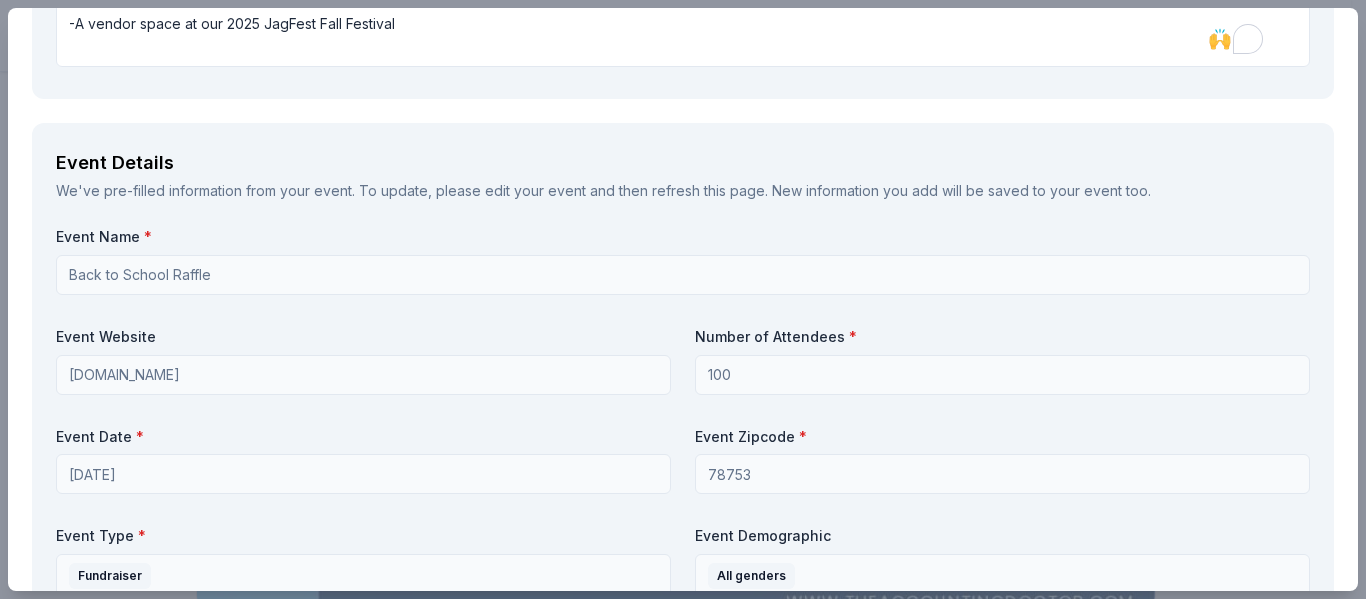 click on "Event Name *" at bounding box center [683, 237] 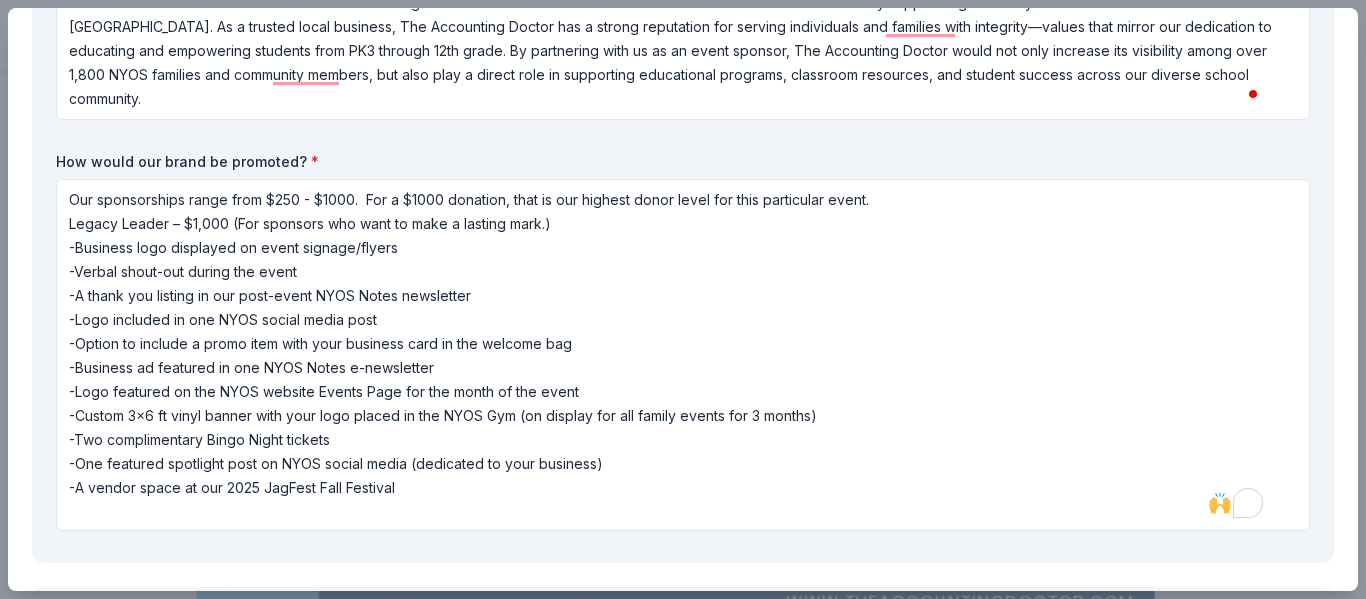scroll, scrollTop: 500, scrollLeft: 0, axis: vertical 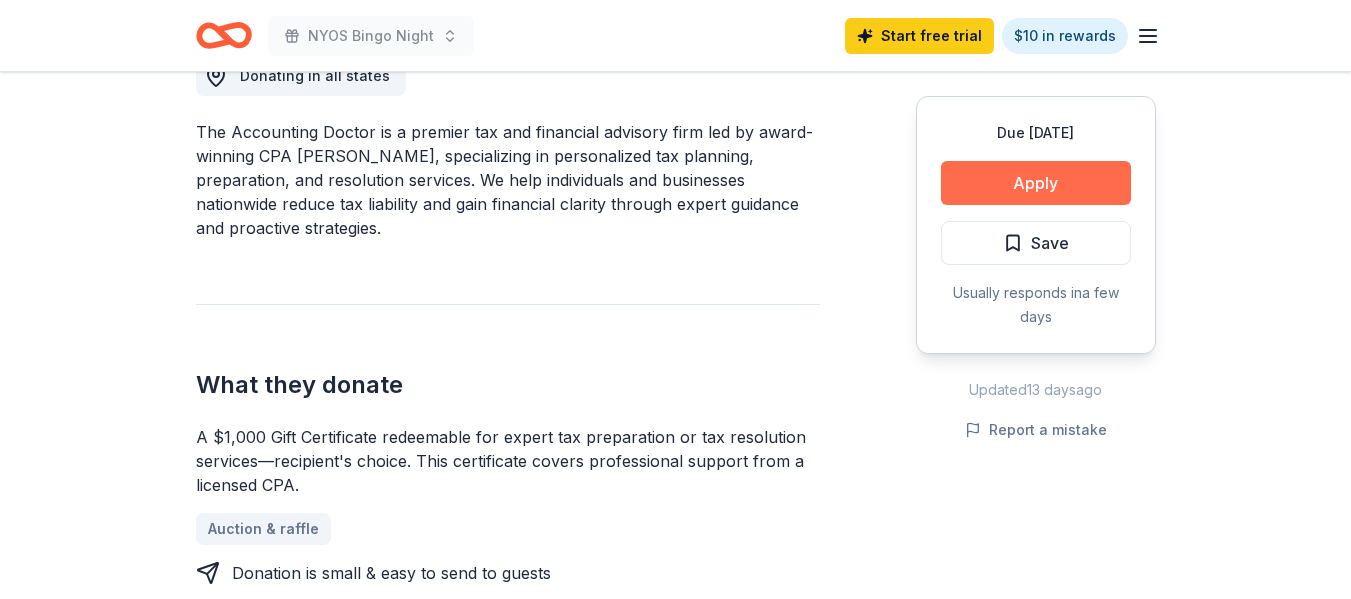 click on "Apply" at bounding box center (1036, 183) 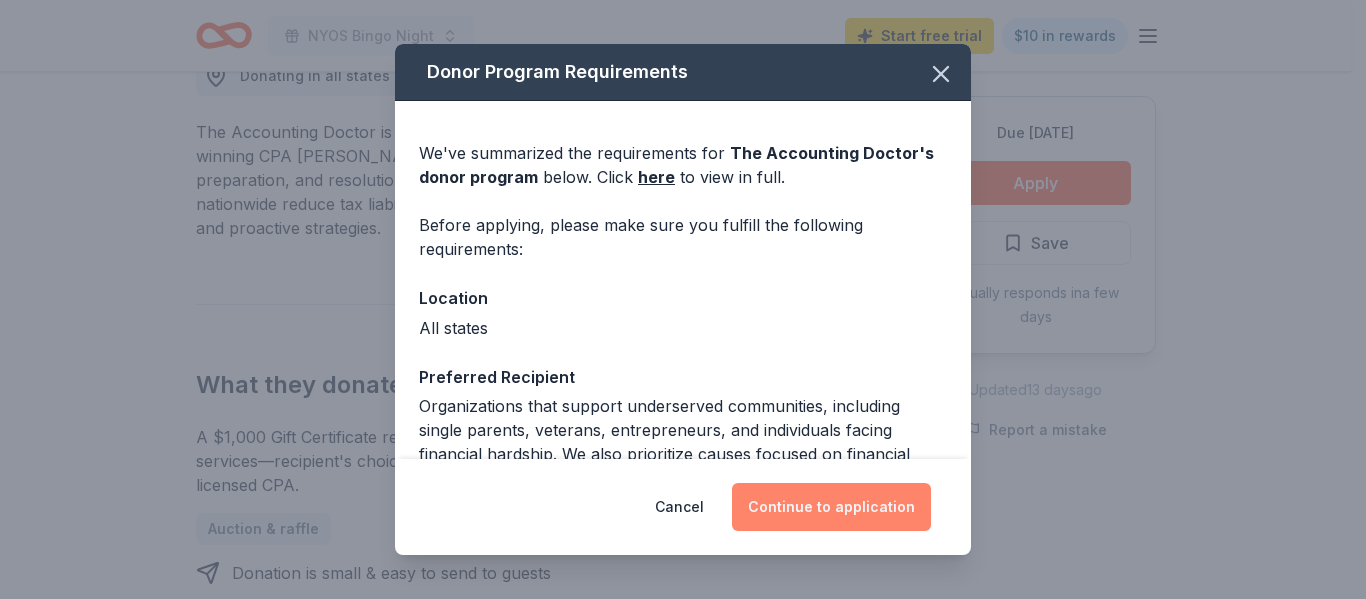 click on "Continue to application" at bounding box center [831, 507] 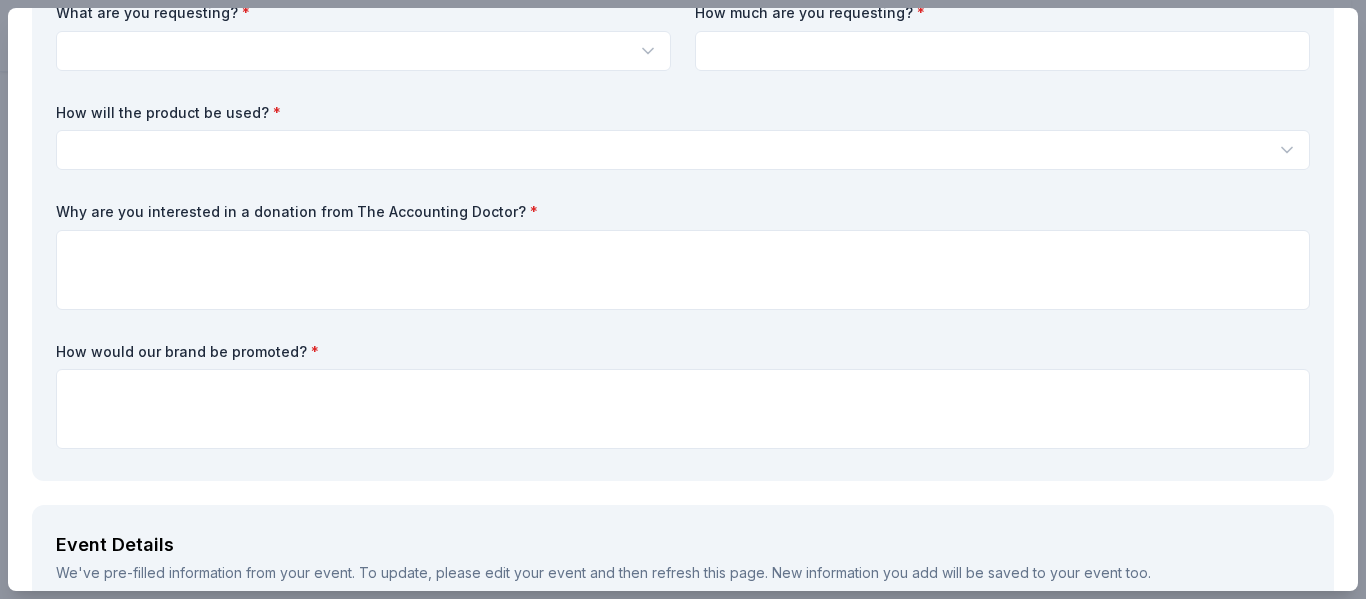scroll, scrollTop: 200, scrollLeft: 0, axis: vertical 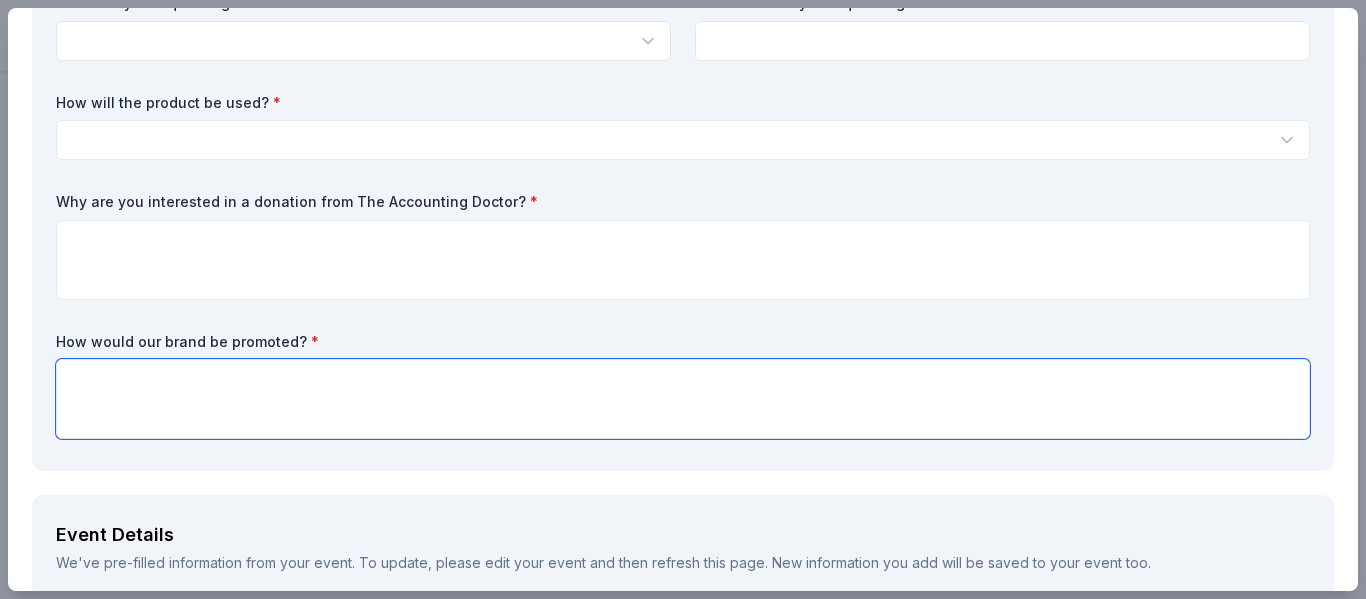 click at bounding box center (683, 399) 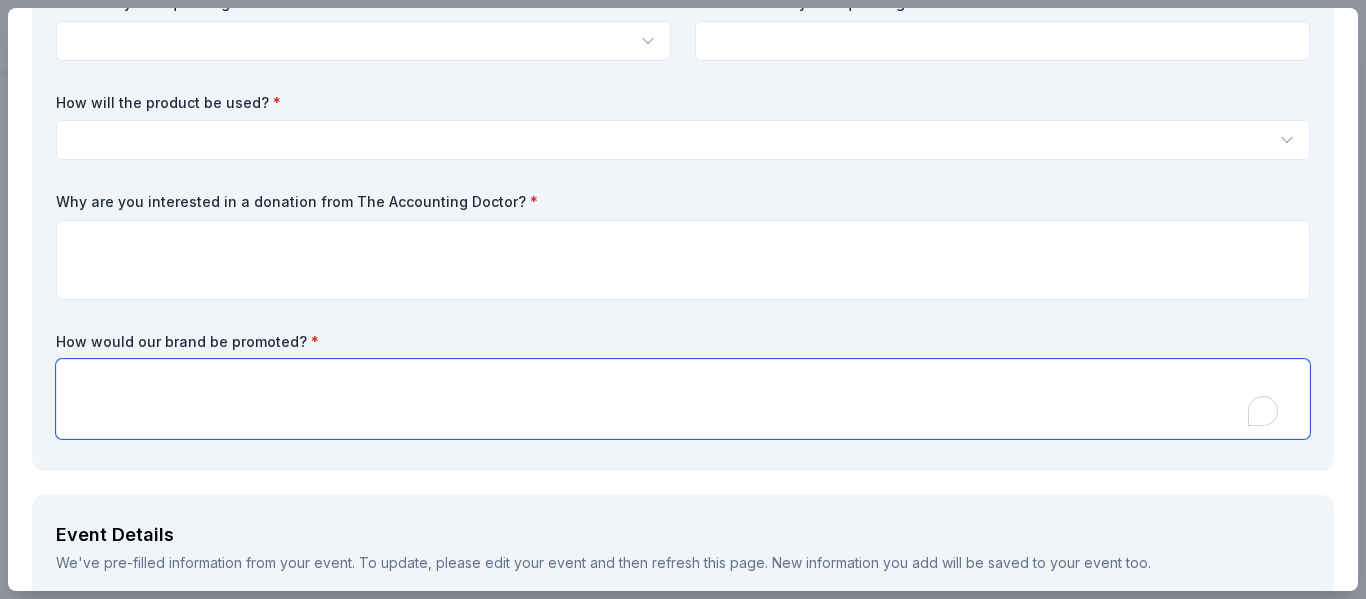 paste on "Our sponsorships range from $250 - $1000.  For a $1000 donation, that is our highest donor level for this particular event.
Legacy Leader – $1,000 (For sponsors who want to make a lasting mark.)
-Business logo displayed on event signage/flyers
-Verbal shout-out during the event
-A thank you listing in our post-event NYOS Notes newsletter
-Logo included in one NYOS social media post
-Option to include a promo item with your business card in the welcome bag
-Business ad featured in one NYOS Notes e-newsletter
-Logo featured on the NYOS website Events Page for the month of the event
-Custom 3x6 ft vinyl banner with your logo placed in the NYOS Gym (on display for all family events for 3 months)
-Two complimentary Bingo Night tickets
-One featured spotlight post on NYOS social media (dedicated to your business)
-A vendor space at our 2025 JagFest Fall Festival" 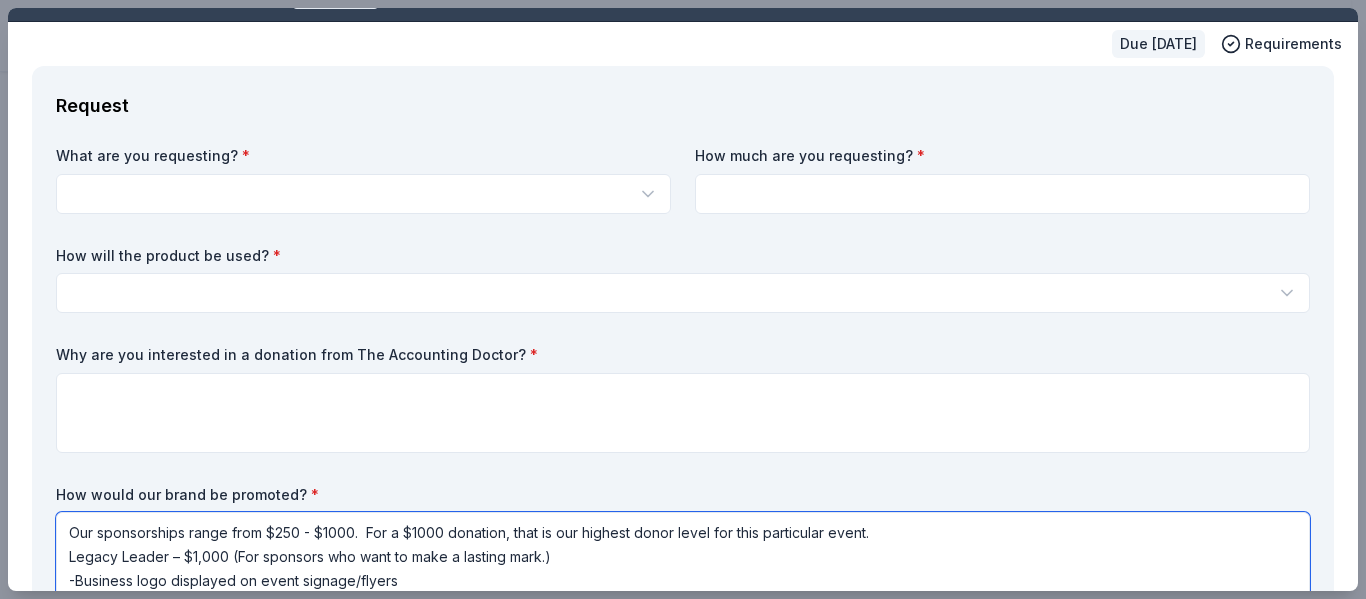 scroll, scrollTop: 10, scrollLeft: 0, axis: vertical 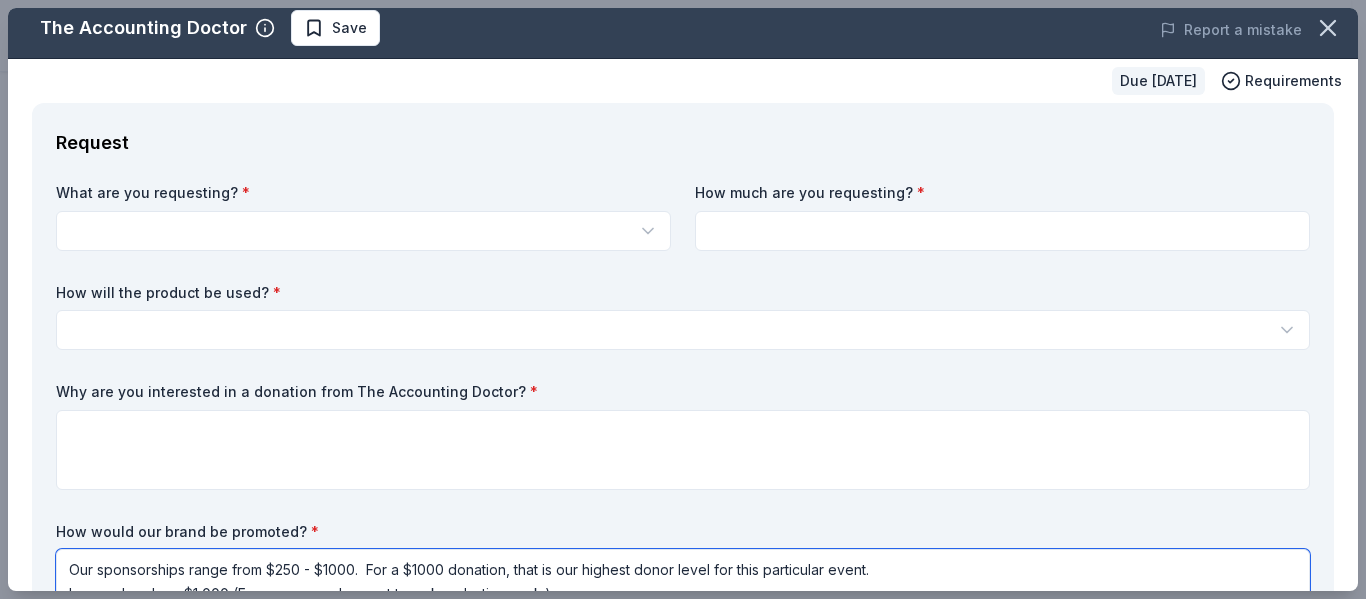 type on "Our sponsorships range from $250 - $1000.  For a $1000 donation, that is our highest donor level for this particular event.
Legacy Leader – $1,000 (For sponsors who want to make a lasting mark.)
-Business logo displayed on event signage/flyers
-Verbal shout-out during the event
-A thank you listing in our post-event NYOS Notes newsletter
-Logo included in one NYOS social media post
-Option to include a promo item with your business card in the welcome bag
-Business ad featured in one NYOS Notes e-newsletter
-Logo featured on the NYOS website Events Page for the month of the event
-Custom 3x6 ft vinyl banner with your logo placed in the NYOS Gym (on display for all family events for 3 months)
-Two complimentary Bingo Night tickets
-One featured spotlight post on NYOS social media (dedicated to your business)
-A vendor space at our 2025 JagFest Fall Festival" 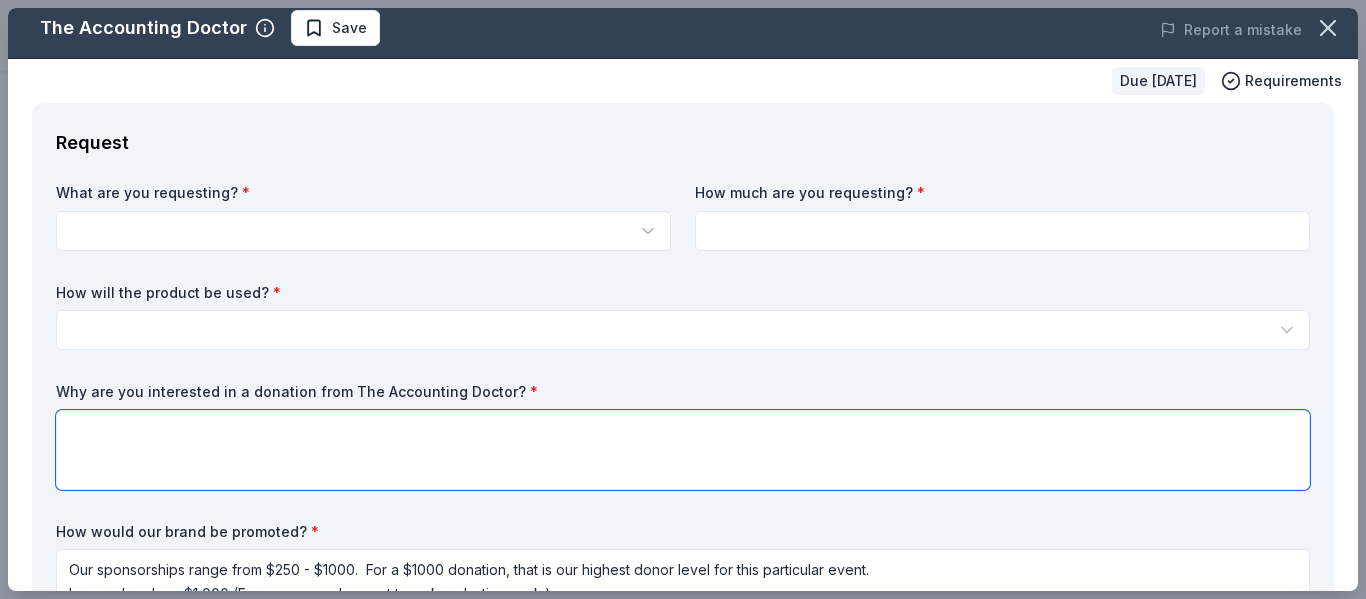 click at bounding box center (683, 450) 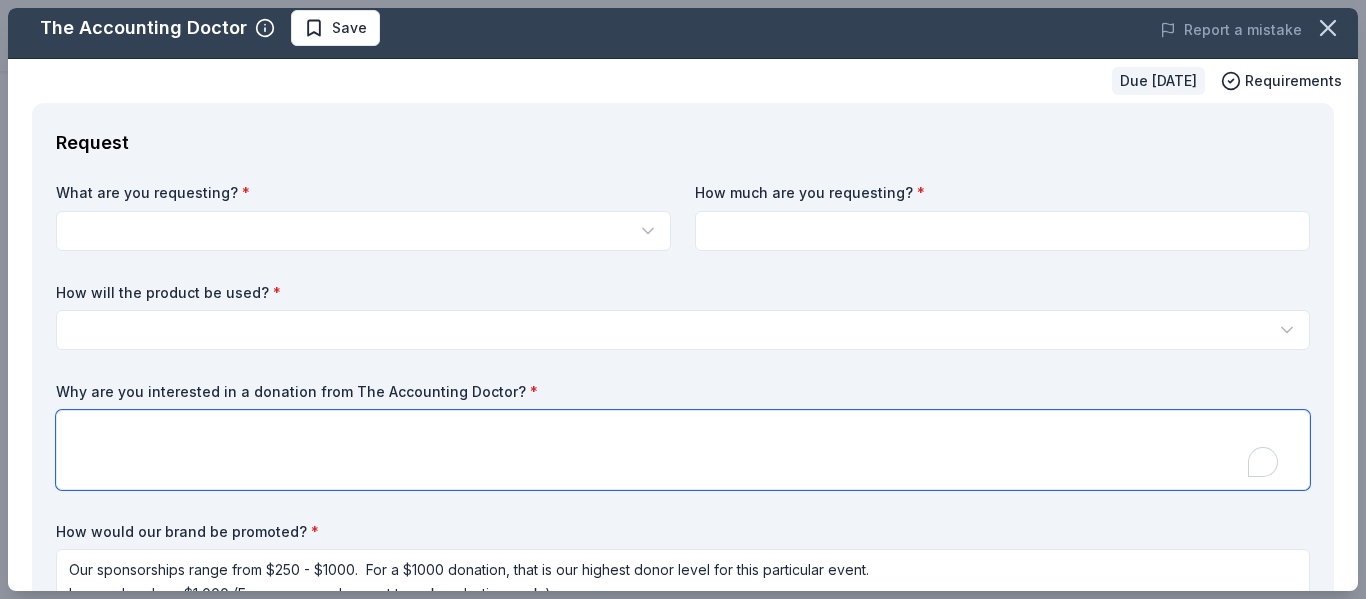 paste on "We are interested in a donation from The Accounting Doctor because their commitment to financial wellness and community support aligns closely with our mission at [GEOGRAPHIC_DATA]. As a trusted local business, The Accounting Doctor has a strong reputation for serving individuals and families with integrity—values that mirror our dedication to educating and empowering students from PK3 through 12th grade. By partnering with us as an event sponsor, The Accounting Doctor would not only increase its visibility among over 1,800 NYOS families and community members, but also play a direct role in supporting educational programs, classroom resources, and student success across our diverse school community." 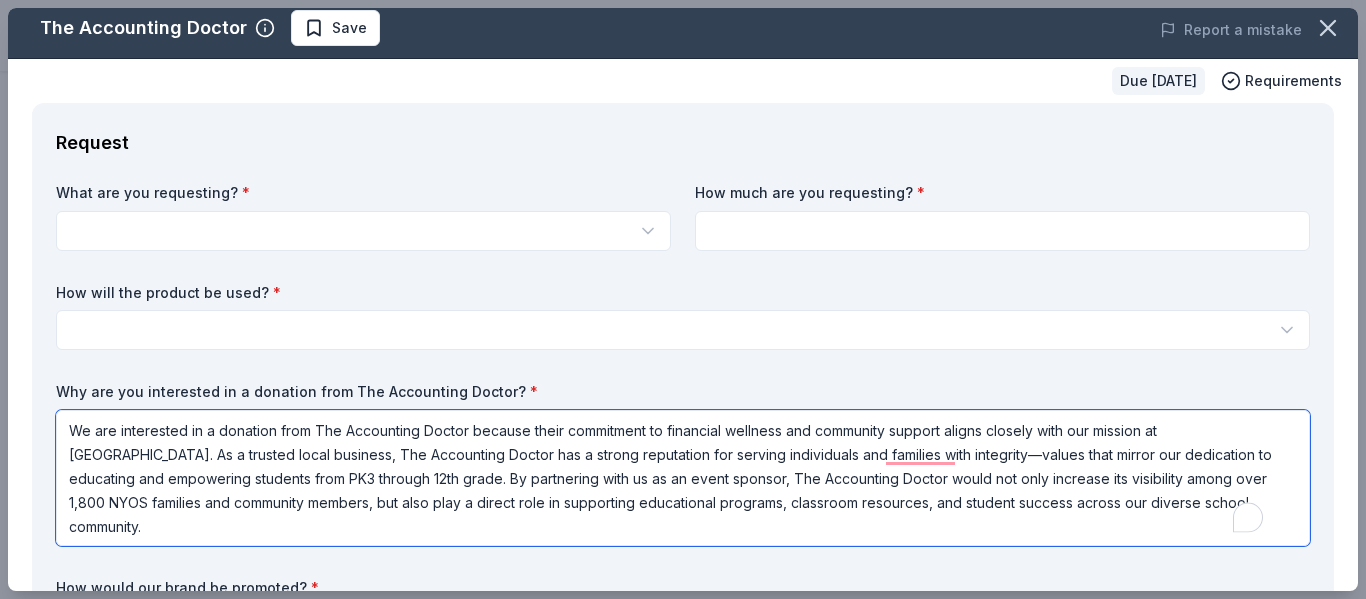scroll, scrollTop: 2, scrollLeft: 0, axis: vertical 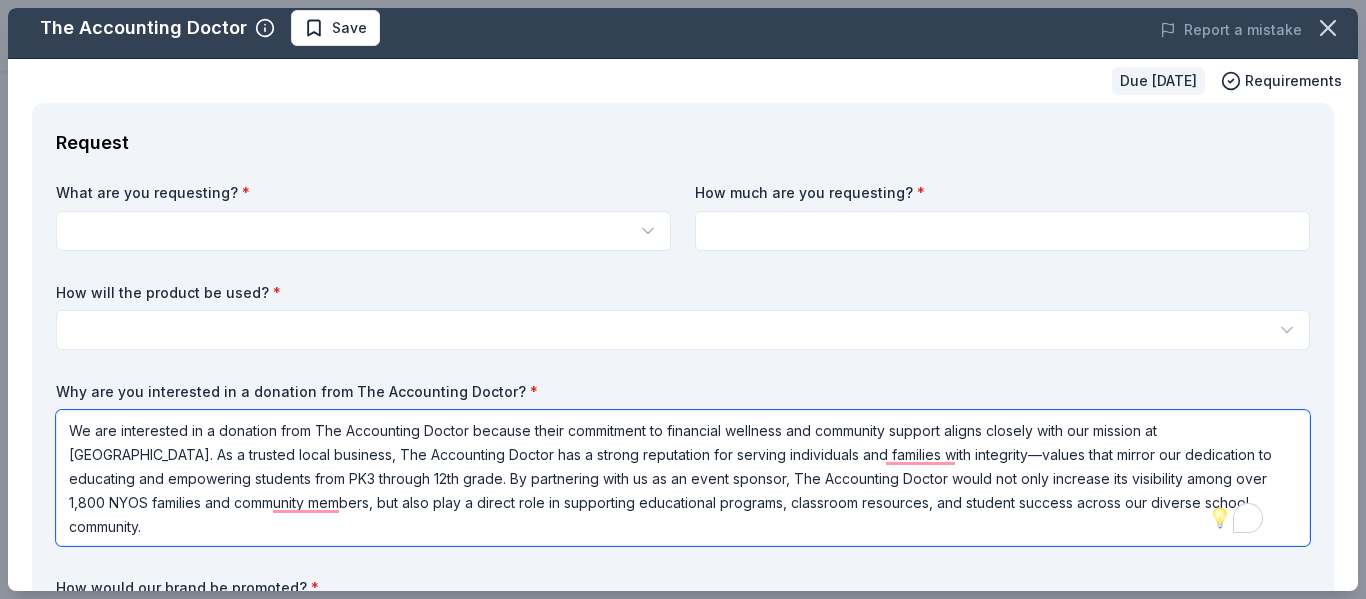 type on "We are interested in a donation from The Accounting Doctor because their commitment to financial wellness and community support aligns closely with our mission at [GEOGRAPHIC_DATA]. As a trusted local business, The Accounting Doctor has a strong reputation for serving individuals and families with integrity—values that mirror our dedication to educating and empowering students from PK3 through 12th grade. By partnering with us as an event sponsor, The Accounting Doctor would not only increase its visibility among over 1,800 NYOS families and community members, but also play a direct role in supporting educational programs, classroom resources, and student success across our diverse school community." 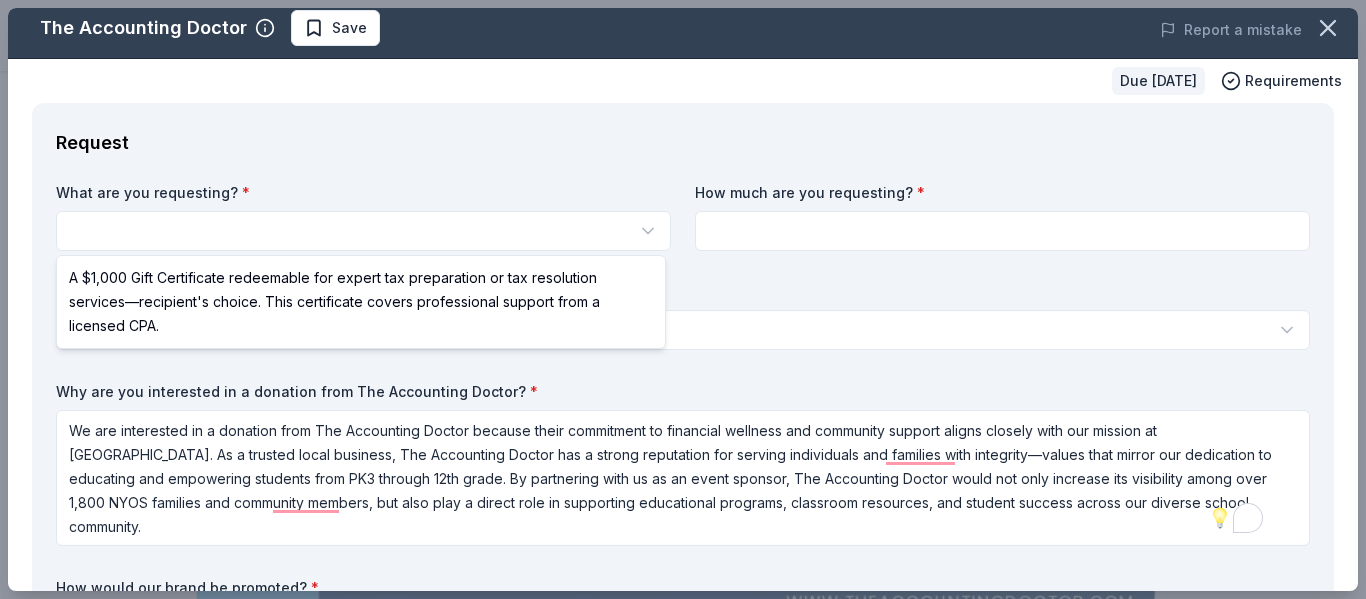 scroll, scrollTop: 0, scrollLeft: 0, axis: both 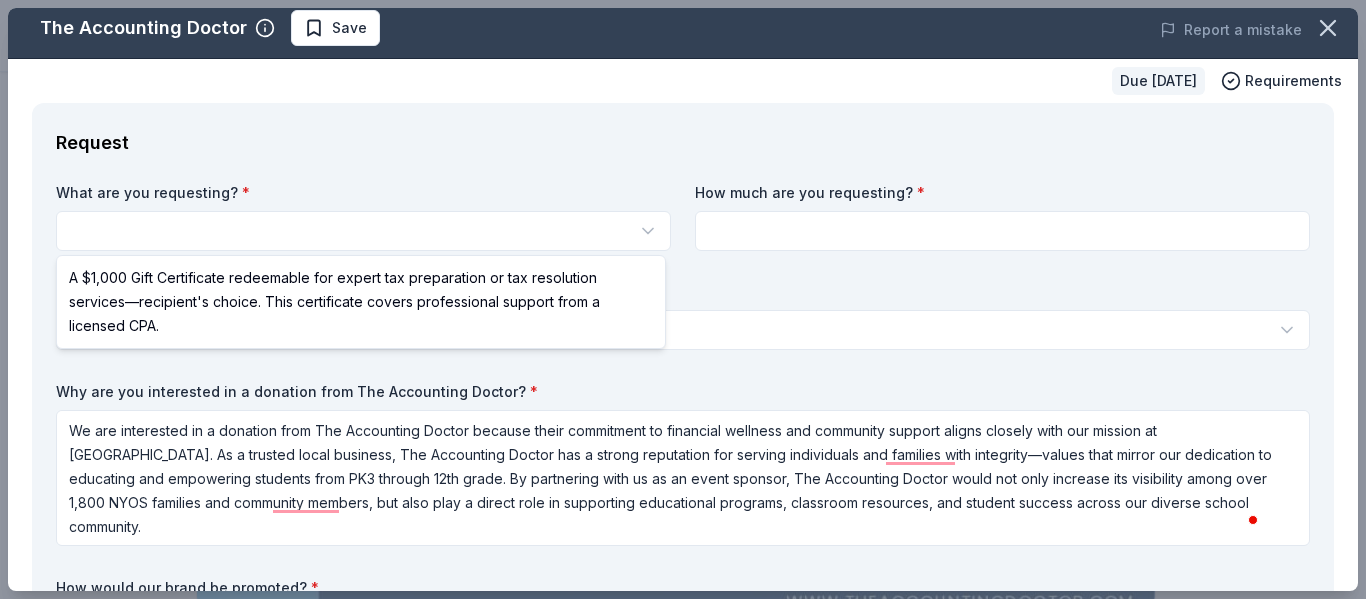 select on "A $1,000 Gift Certificate redeemable for expert tax preparation or tax resolution services—recipient's choice. This certificate covers professional support from a licensed CPA." 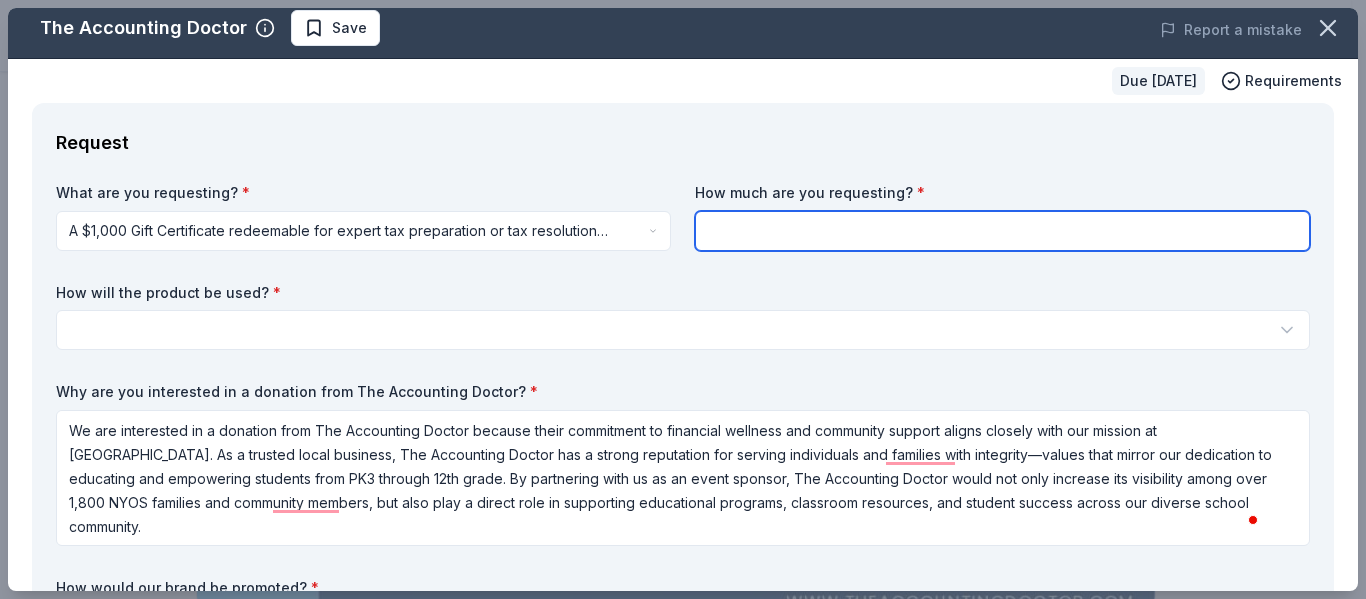 click at bounding box center (1002, 231) 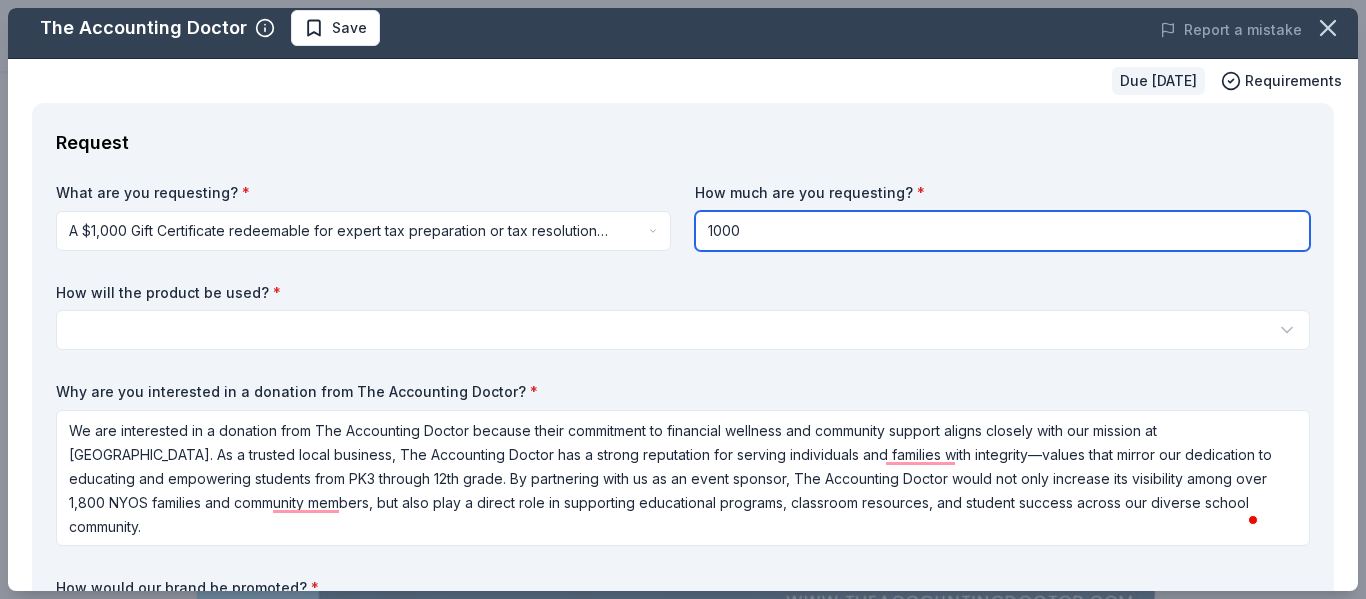 type on "1000" 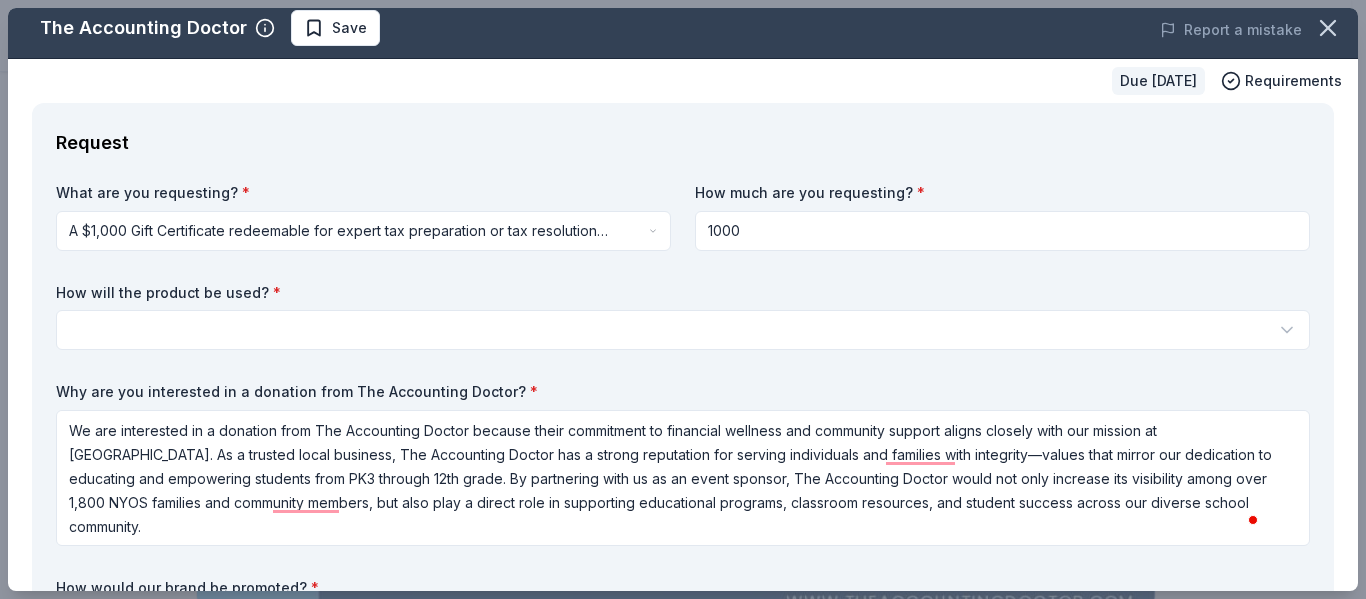 click on "NYOS Bingo Night Save Apply Due in 58 days Share The Accounting Doctor New Share Donating in all states The Accounting Doctor is a premier tax and financial advisory firm led by award-winning CPA Adam Remis, specializing in personalized tax planning, preparation, and resolution services. We help individuals and businesses nationwide reduce tax liability and gain financial clarity through expert guidance and proactive strategies. What they donate A $1,000 Gift Certificate redeemable for expert tax preparation or tax resolution services—recipient's choice. This certificate covers professional support from a licensed CPA. Auction & raffle Donation is small & easy to send to guests Who they donate to  Preferred Organizations that support underserved communities, including single parents, veterans, entrepreneurs, and individuals facing financial hardship. We also prioritize causes focused on financial literacy, education, and economic empowerment. Education Military Poverty & Hunger Social Justice  Ineligible 2" at bounding box center (683, 299) 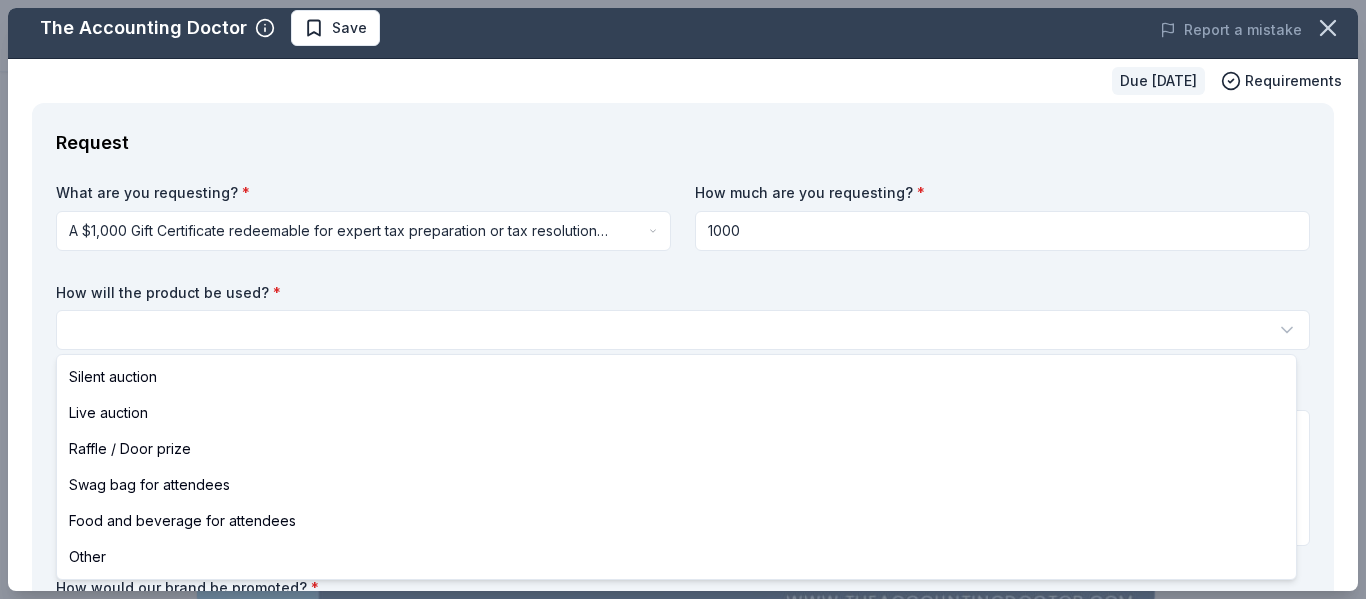 select on "silentAuction" 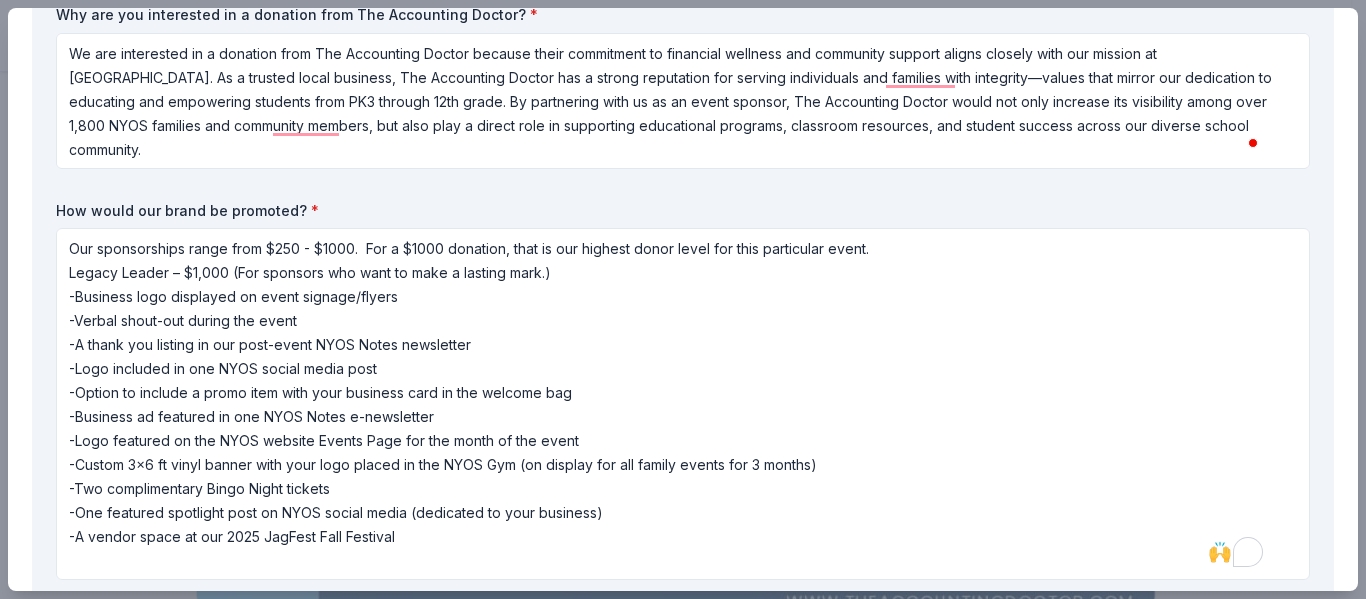 scroll, scrollTop: 410, scrollLeft: 0, axis: vertical 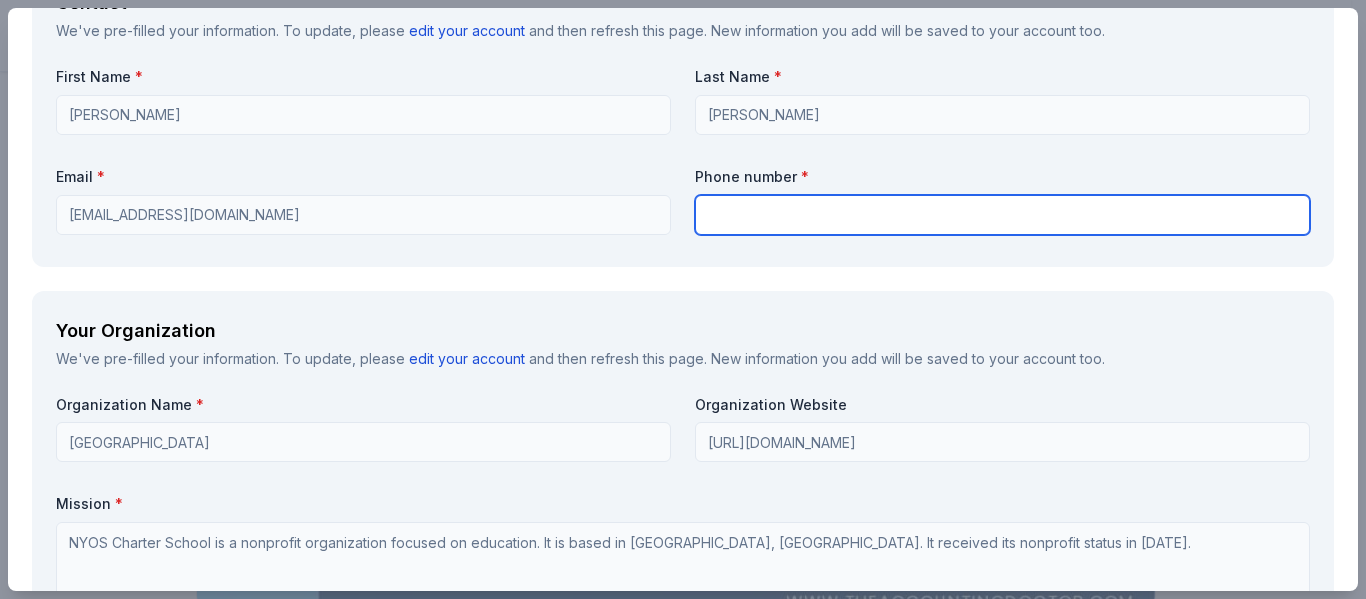 click at bounding box center (1002, 215) 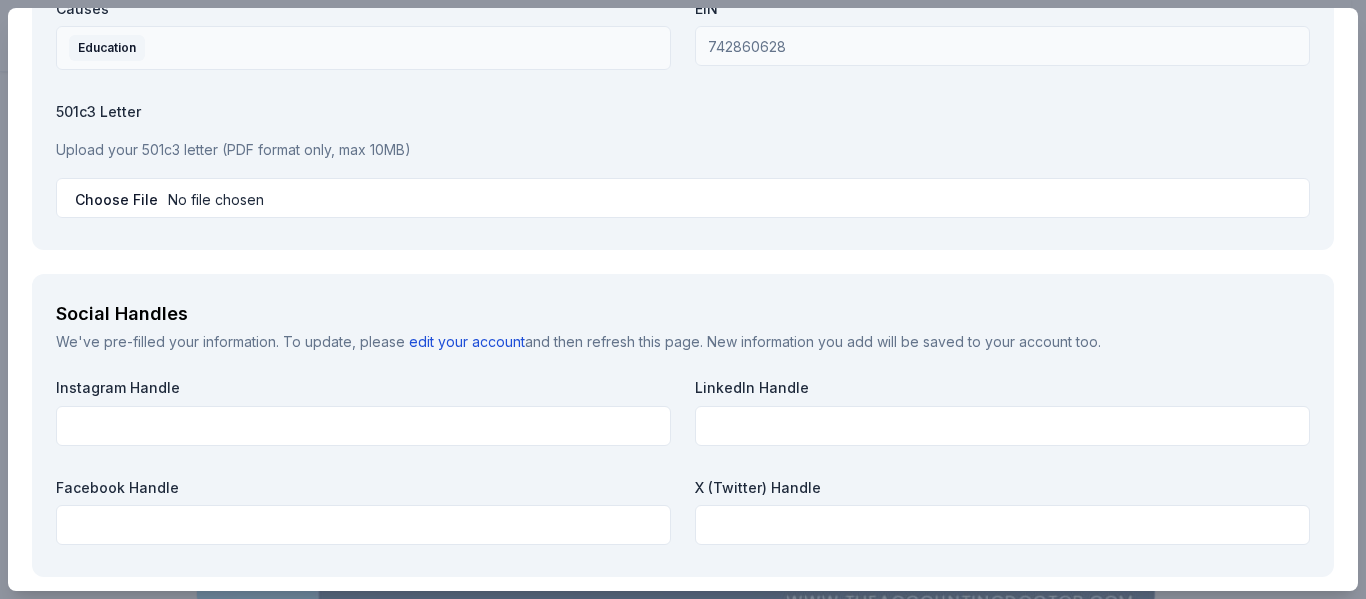 scroll, scrollTop: 2410, scrollLeft: 0, axis: vertical 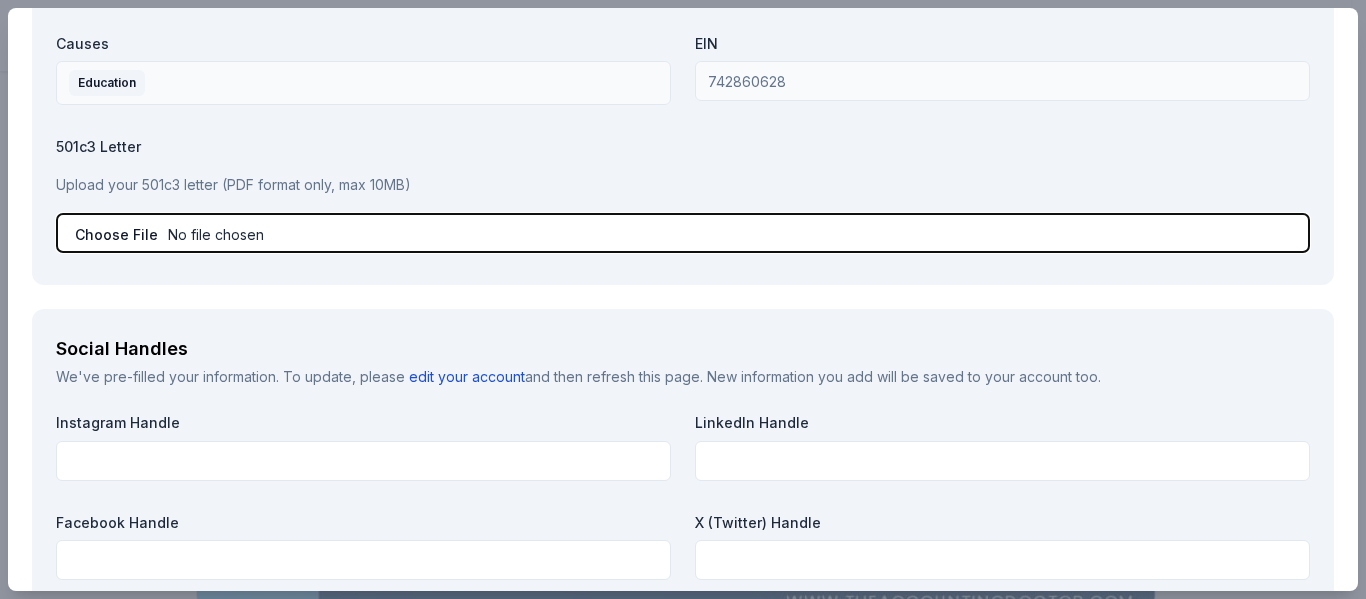 click at bounding box center [683, 233] 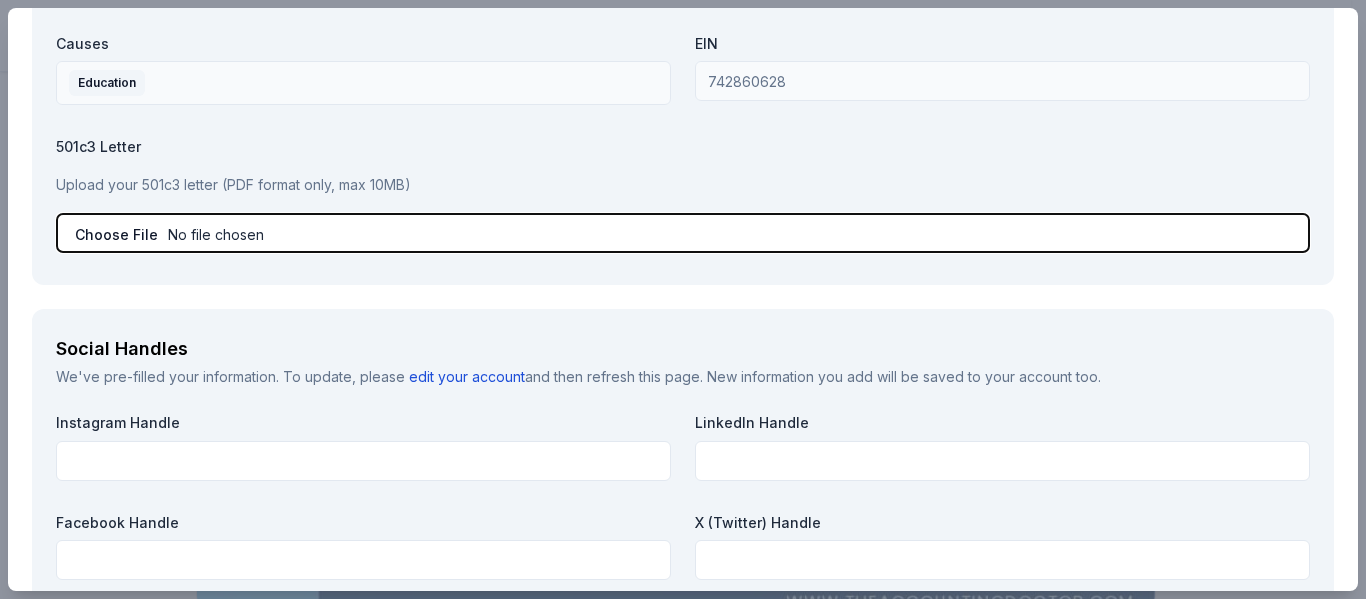 type on "C:\fakepath\Tax Exempt Certification - NYOS - 2024 (1).pdf" 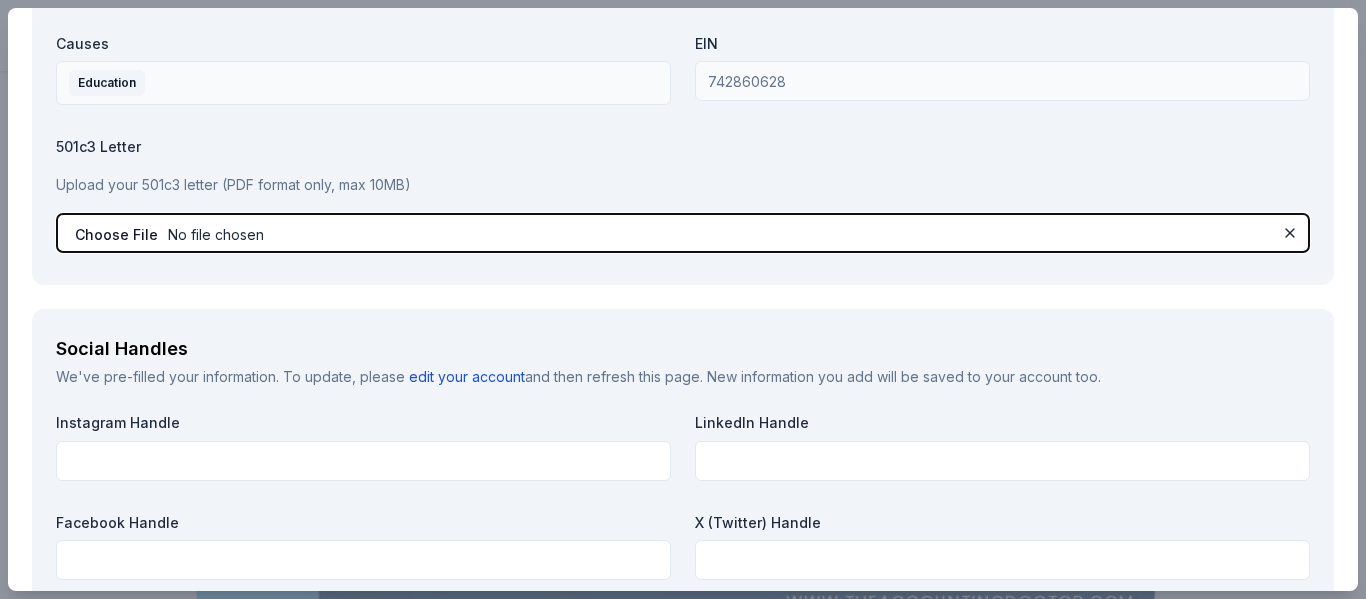 click at bounding box center (683, 233) 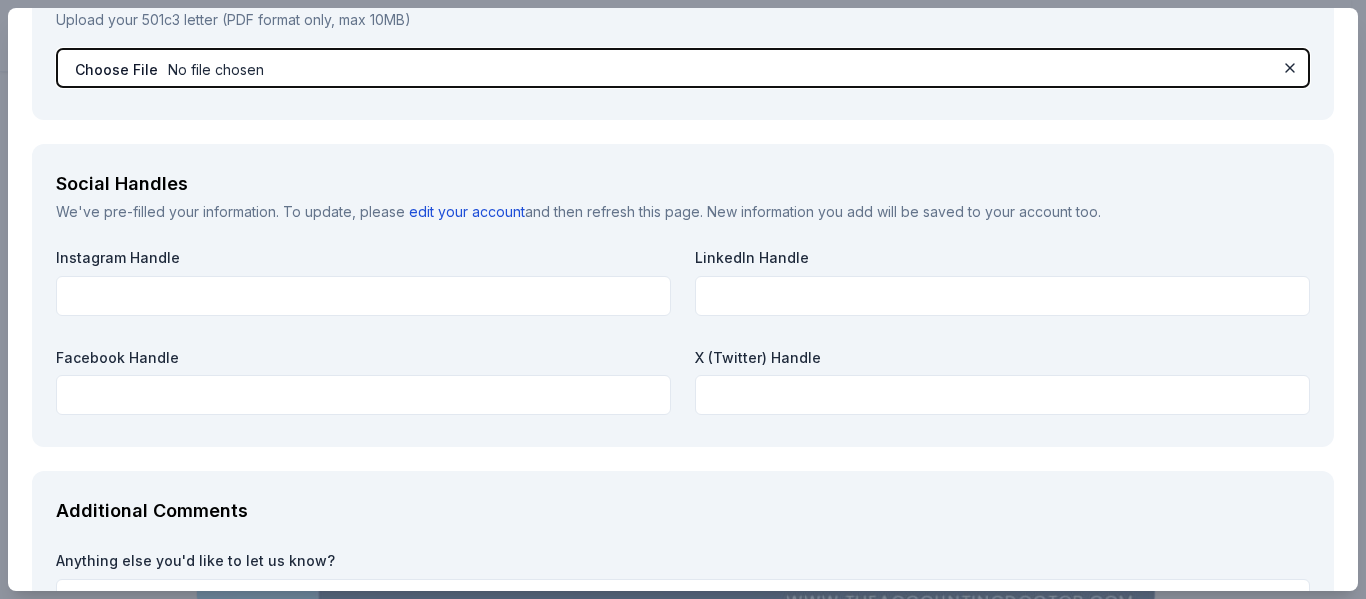scroll, scrollTop: 2610, scrollLeft: 0, axis: vertical 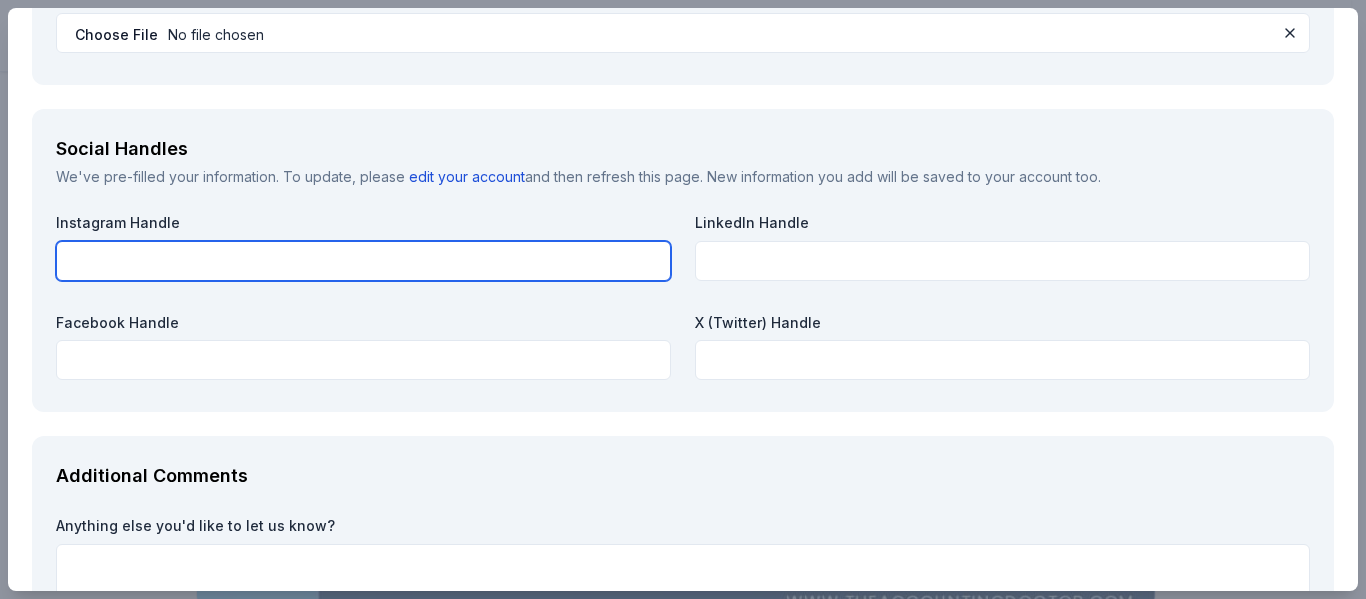 click at bounding box center [363, 261] 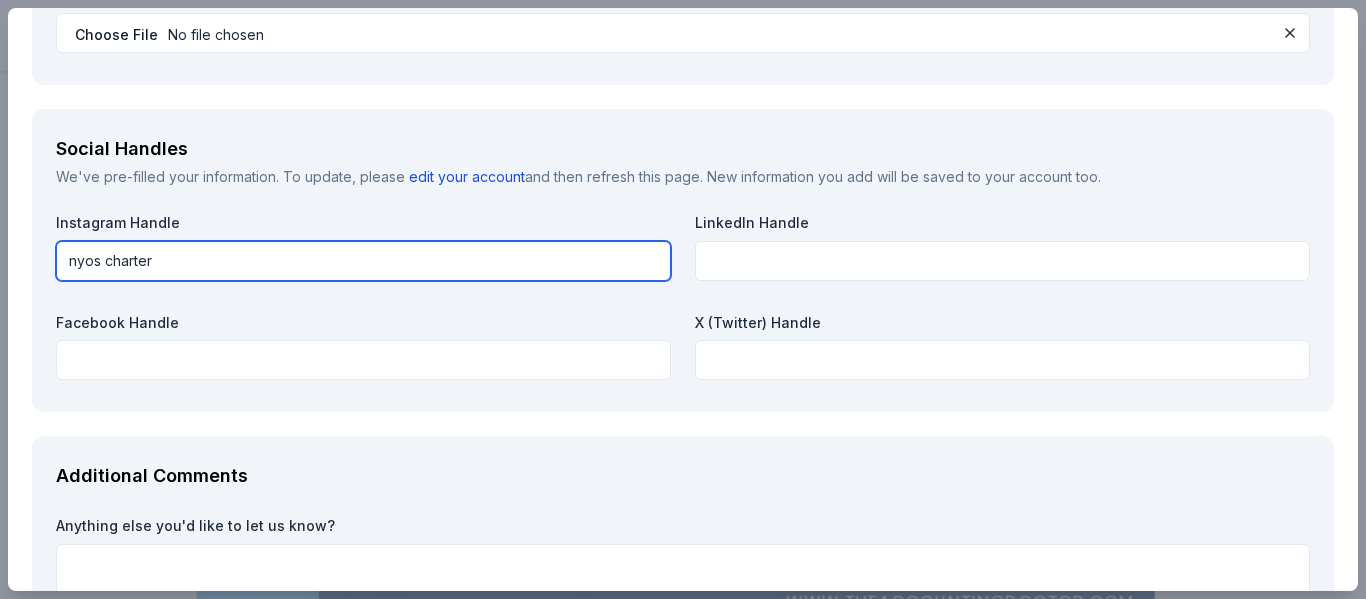 type on "nyos charter" 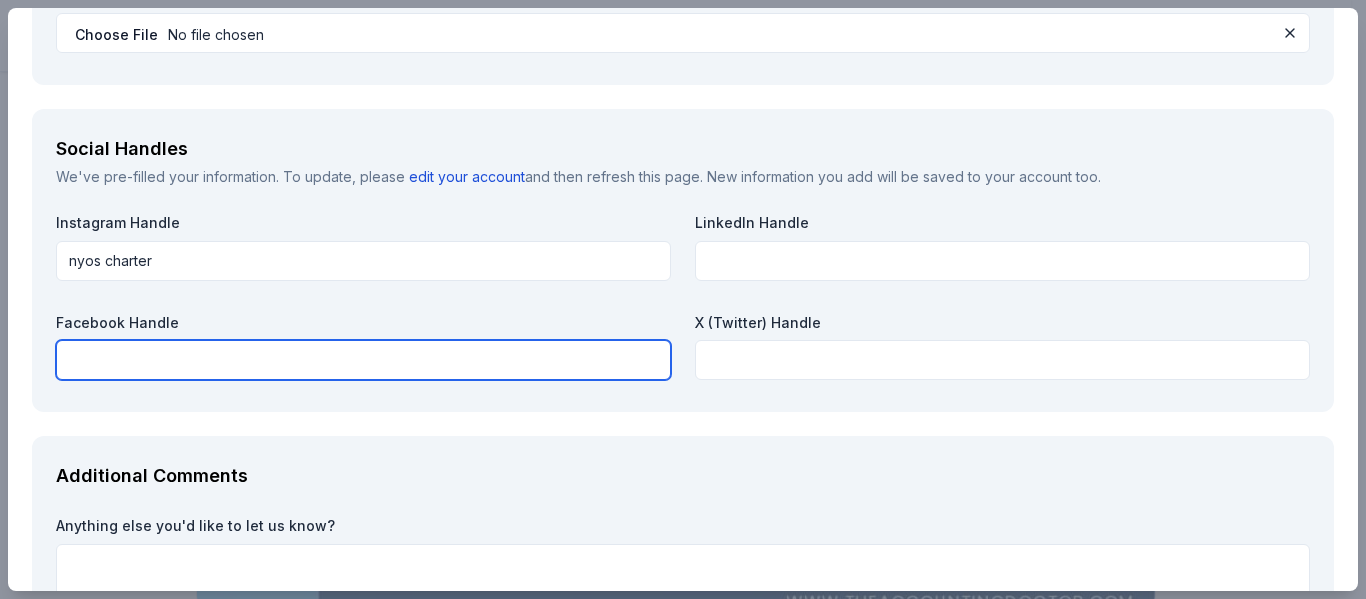 click at bounding box center (363, 360) 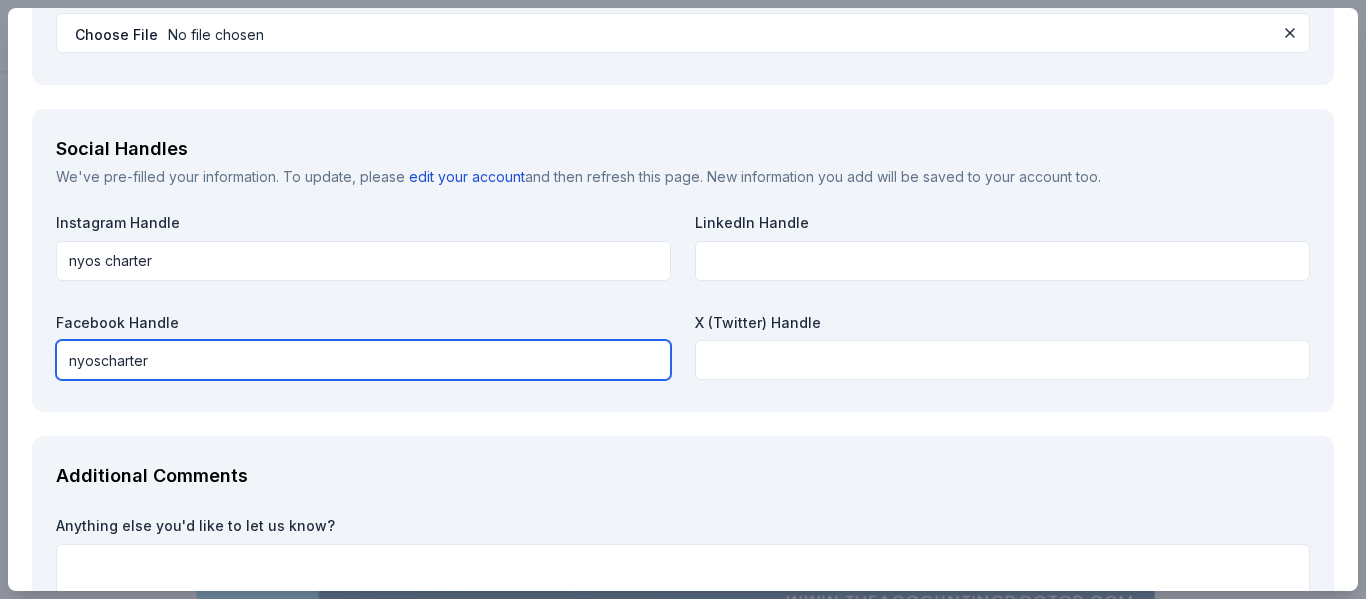 click on "nyoscharter" at bounding box center [363, 360] 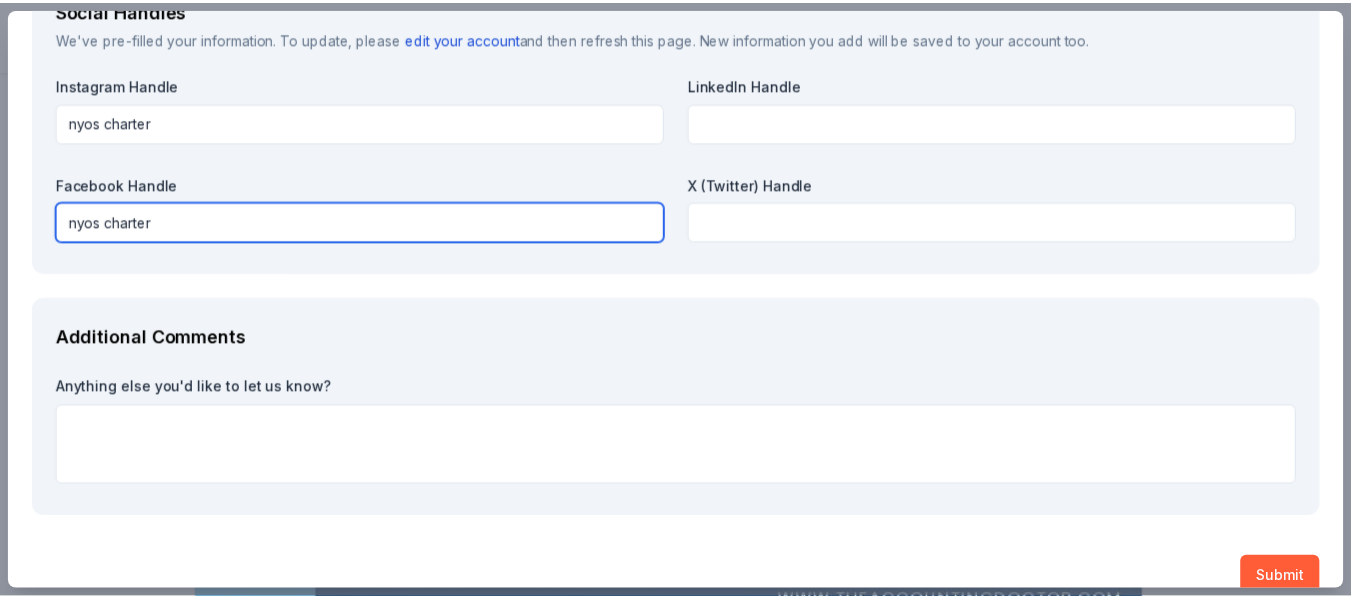 scroll, scrollTop: 2779, scrollLeft: 0, axis: vertical 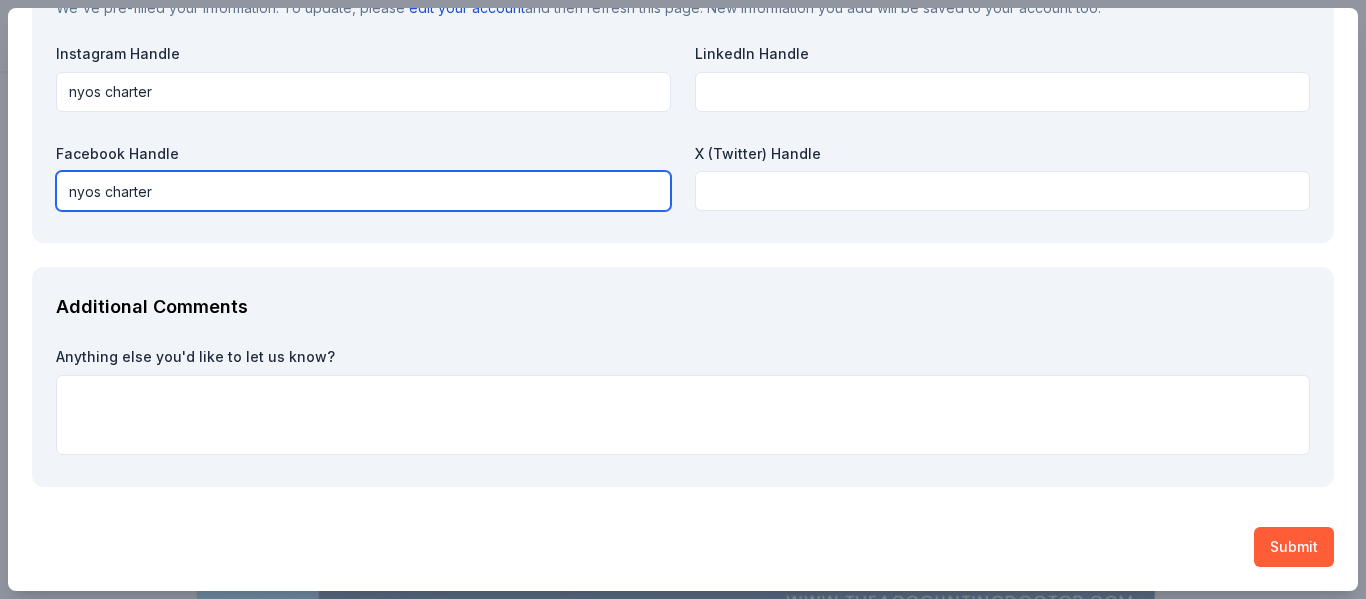 type on "nyos charter" 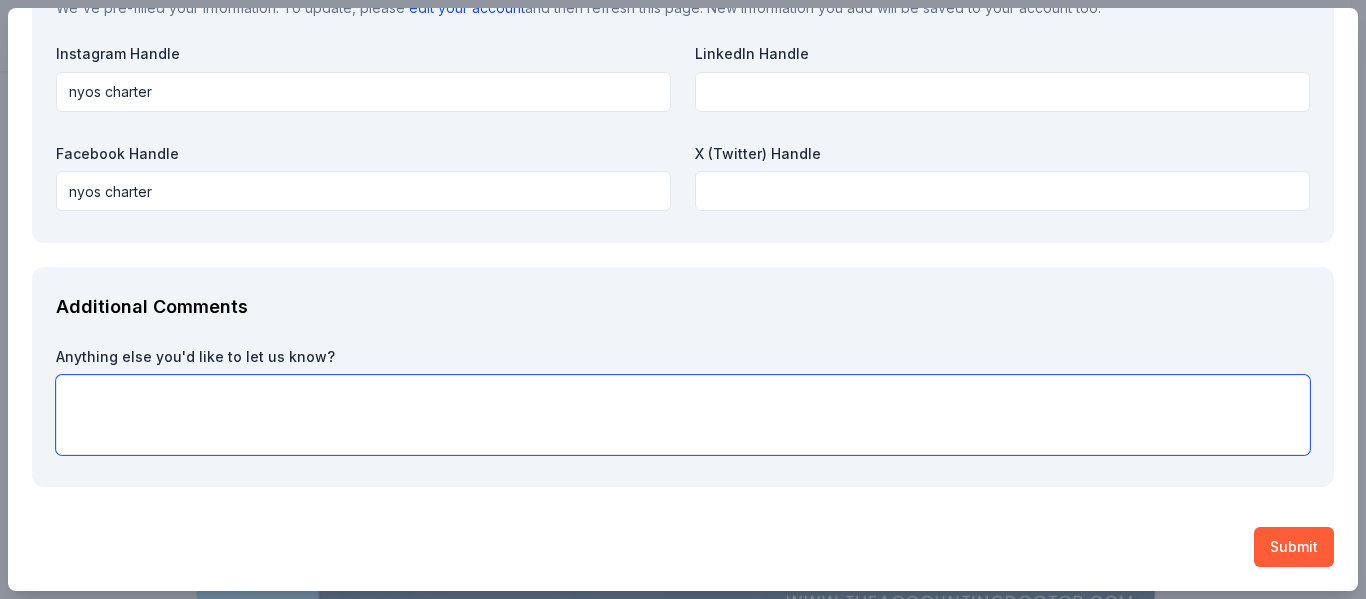 click at bounding box center (683, 415) 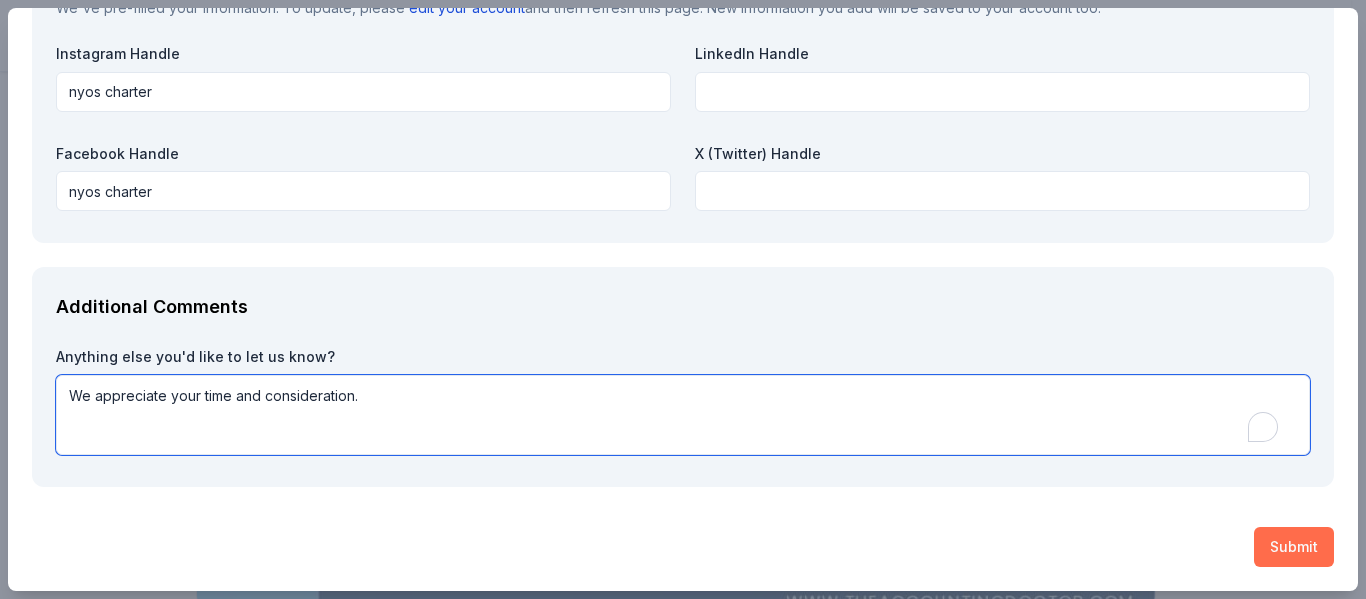 type on "We appreciate your time and consideration." 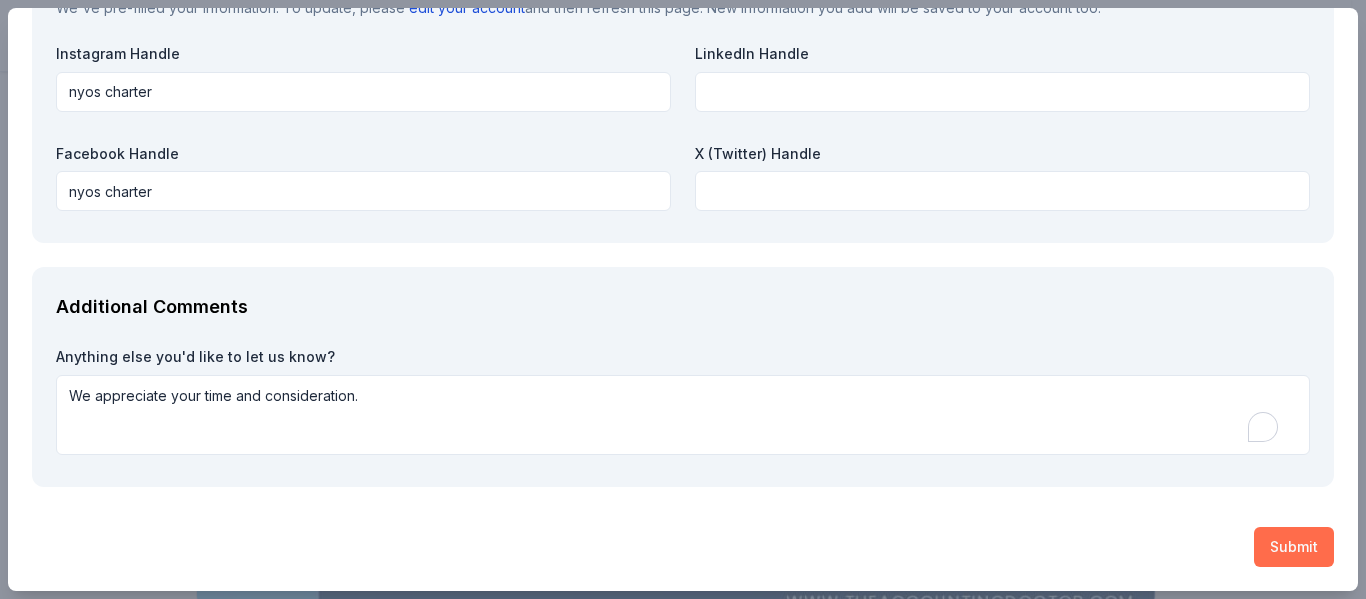 click on "Submit" at bounding box center (1294, 547) 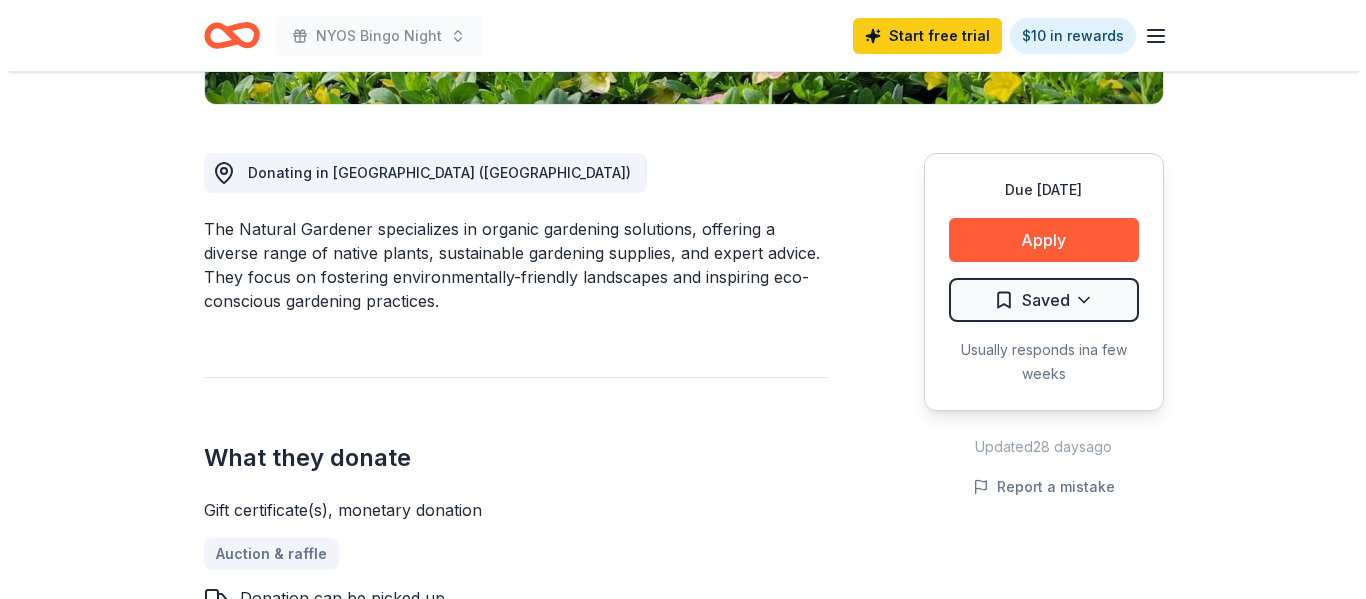 scroll, scrollTop: 500, scrollLeft: 0, axis: vertical 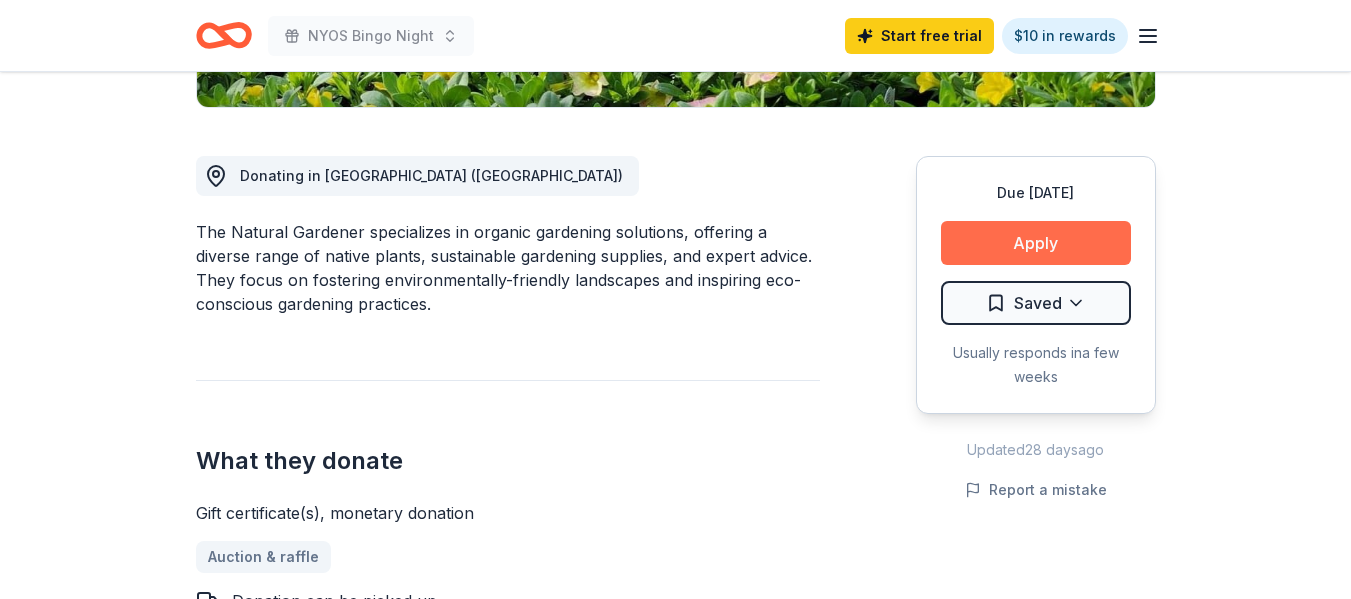 click on "Apply" at bounding box center (1036, 243) 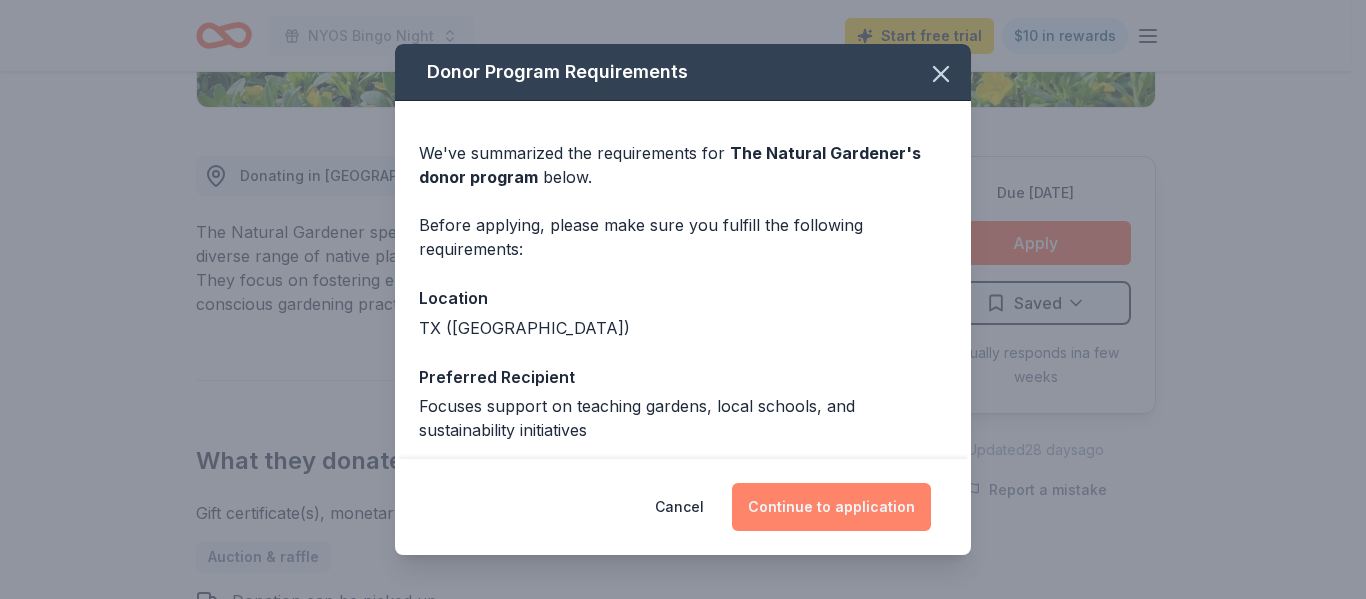 click on "Continue to application" at bounding box center [831, 507] 